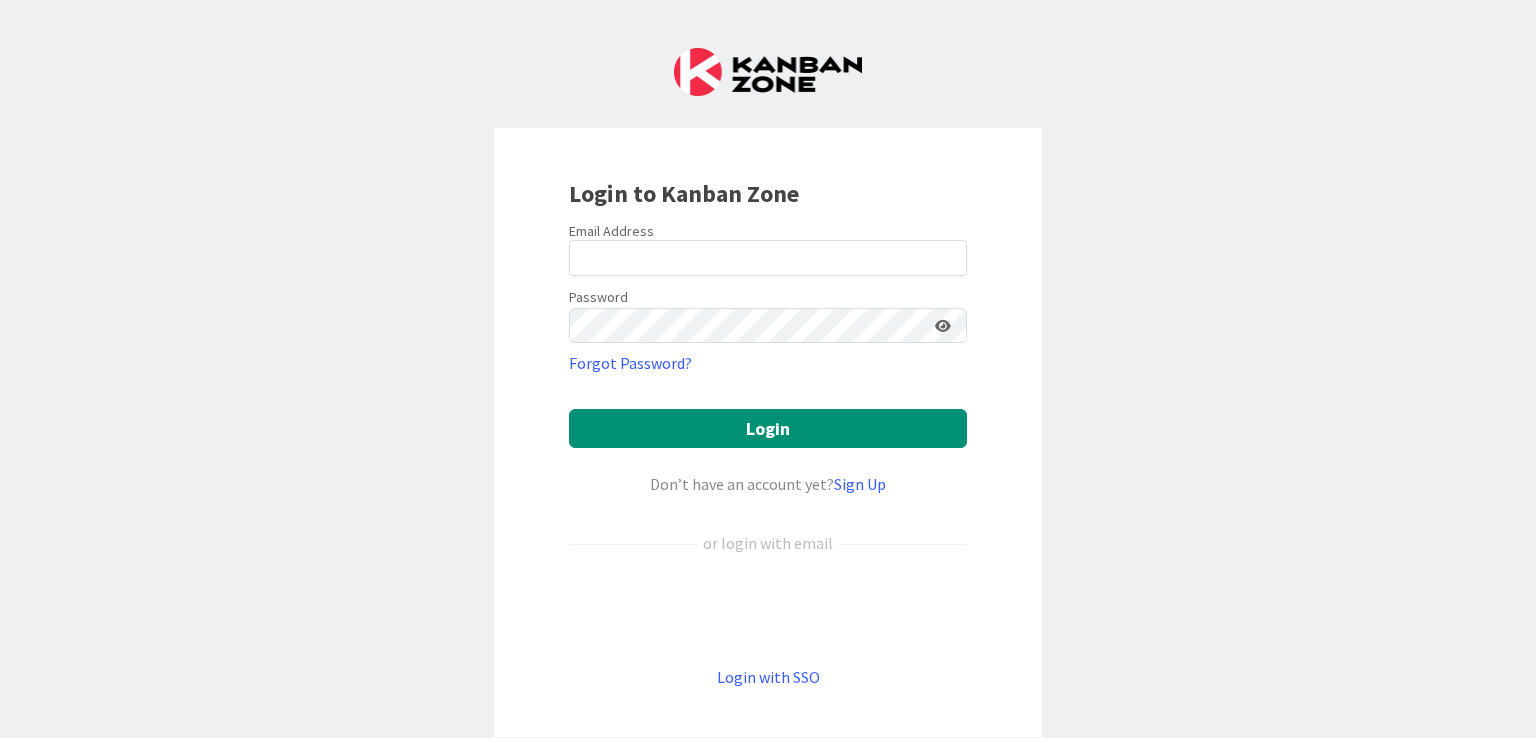 scroll, scrollTop: 0, scrollLeft: 0, axis: both 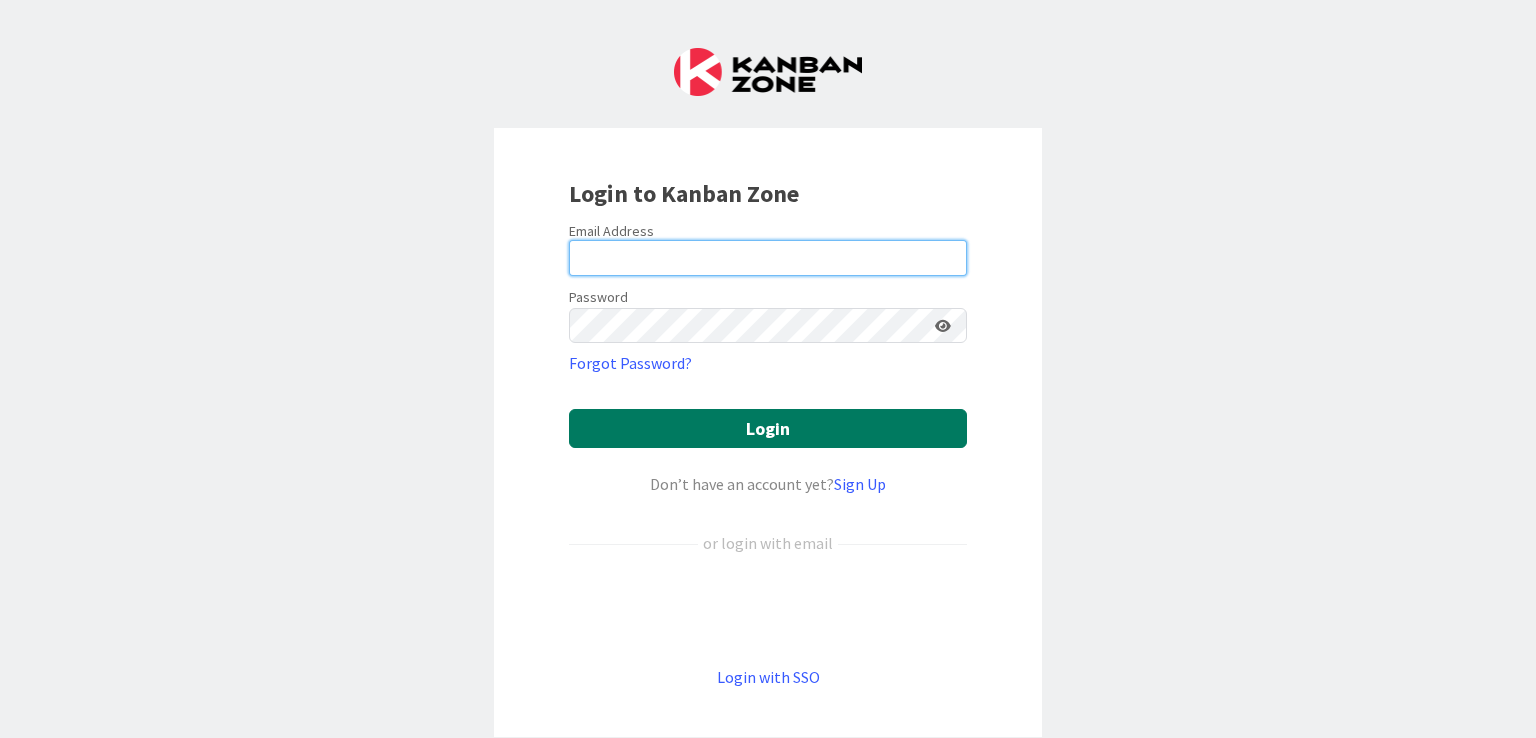 type on "[EMAIL]" 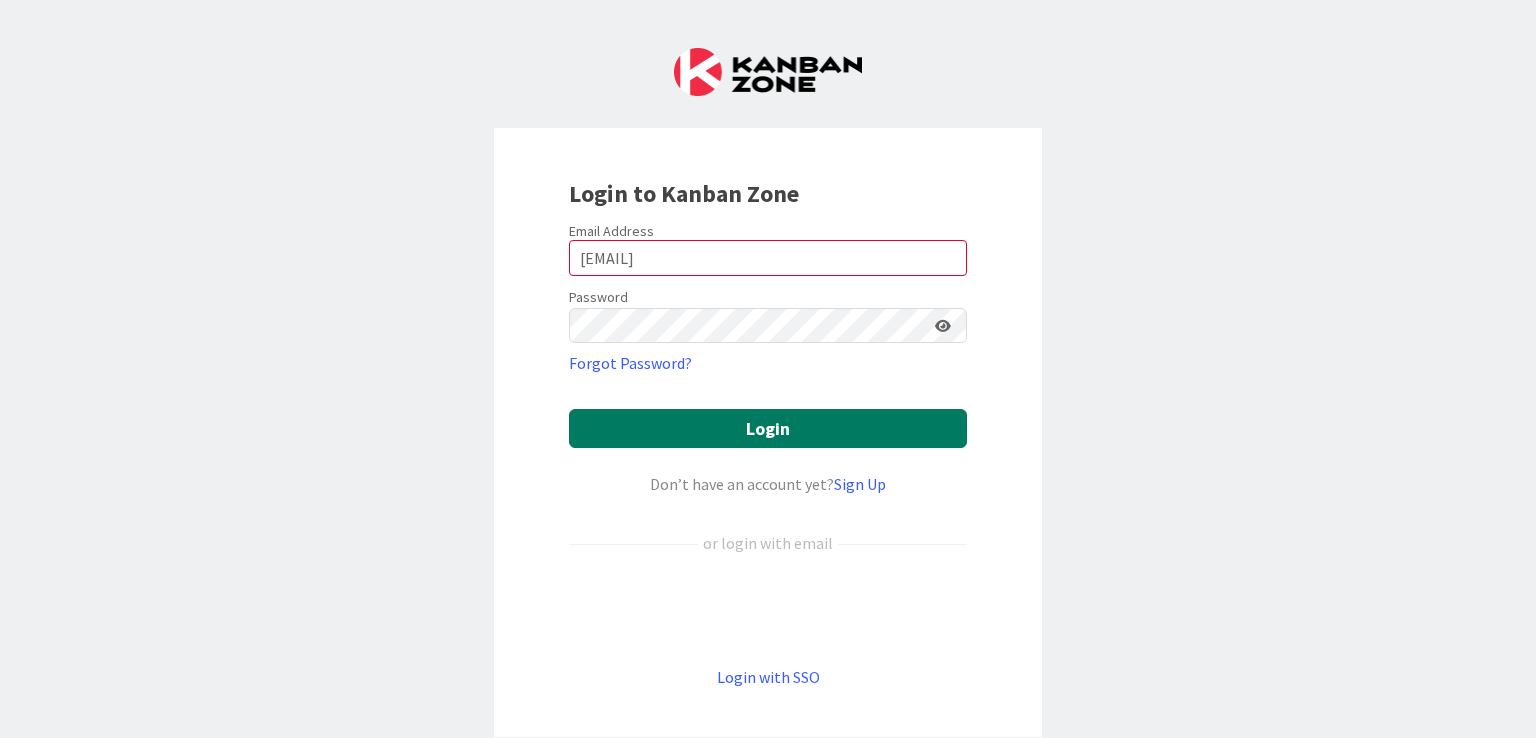 click on "Login" at bounding box center [768, 428] 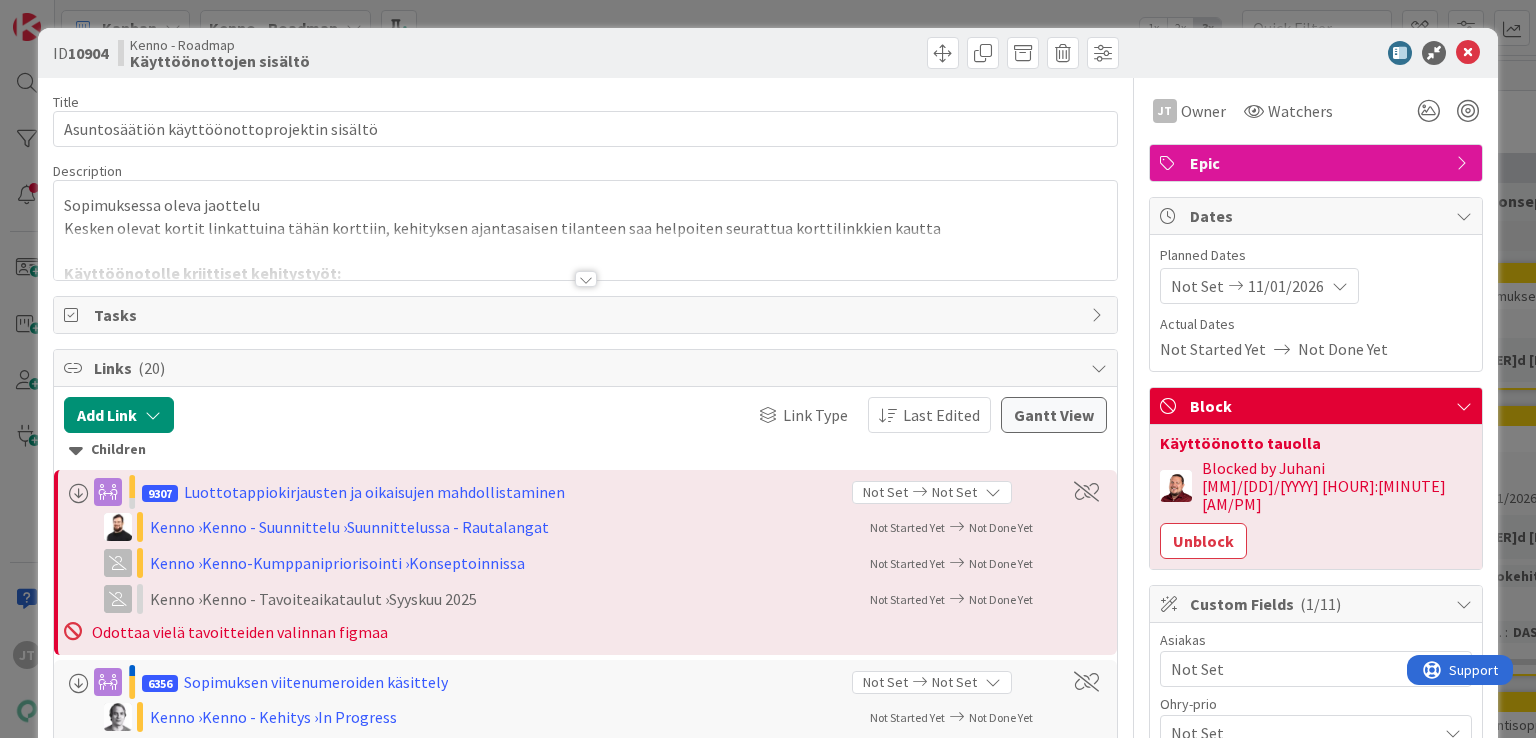 scroll, scrollTop: 0, scrollLeft: 0, axis: both 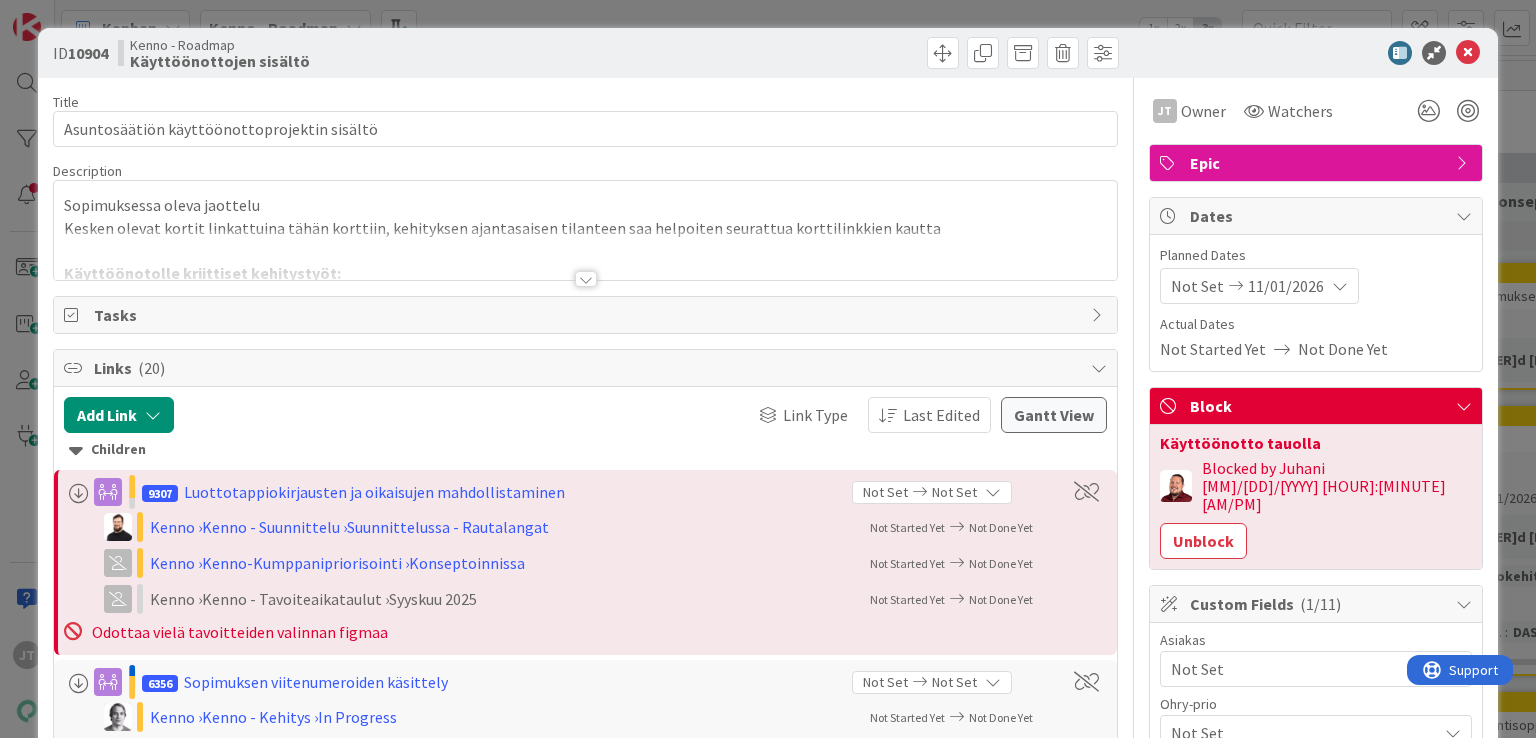 click at bounding box center [586, 279] 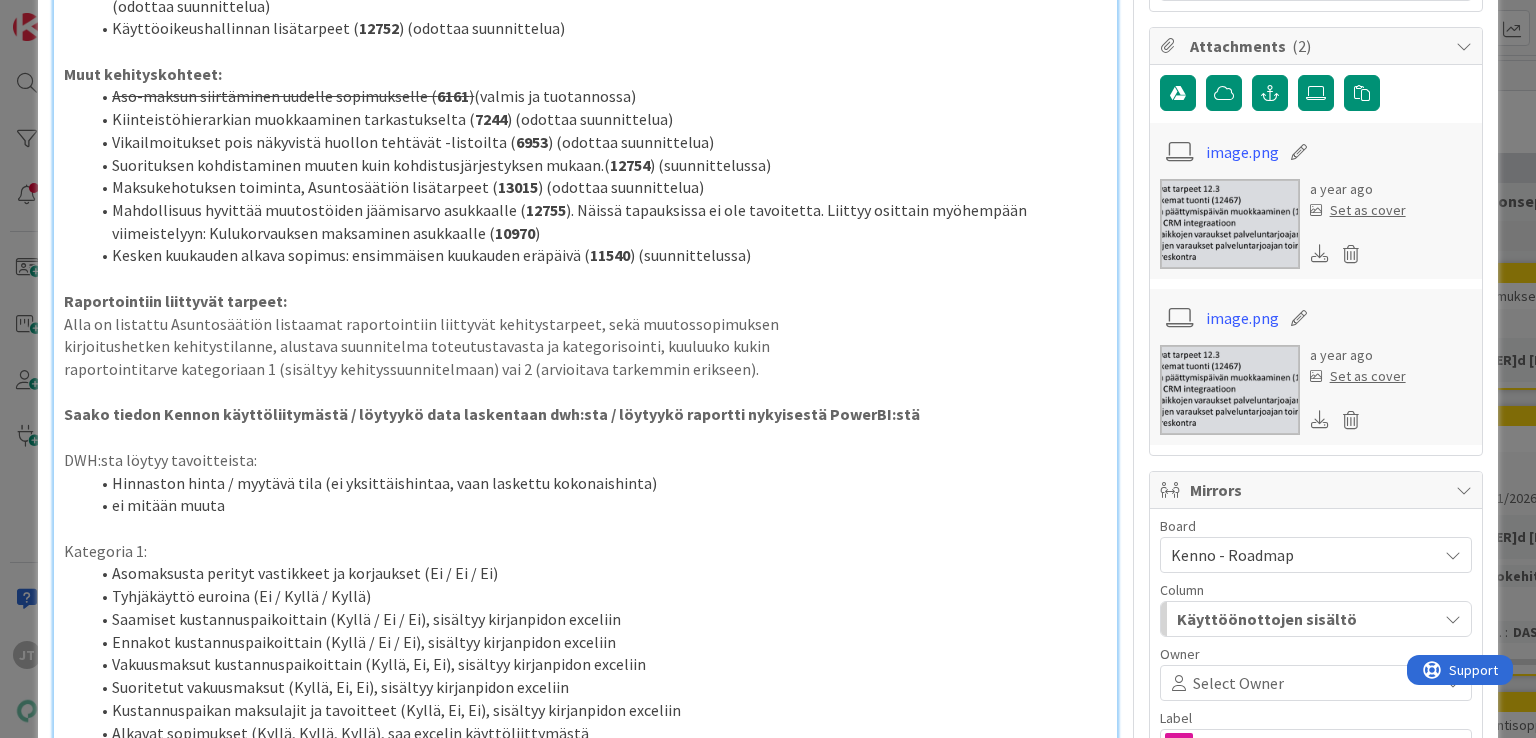 scroll, scrollTop: 1371, scrollLeft: 0, axis: vertical 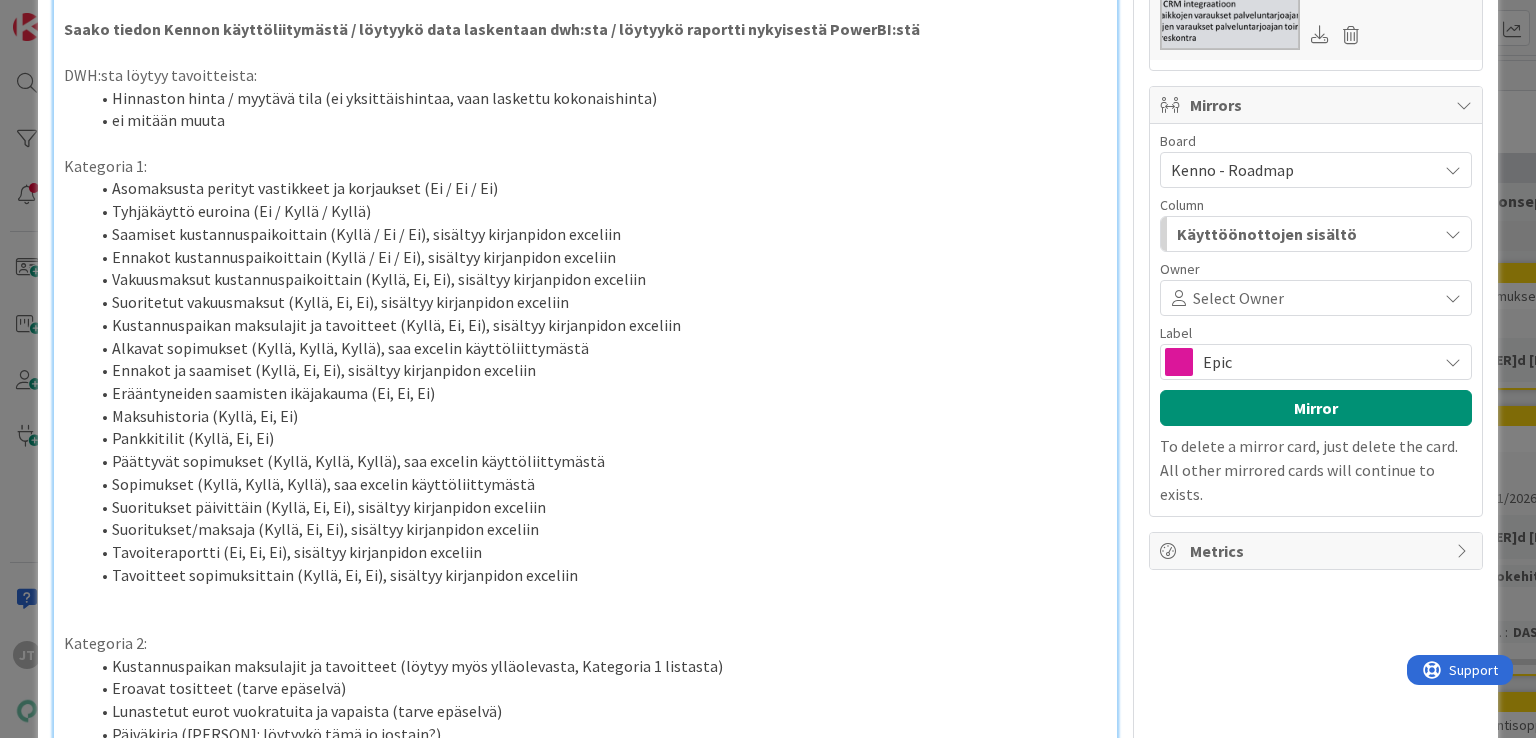 click on "Ennakot ja saamiset (Kyllä, Ei, Ei), sisältyy kirjanpidon exceliin" at bounding box center [597, 370] 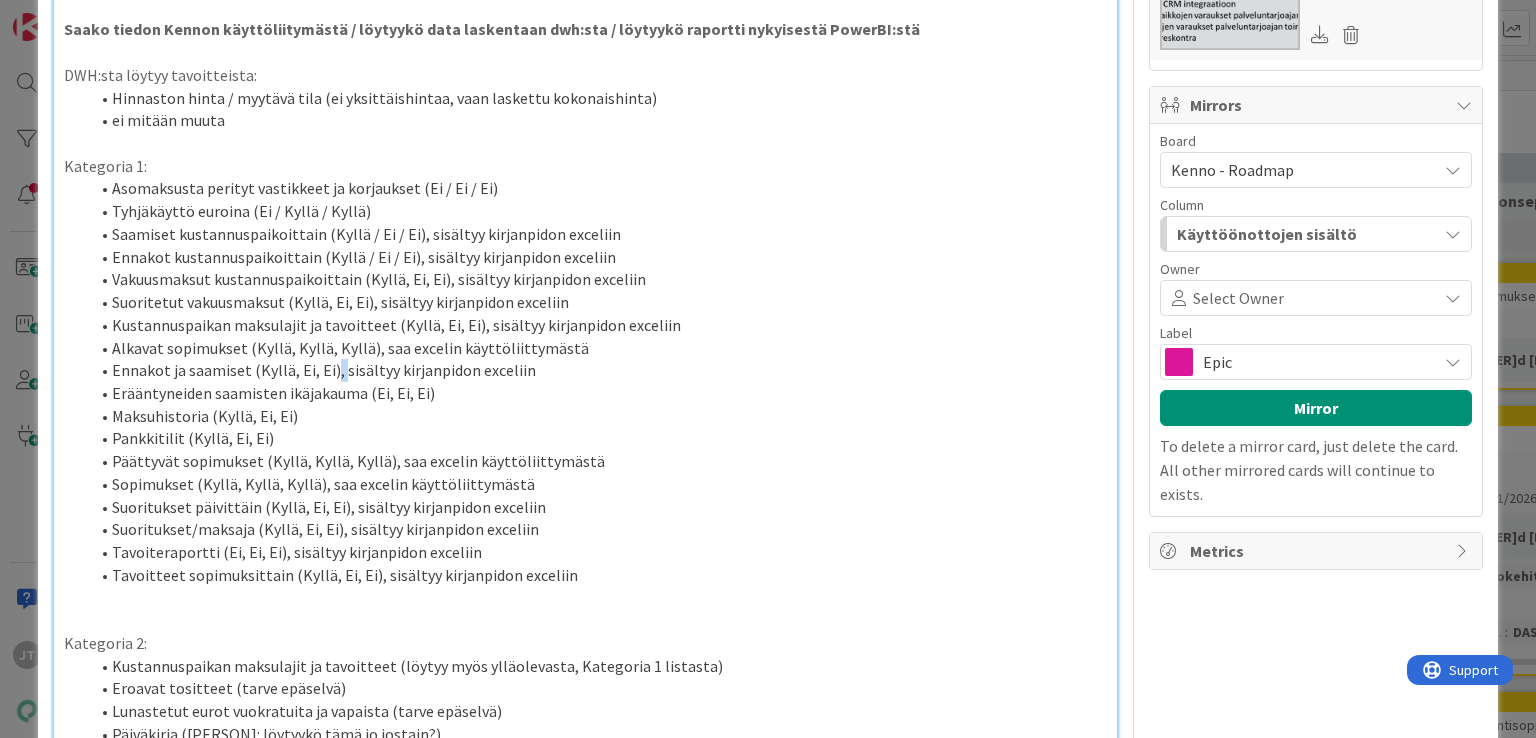 click on "Ennakot ja saamiset (Kyllä, Ei, Ei), sisältyy kirjanpidon exceliin" at bounding box center [597, 370] 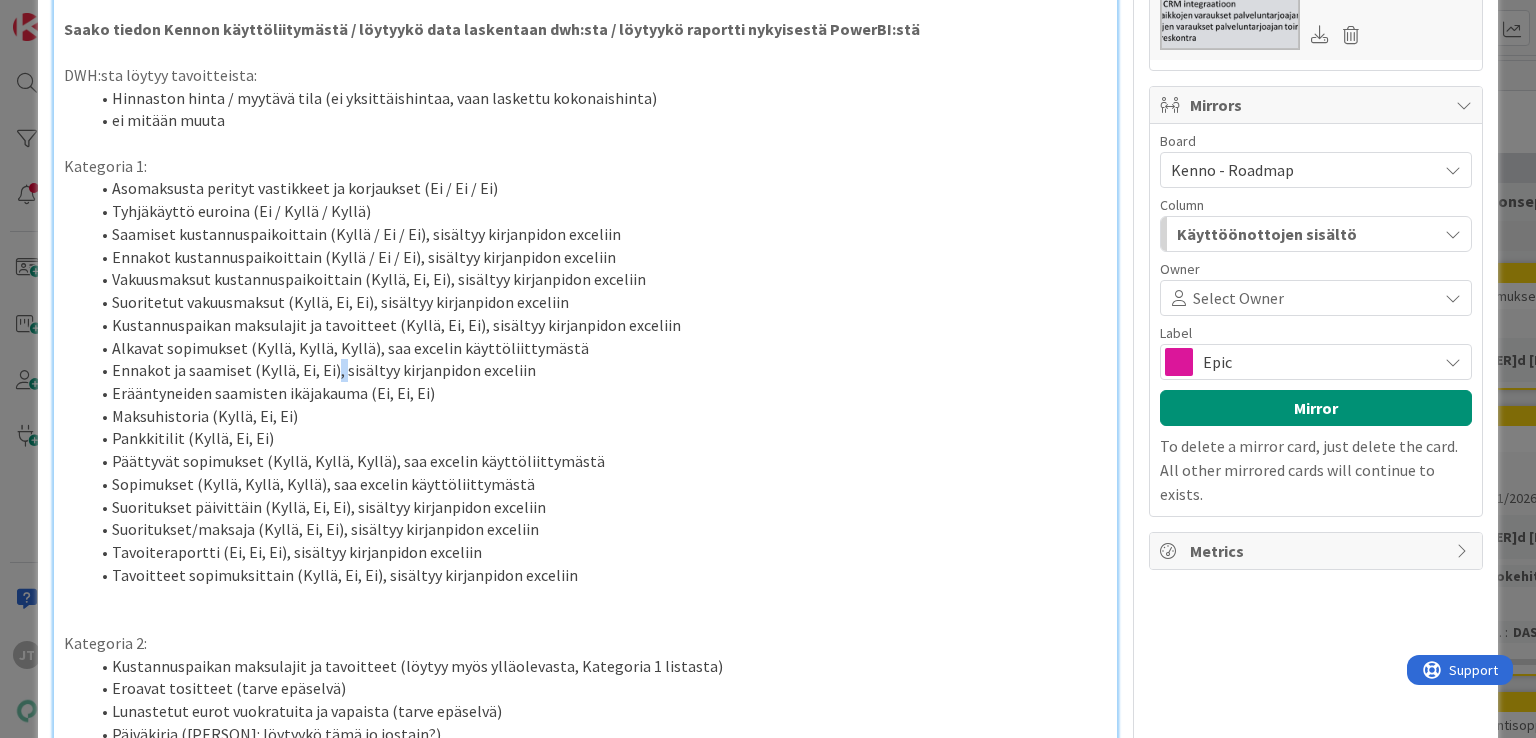 click on "Ennakot ja saamiset (Kyllä, Ei, Ei), sisältyy kirjanpidon exceliin" at bounding box center (597, 370) 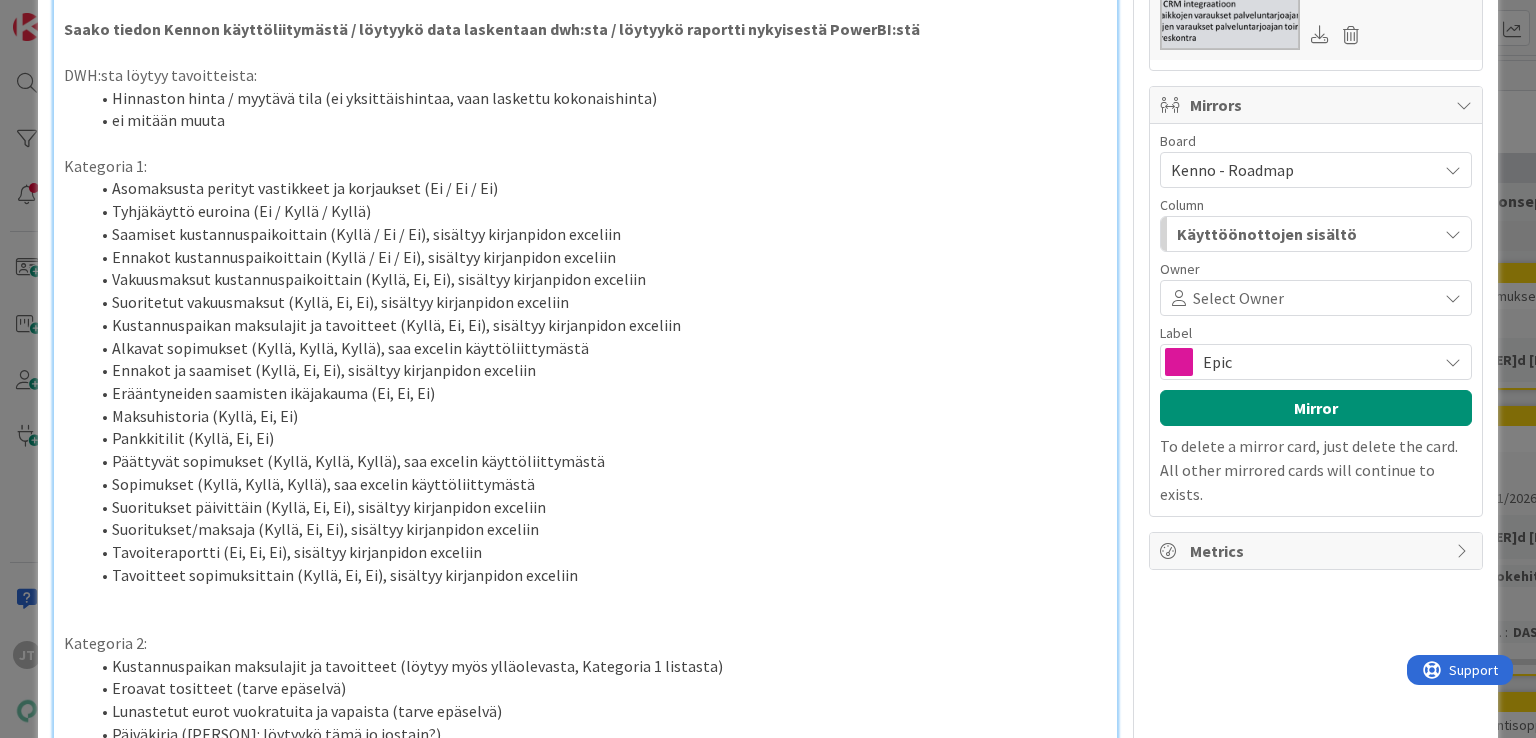 click on "Ennakot ja saamiset (Kyllä, Ei, Ei), sisältyy kirjanpidon exceliin" at bounding box center [597, 370] 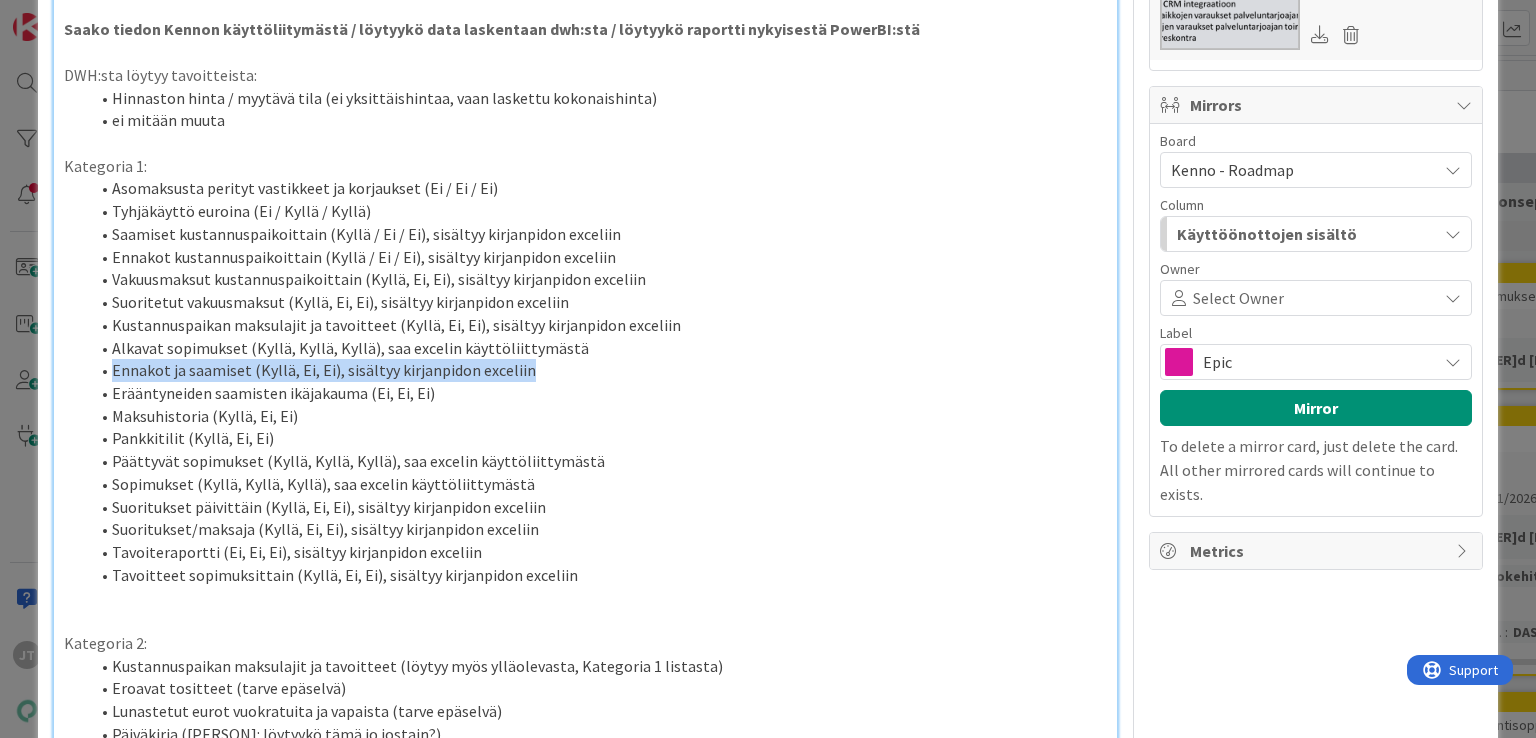click on "Ennakot ja saamiset (Kyllä, Ei, Ei), sisältyy kirjanpidon exceliin" at bounding box center (597, 370) 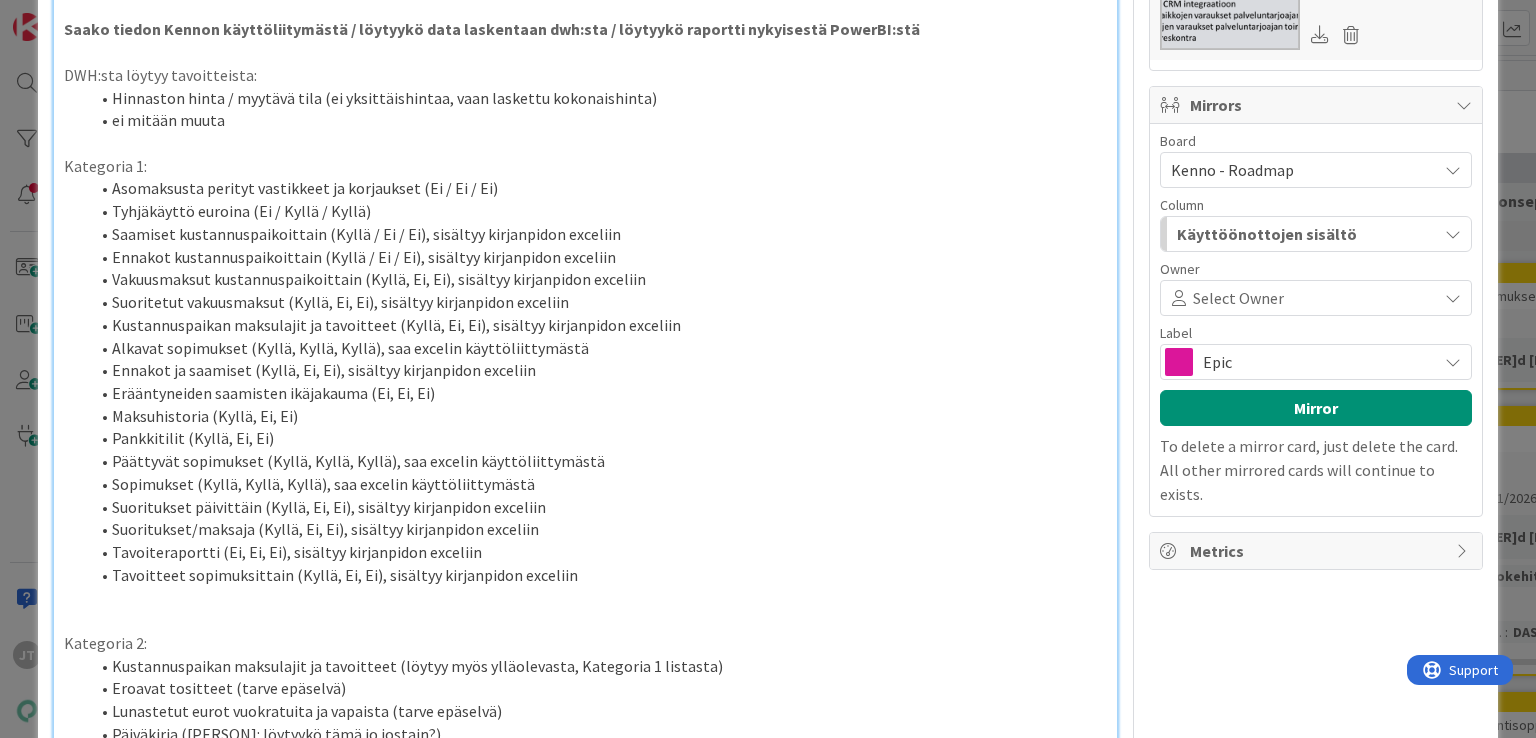click on "Ennakot ja saamiset (Kyllä, Ei, Ei), sisältyy kirjanpidon exceliin" at bounding box center [597, 370] 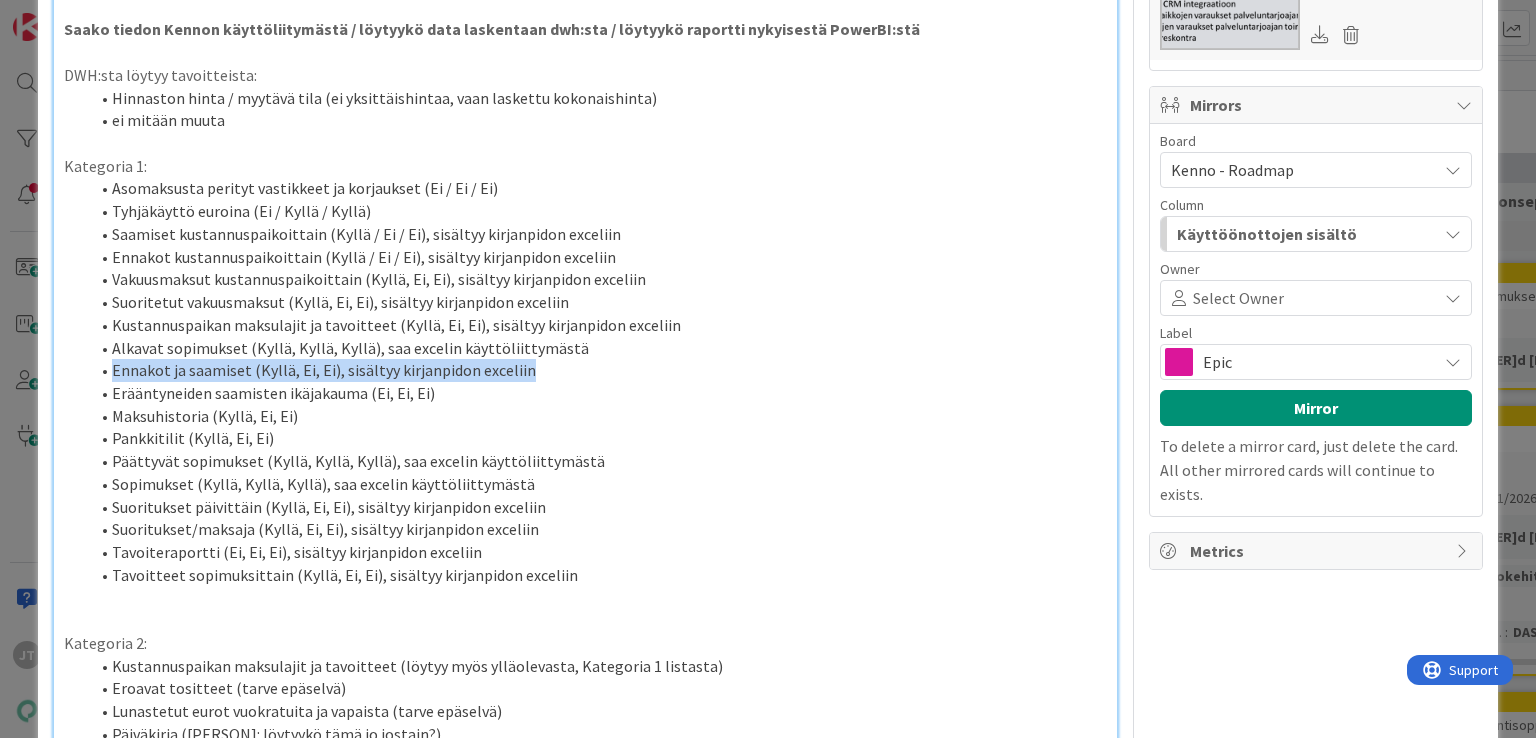 click on "Ennakot ja saamiset (Kyllä, Ei, Ei), sisältyy kirjanpidon exceliin" at bounding box center (597, 370) 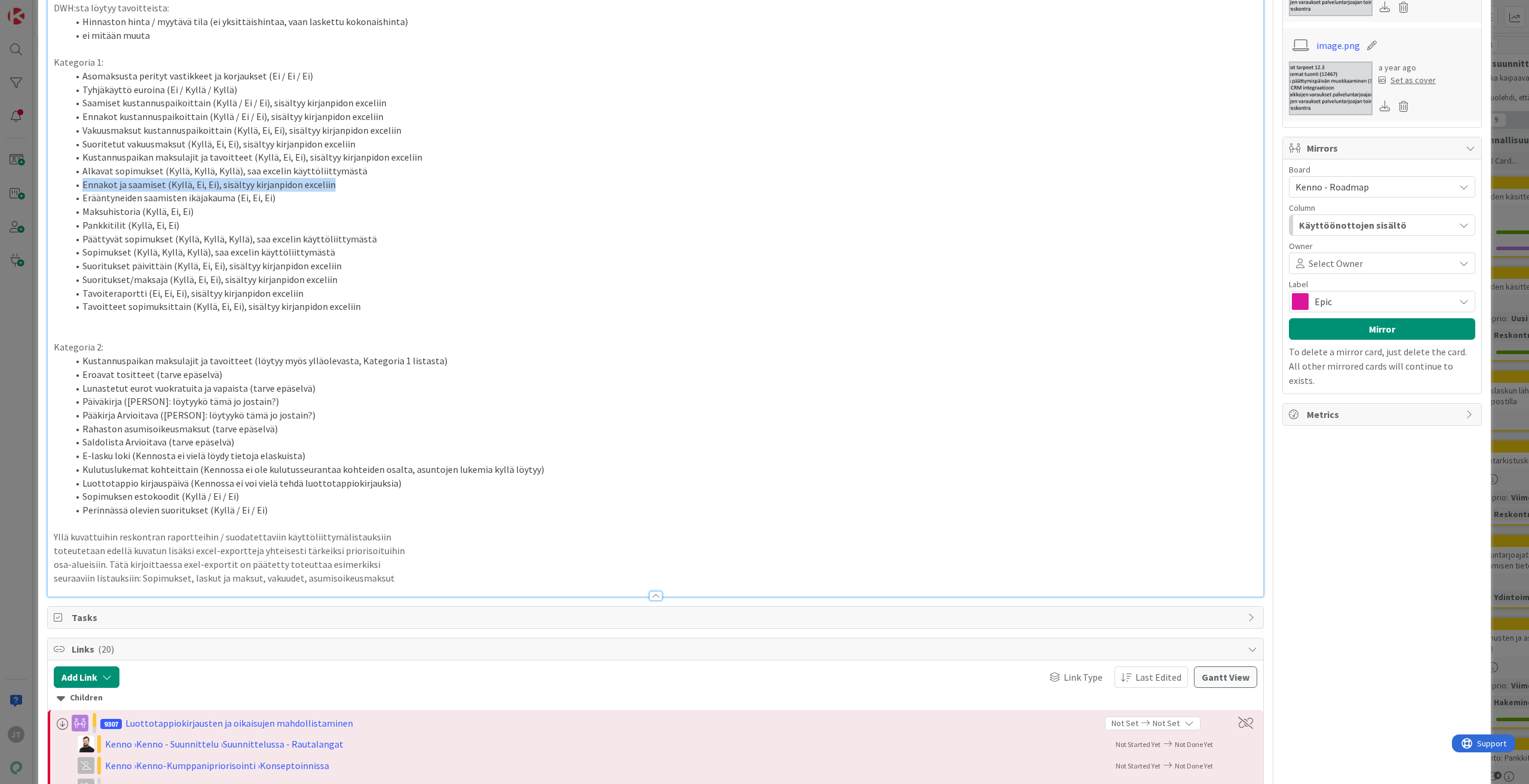 scroll, scrollTop: 843, scrollLeft: 0, axis: vertical 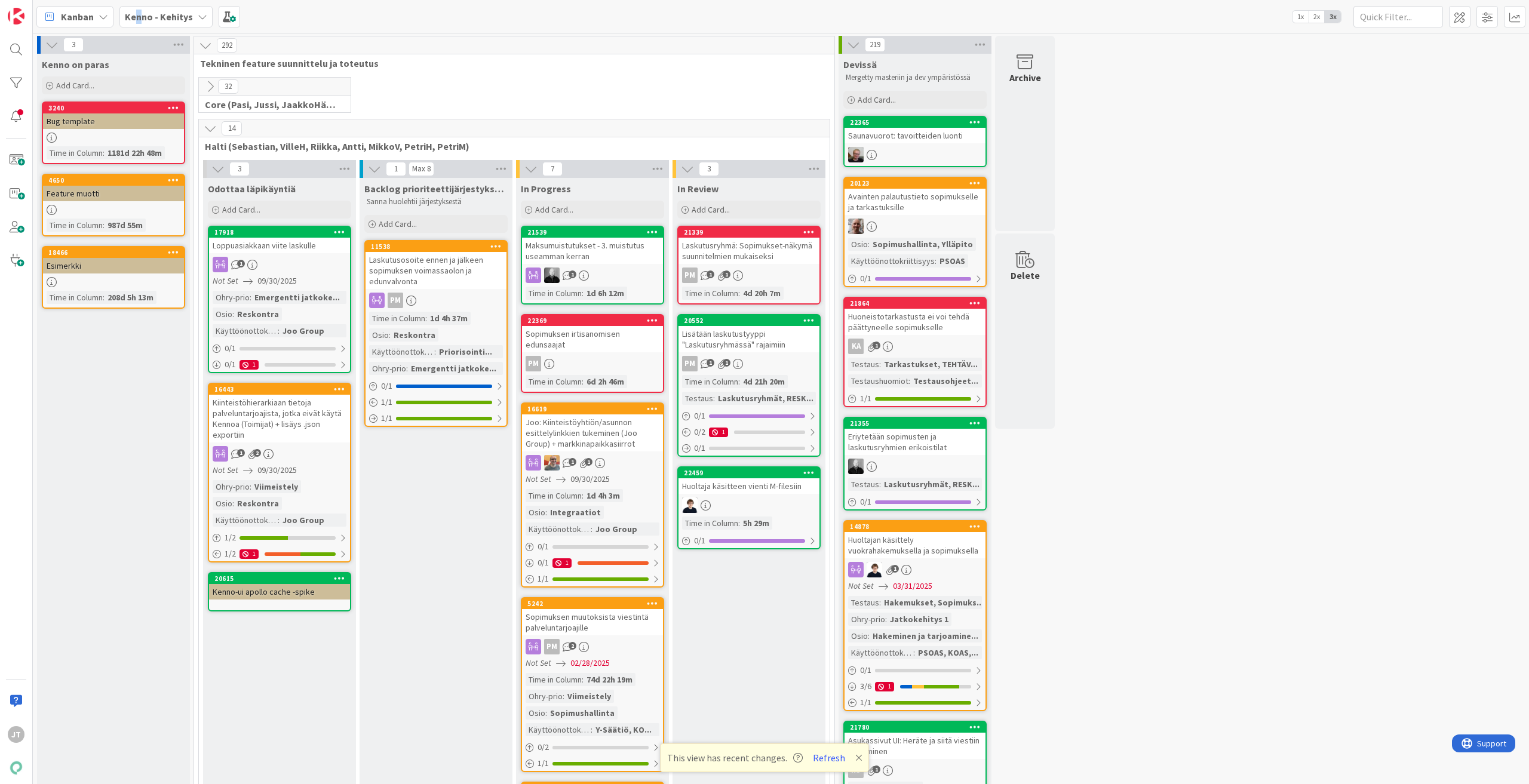 click on "Kenno - Kehitys" at bounding box center [159, 17] 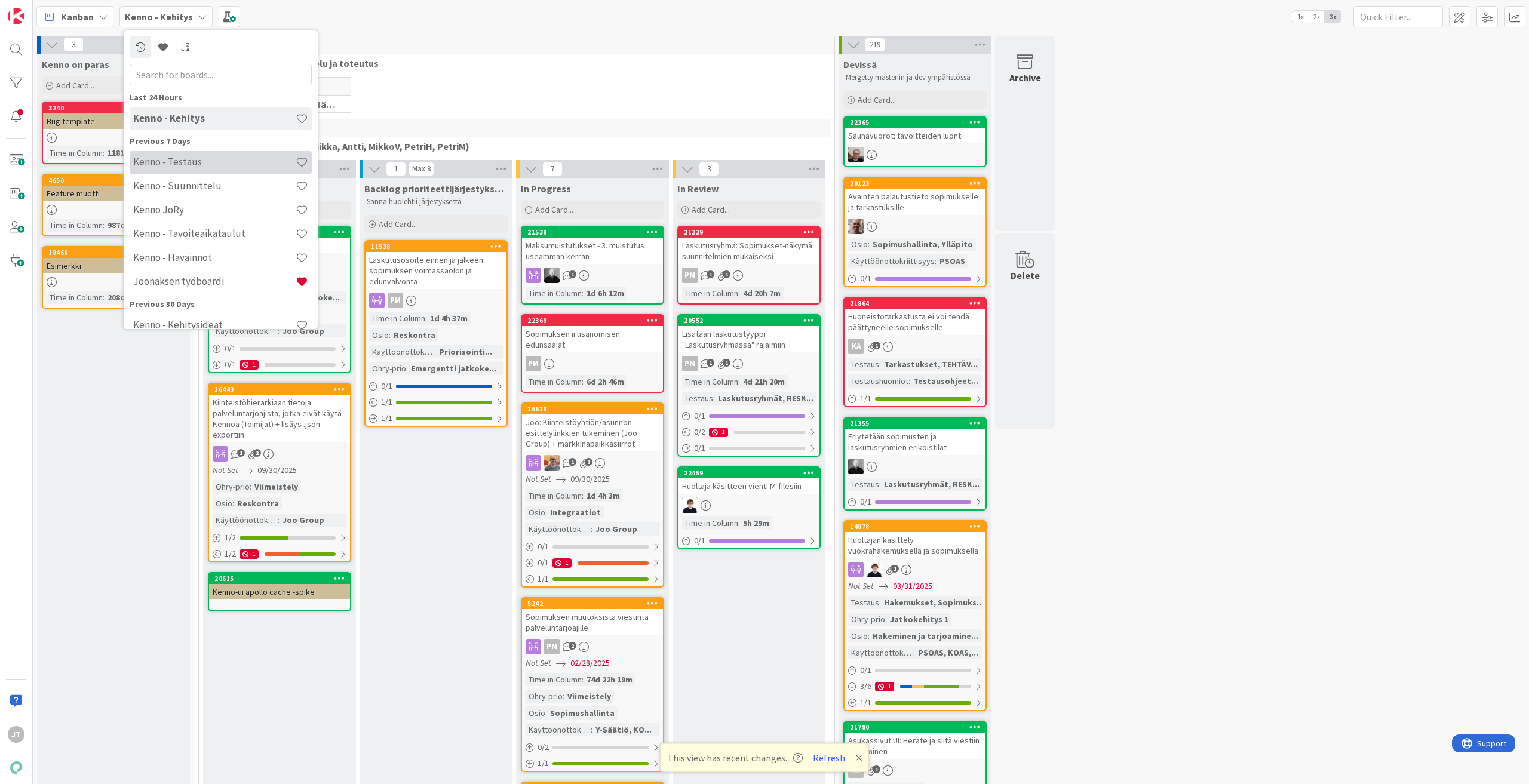 click on "Kenno - Testaus" at bounding box center [214, 162] 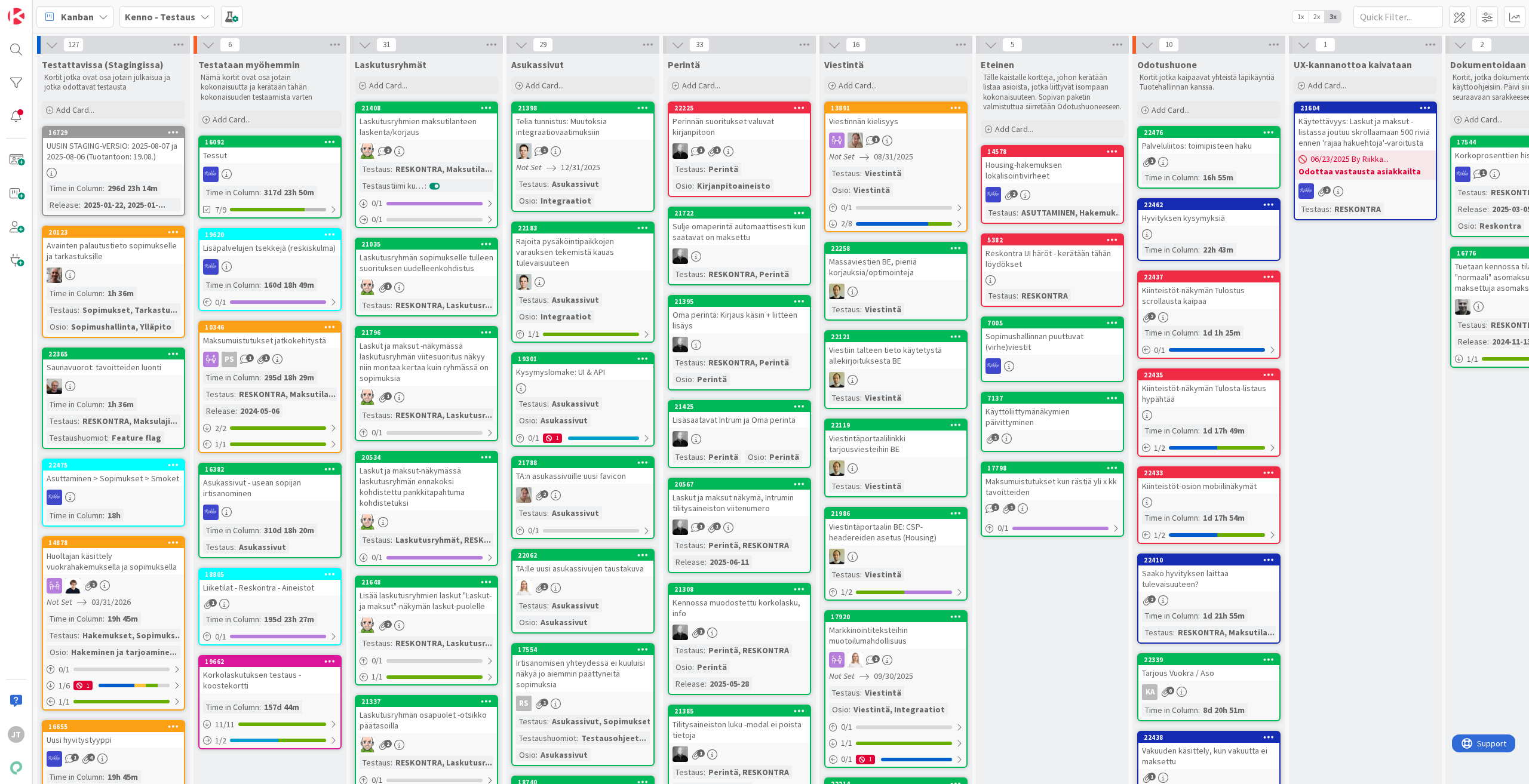 scroll, scrollTop: 0, scrollLeft: 0, axis: both 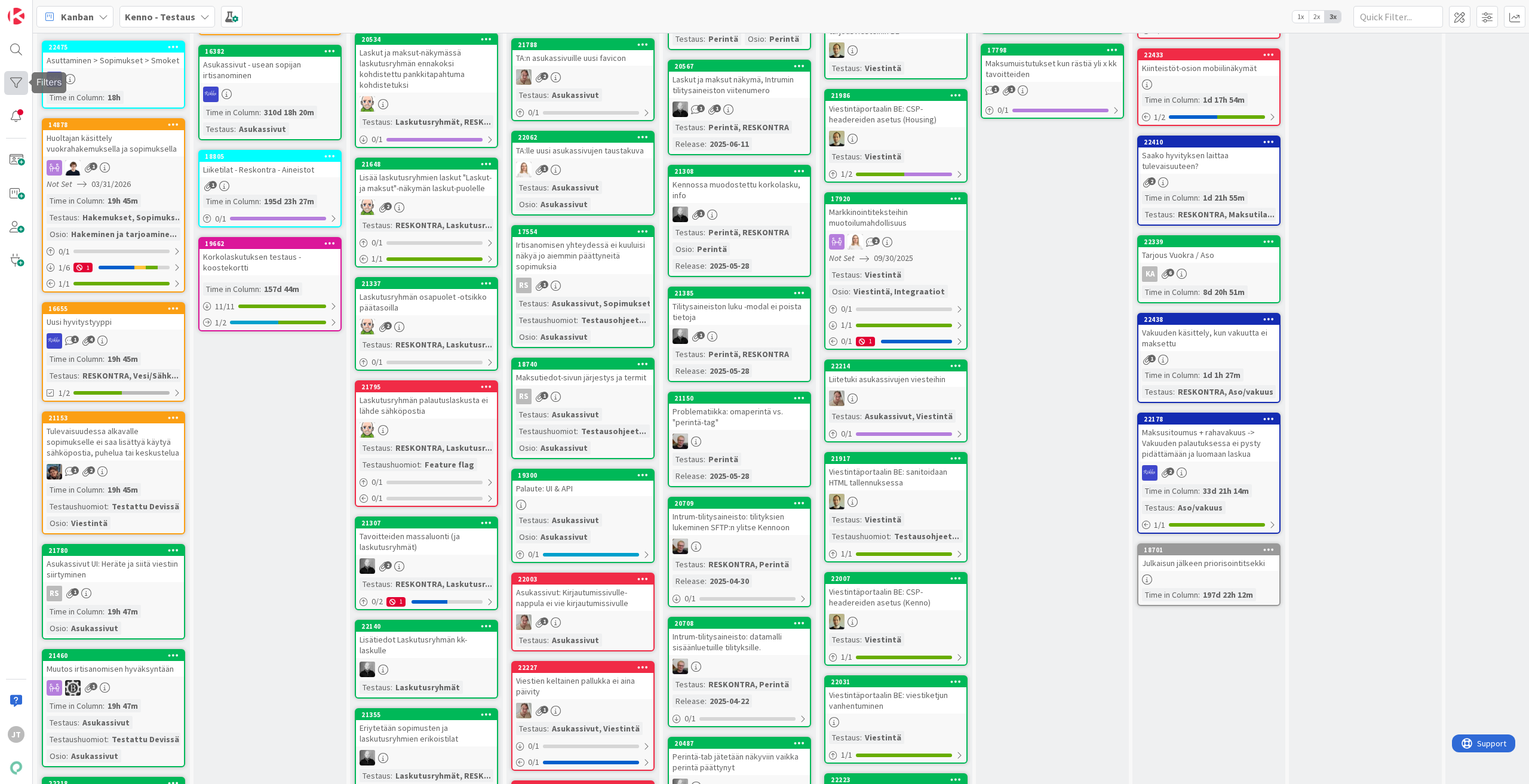 click at bounding box center [16, 83] 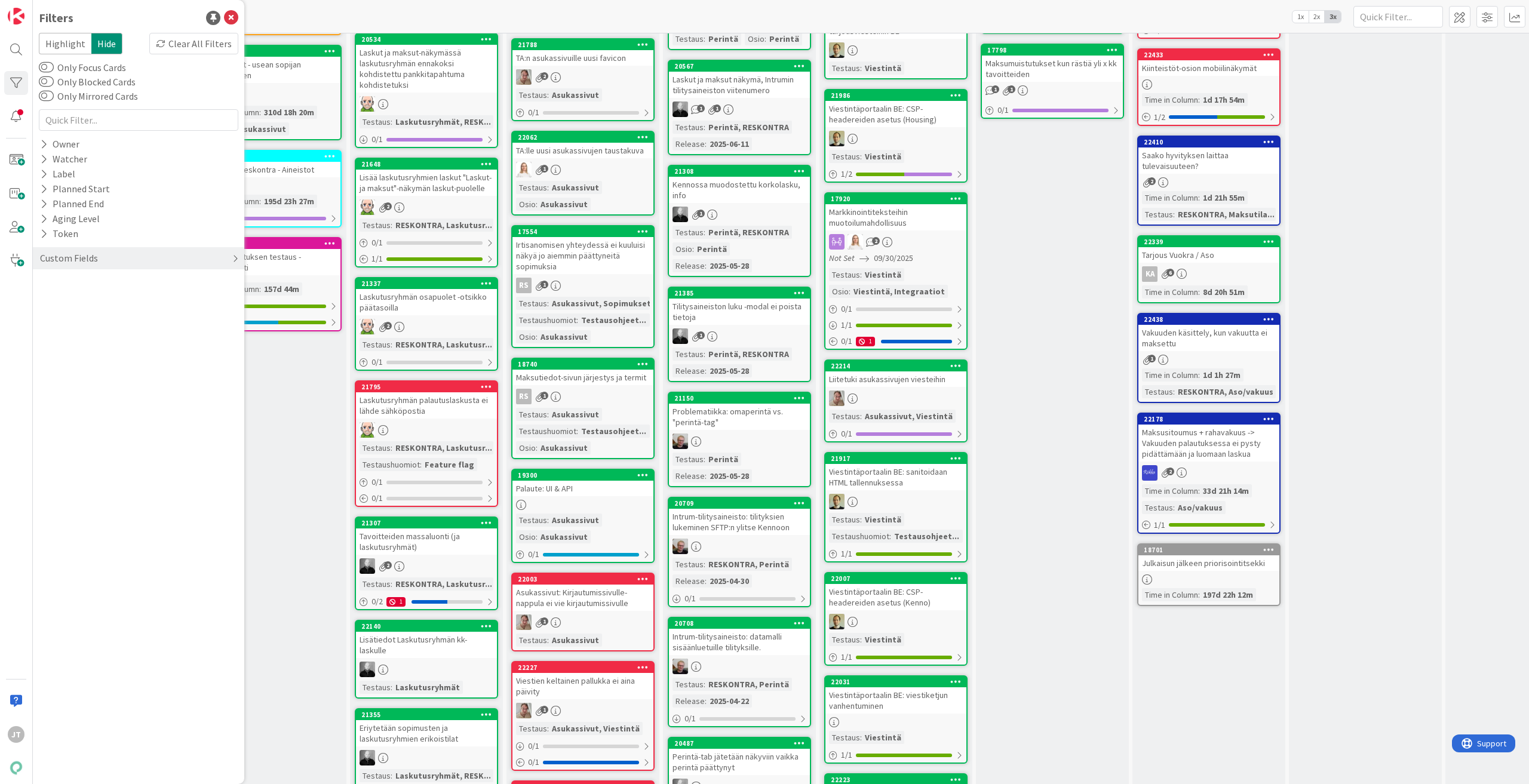 click on "Custom Fields" at bounding box center (69, 258) 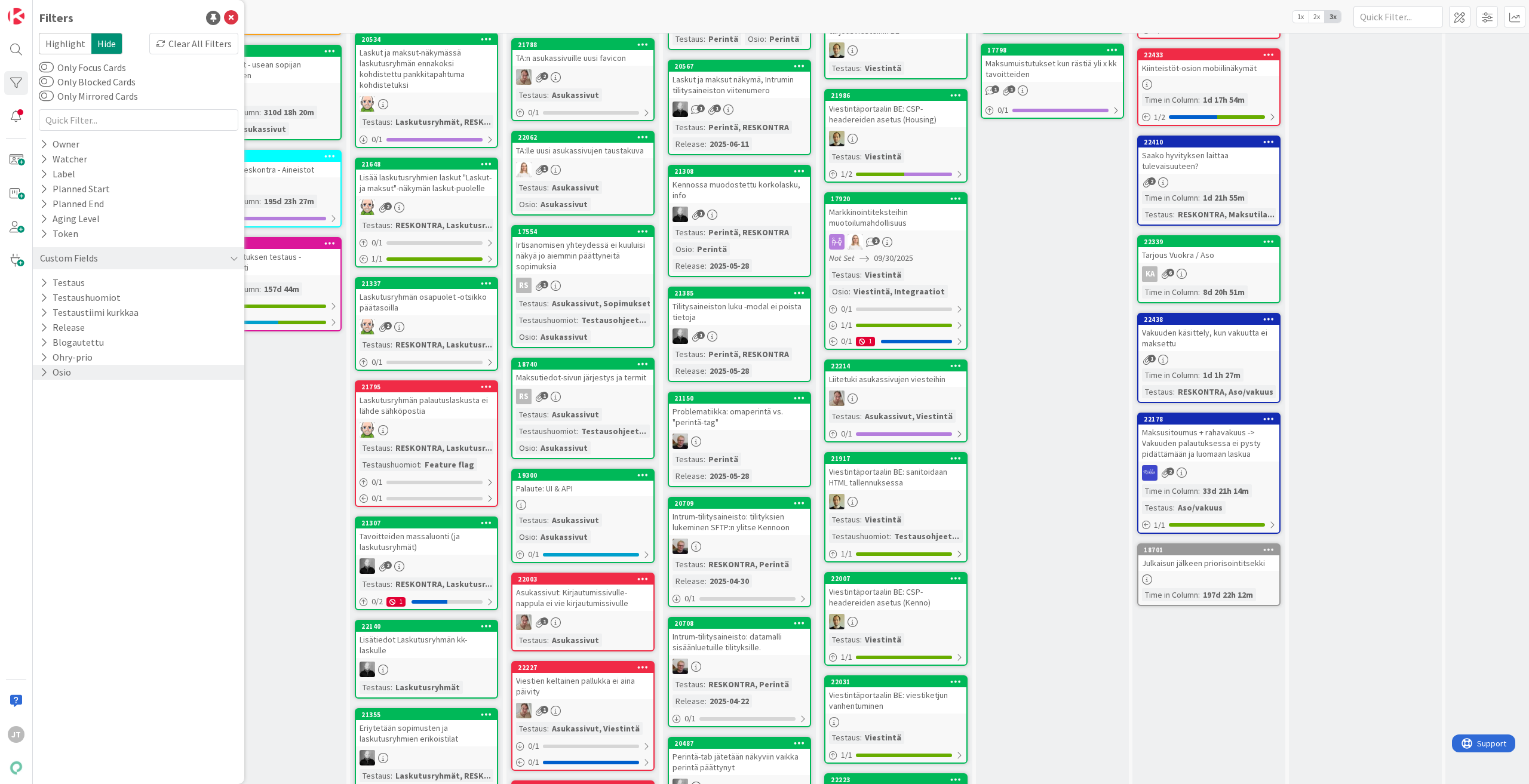 click on "Osio" at bounding box center (139, 372) 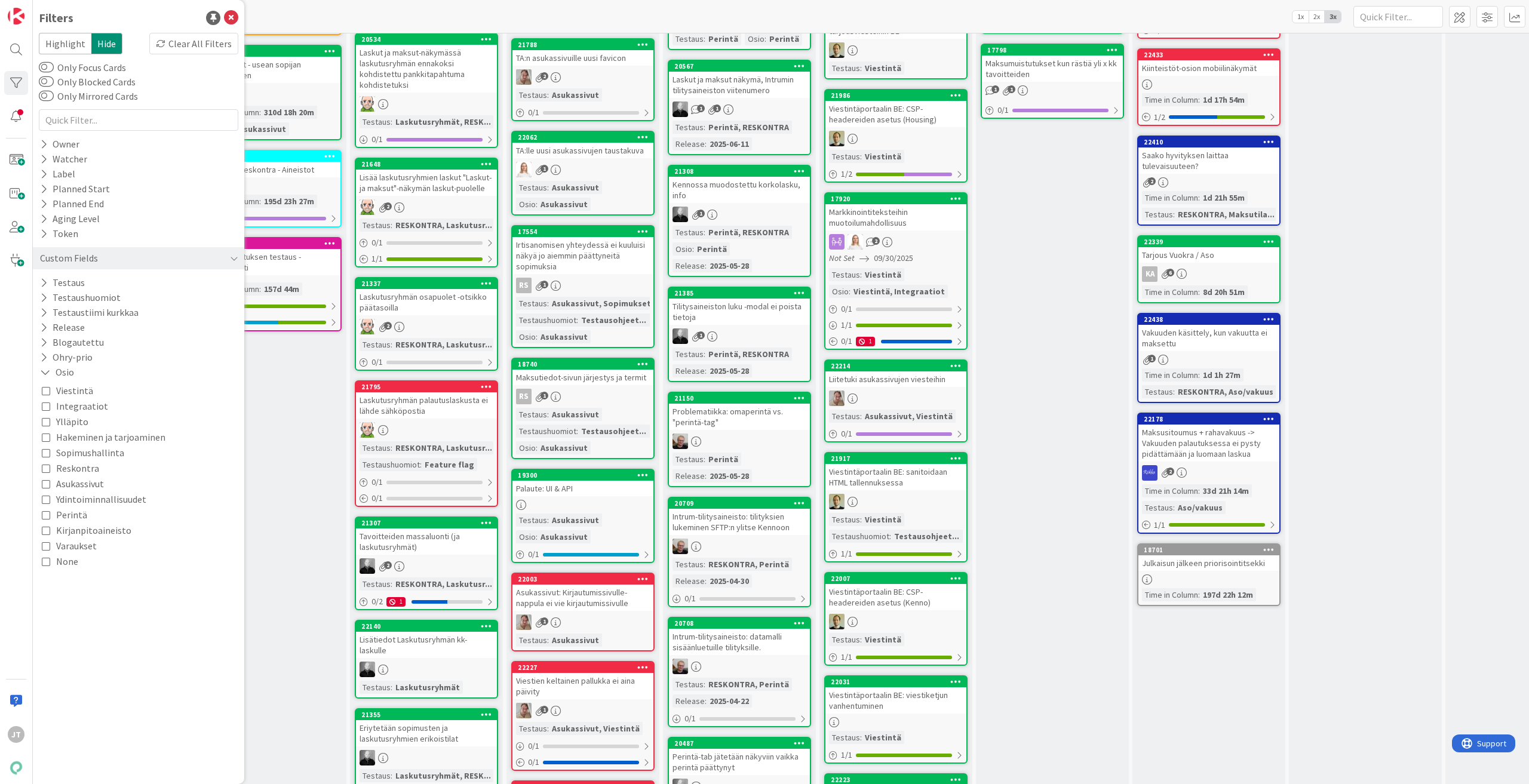 click on "Asukassivut" at bounding box center (80, 484) 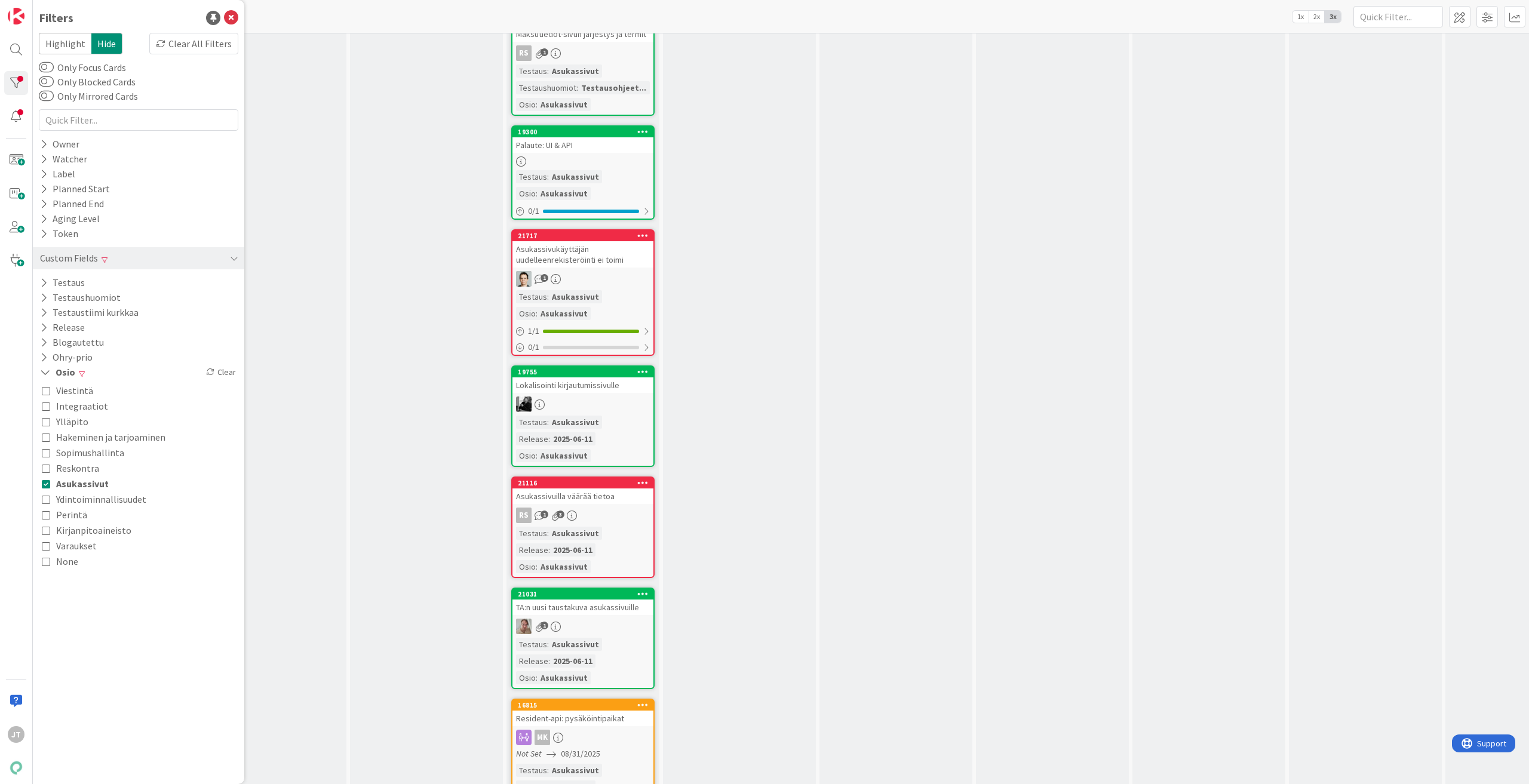 scroll, scrollTop: 0, scrollLeft: 0, axis: both 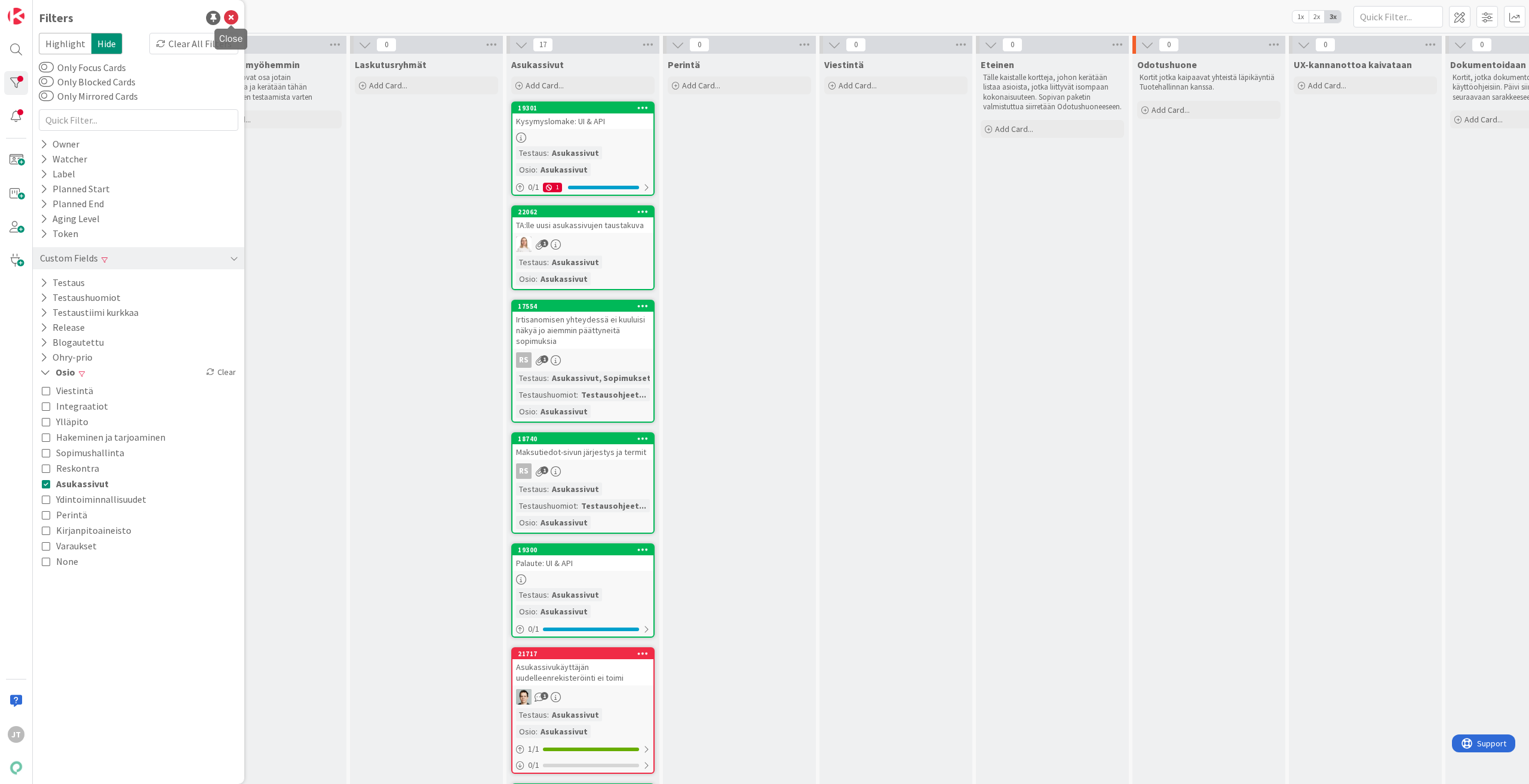 click at bounding box center [231, 18] 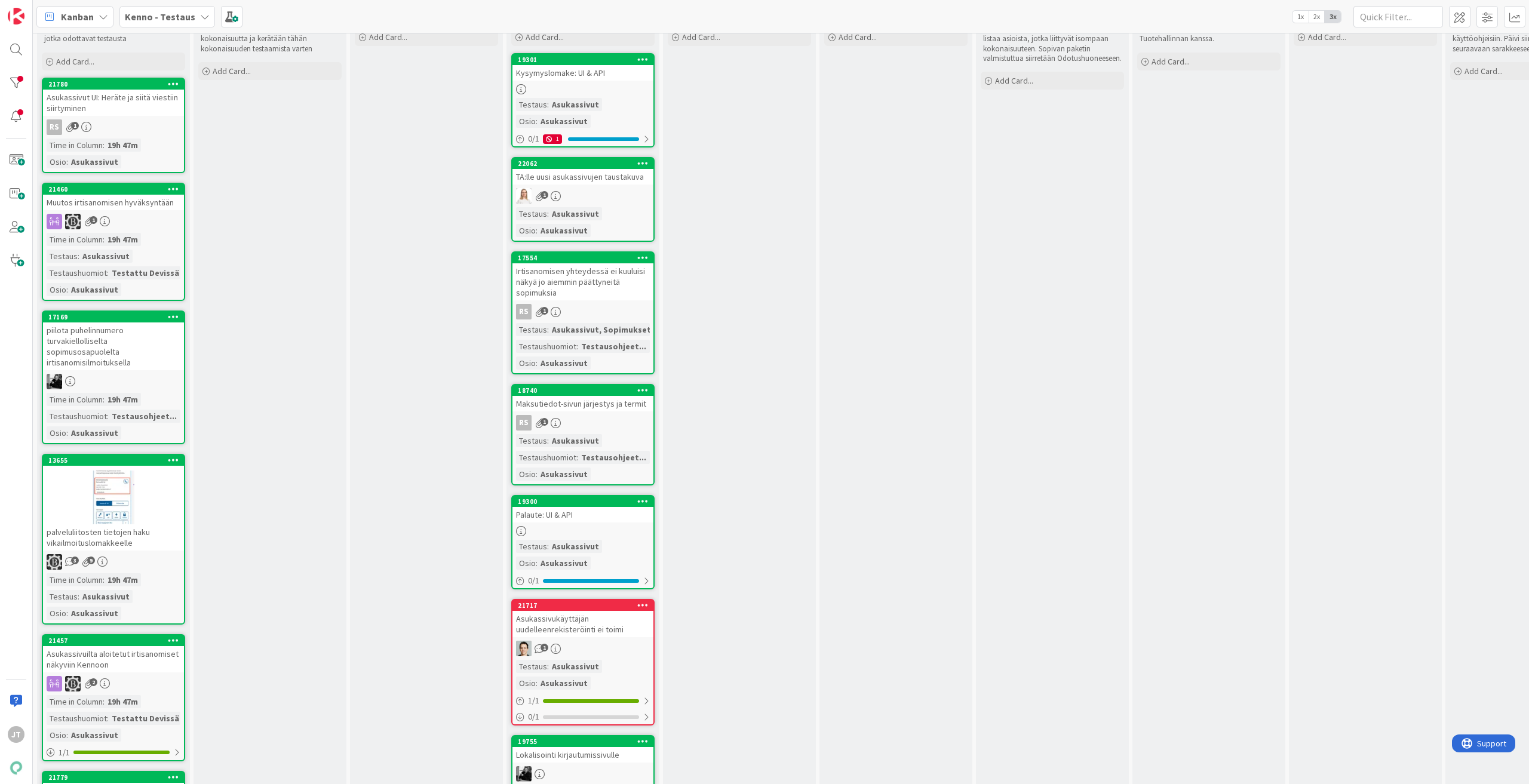 scroll, scrollTop: 0, scrollLeft: 0, axis: both 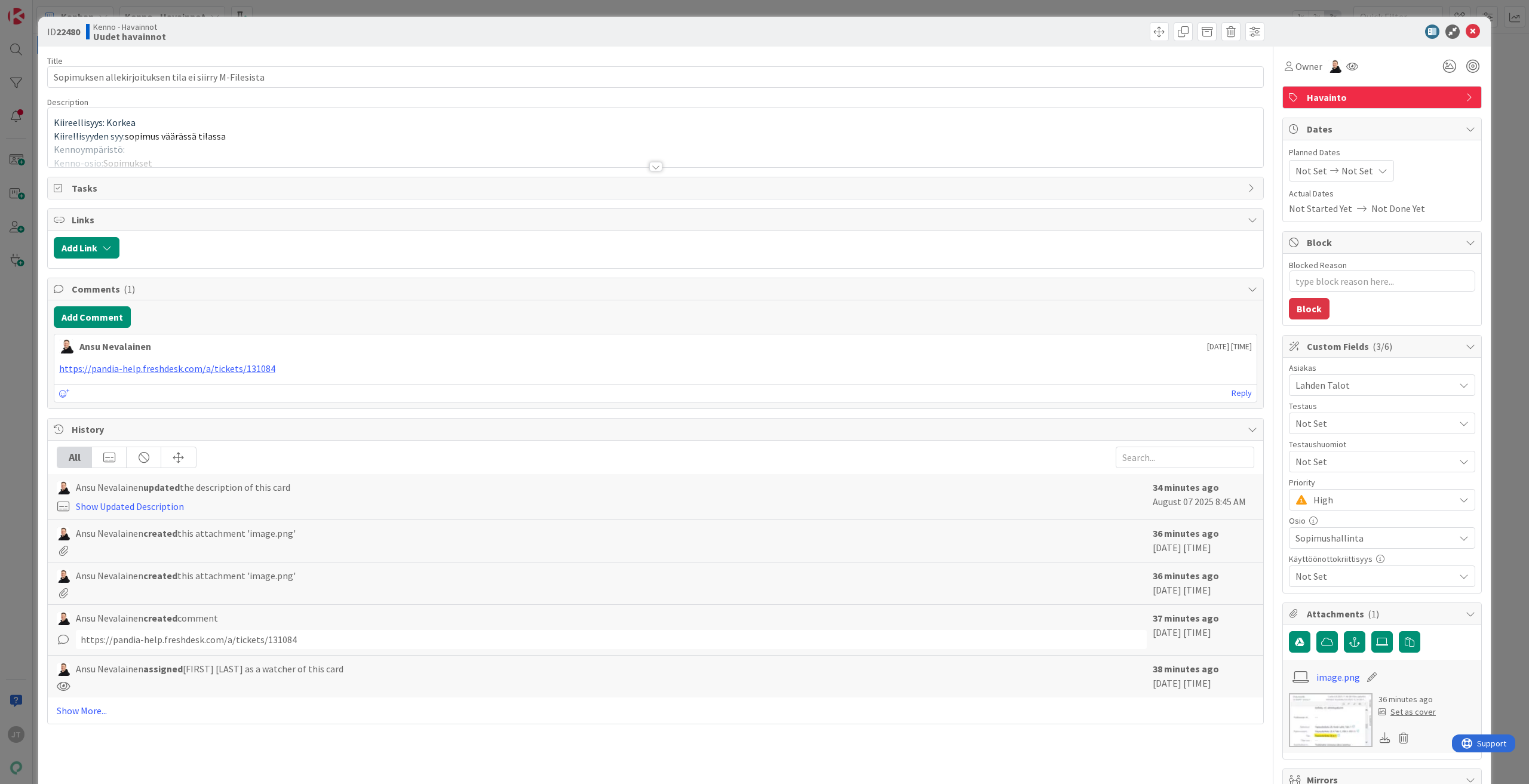 type on "x" 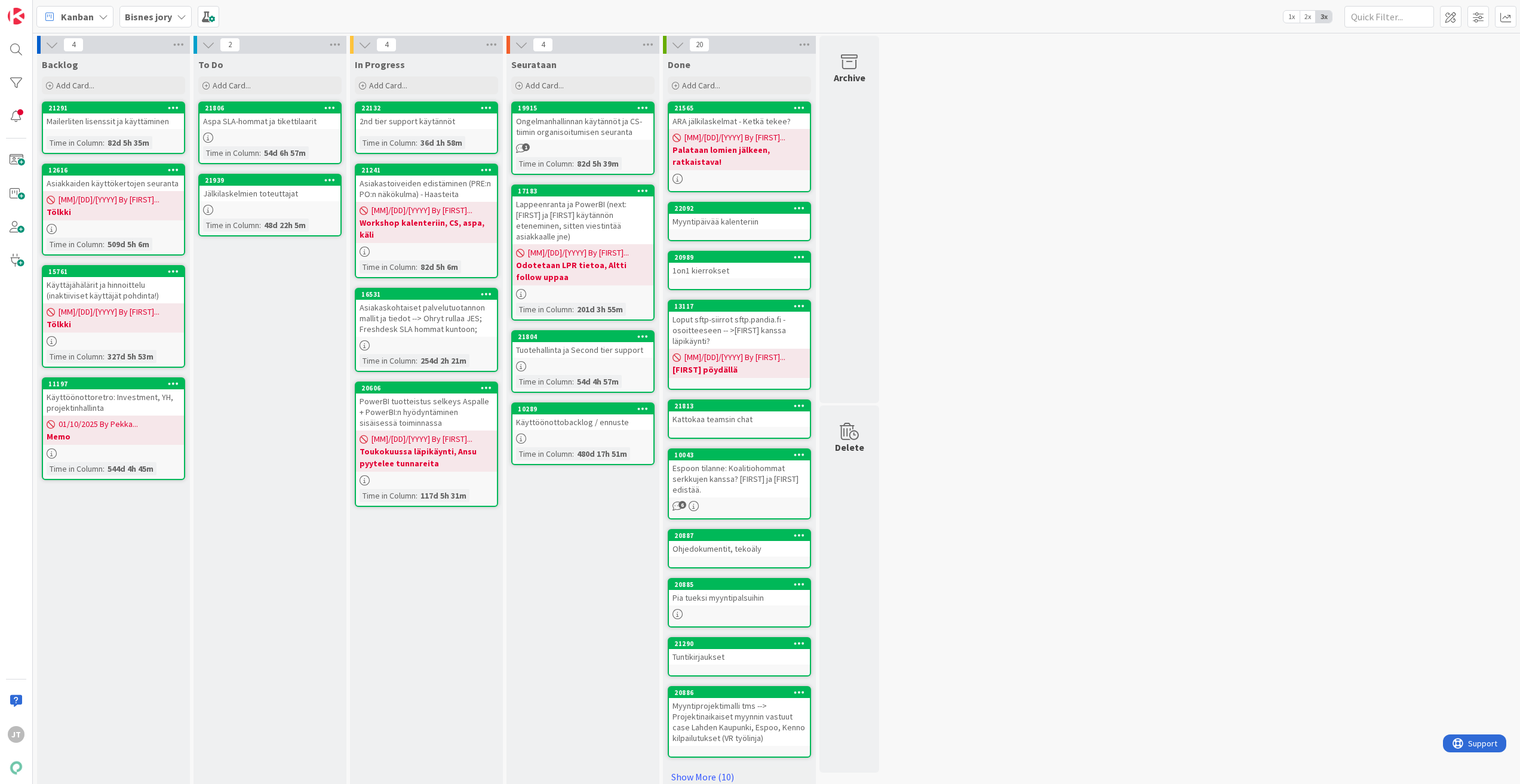 scroll, scrollTop: 0, scrollLeft: 0, axis: both 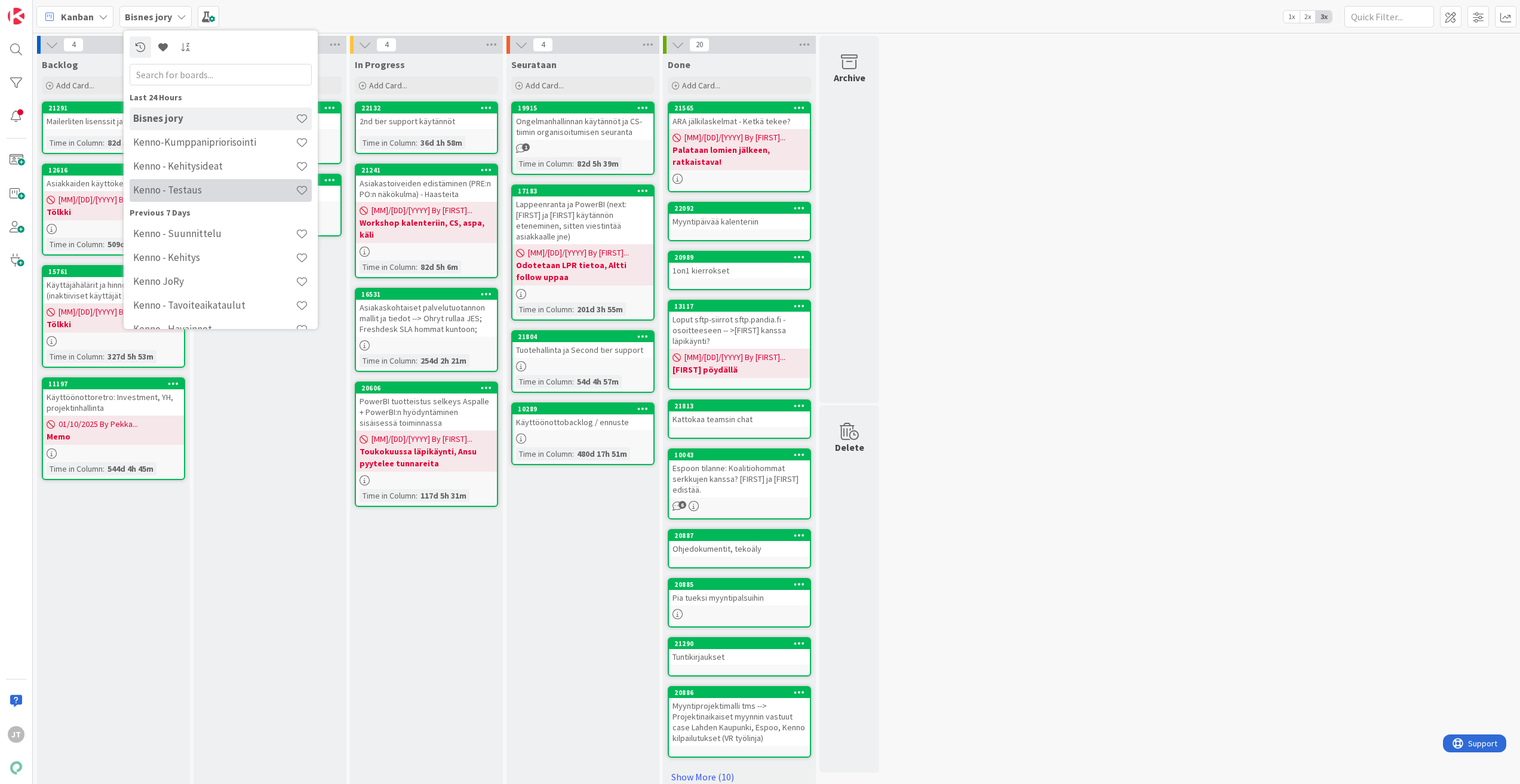 click on "Kenno - Testaus" at bounding box center (214, 190) 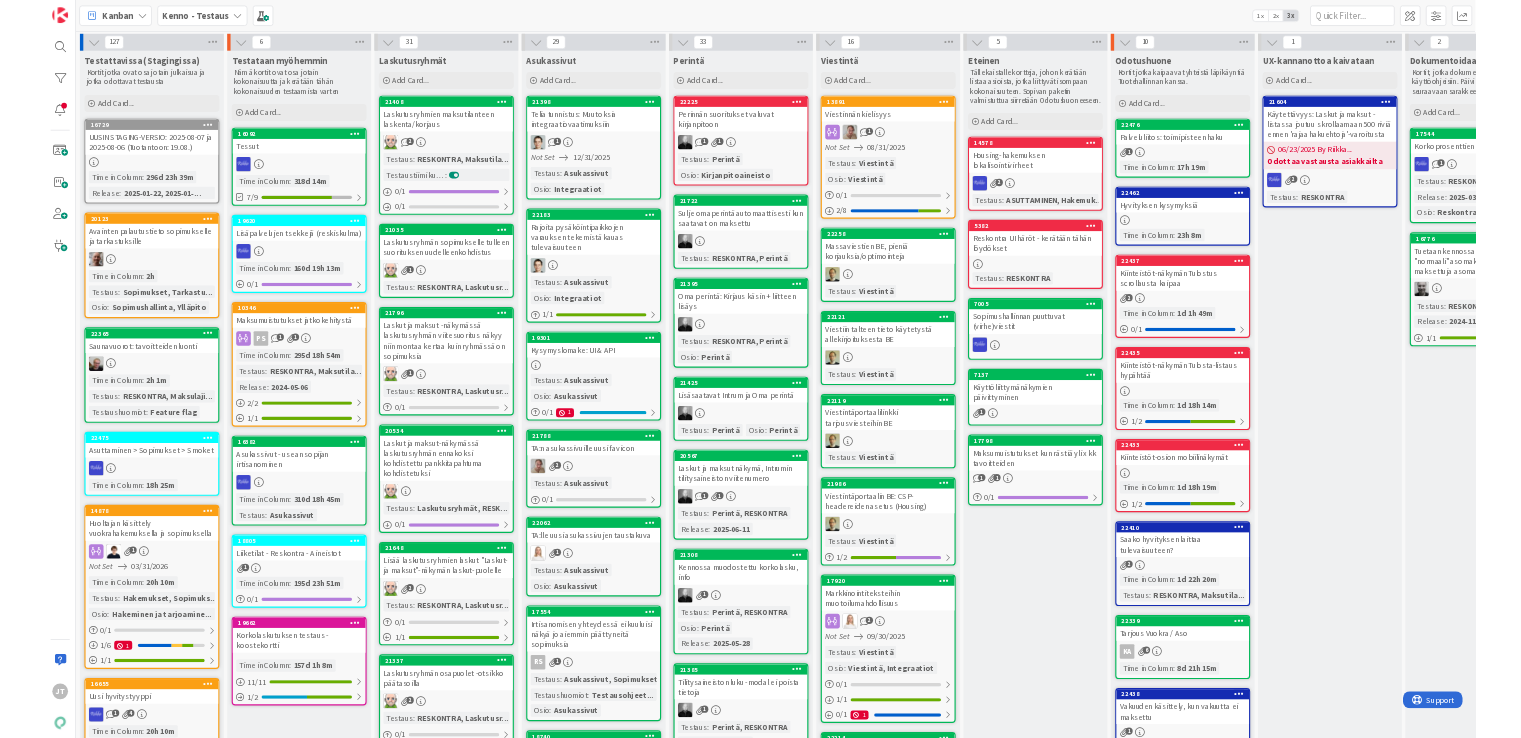 scroll, scrollTop: 0, scrollLeft: 0, axis: both 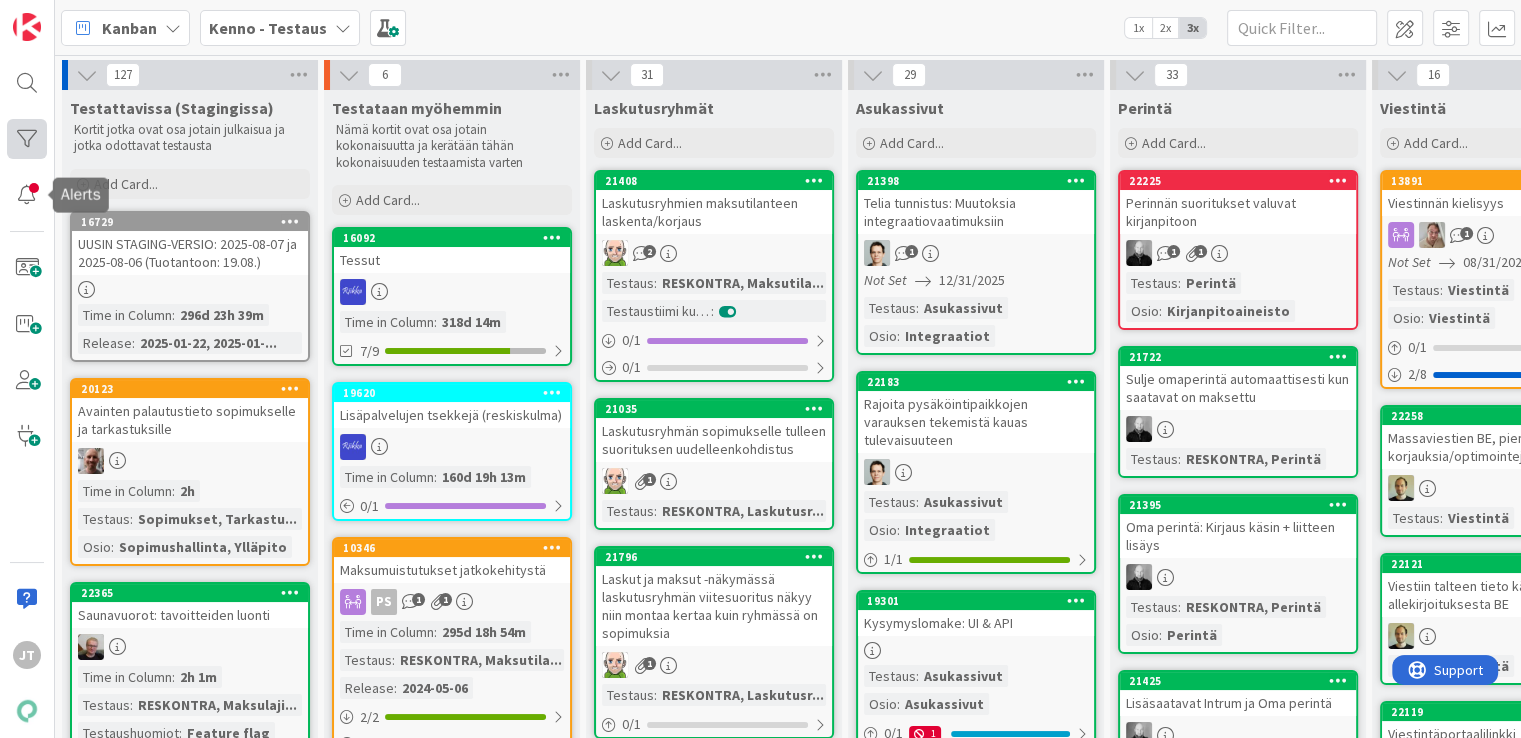 click at bounding box center [27, 139] 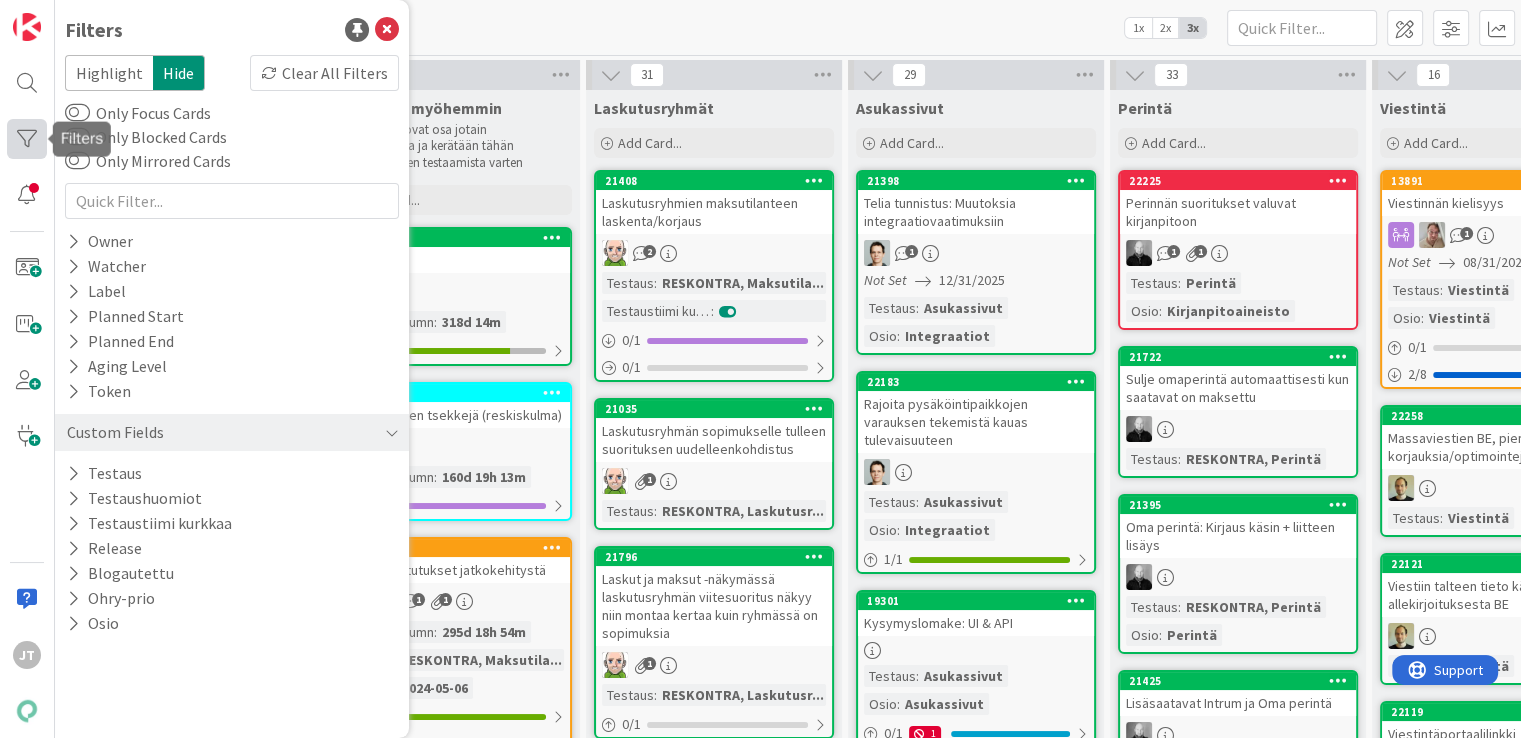 click at bounding box center [27, 139] 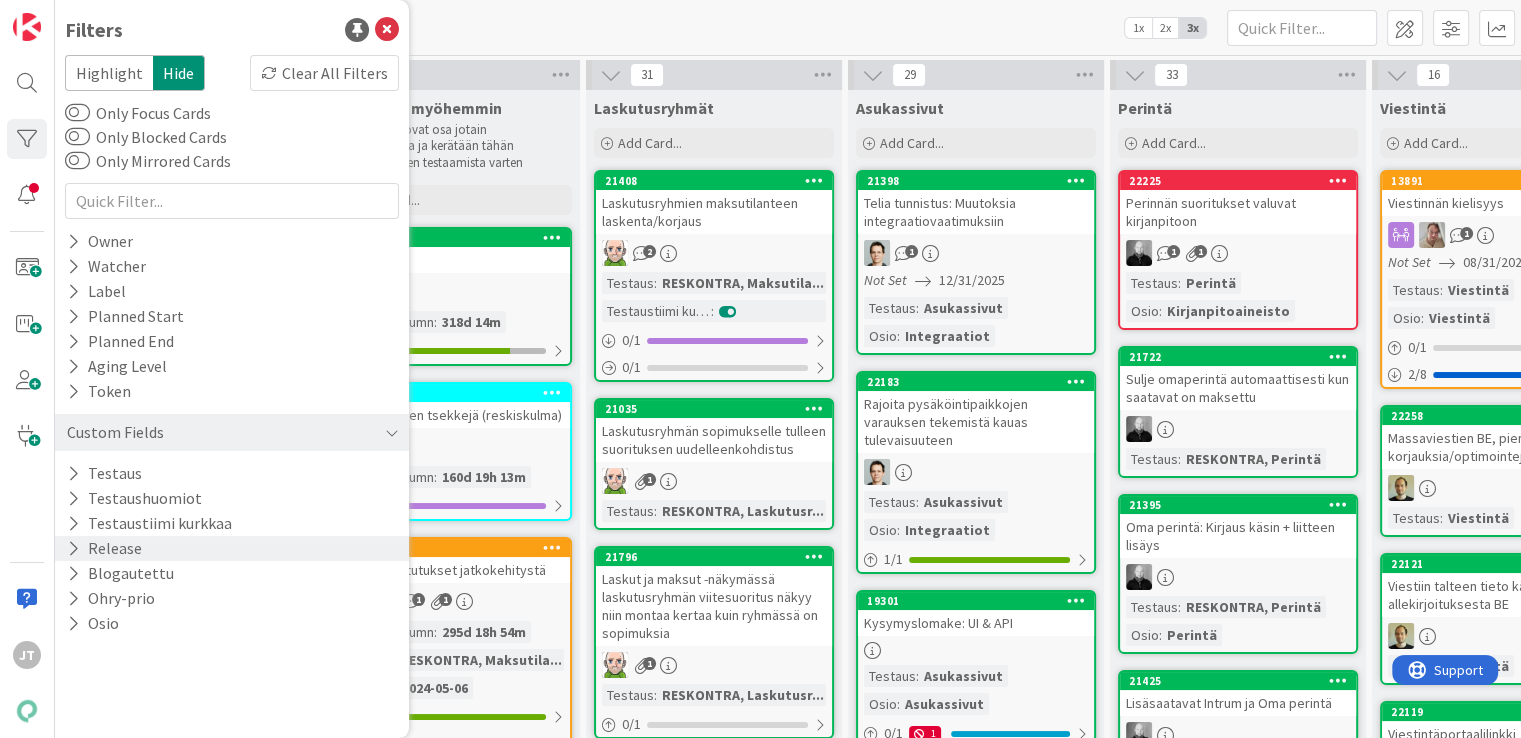 click on "Release" at bounding box center (232, 548) 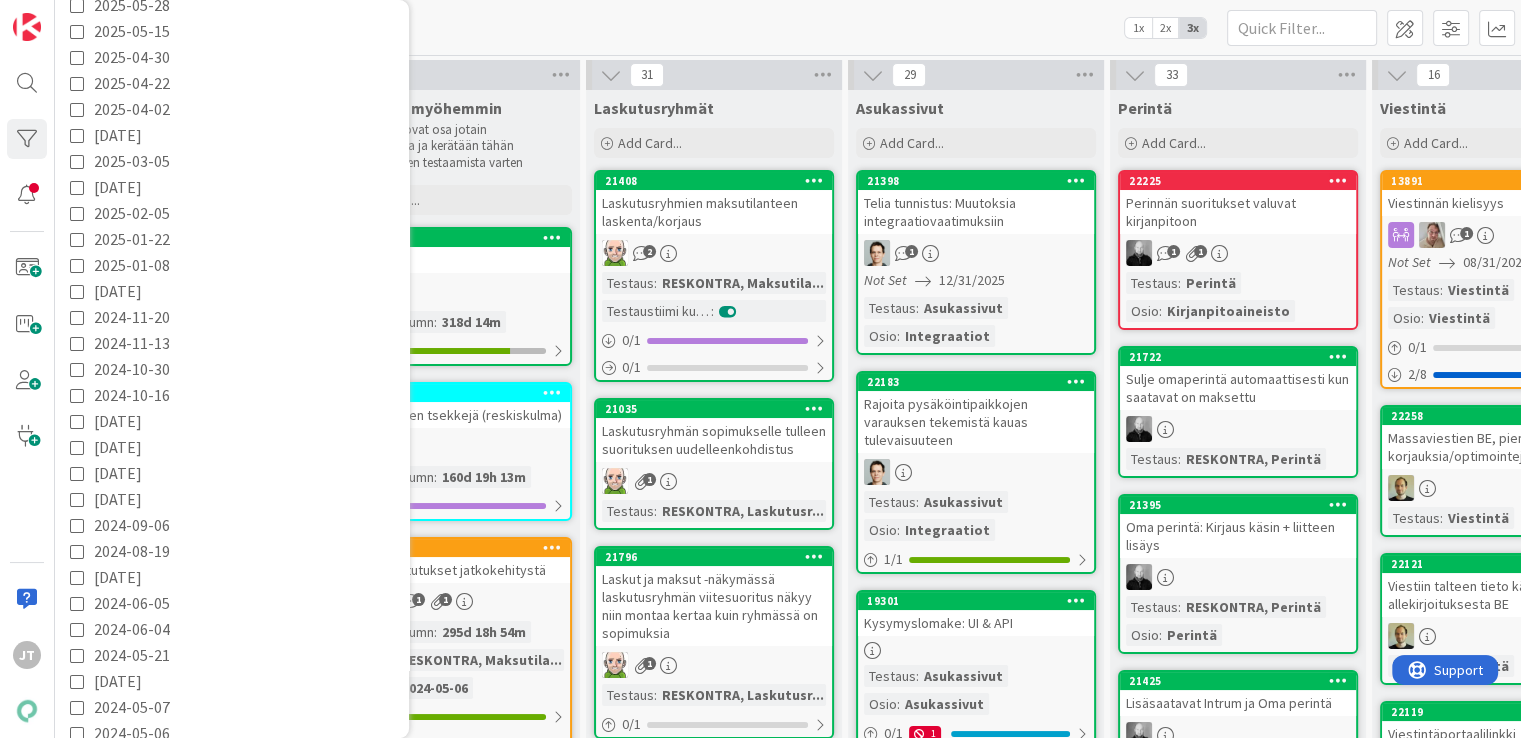 scroll, scrollTop: 598, scrollLeft: 0, axis: vertical 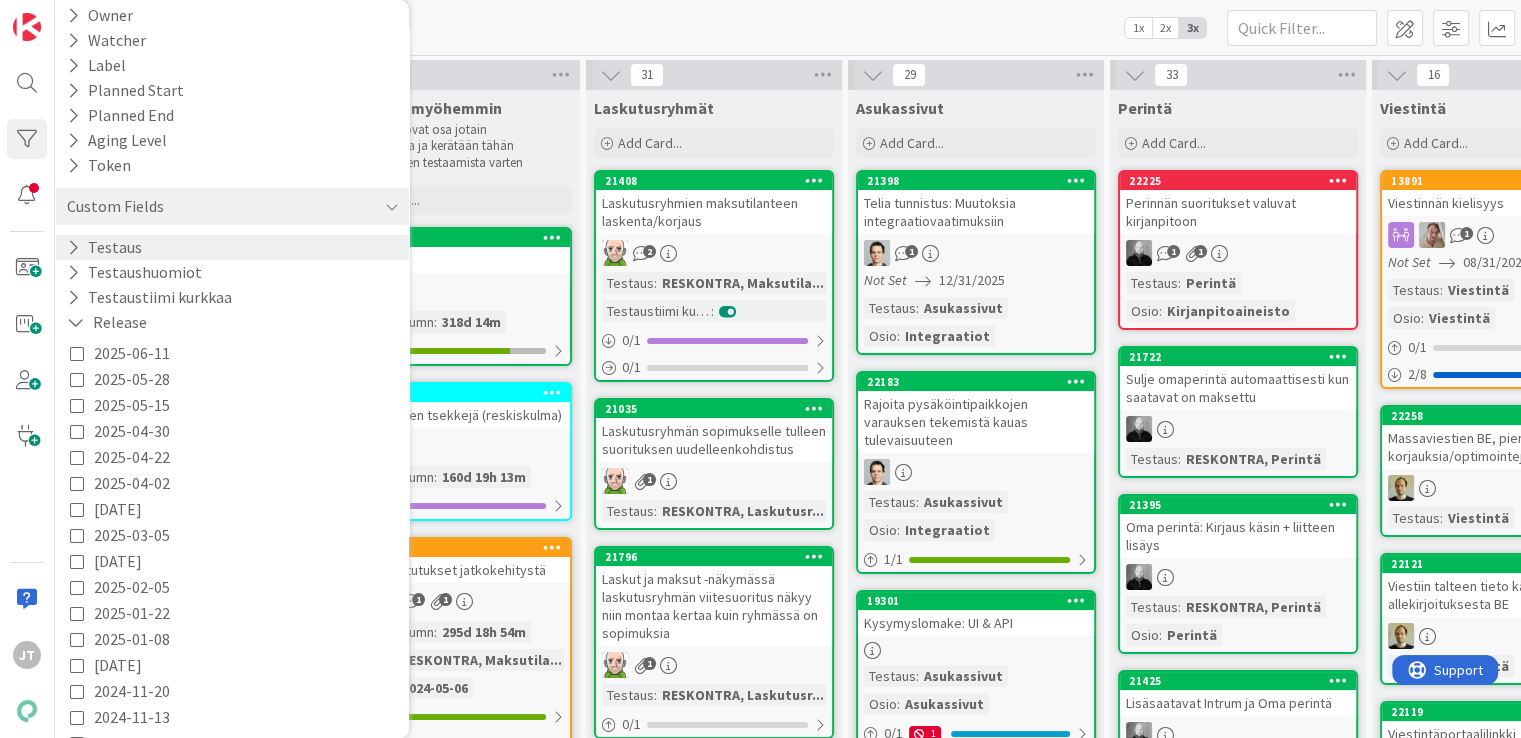 click on "Testaus" at bounding box center (104, 247) 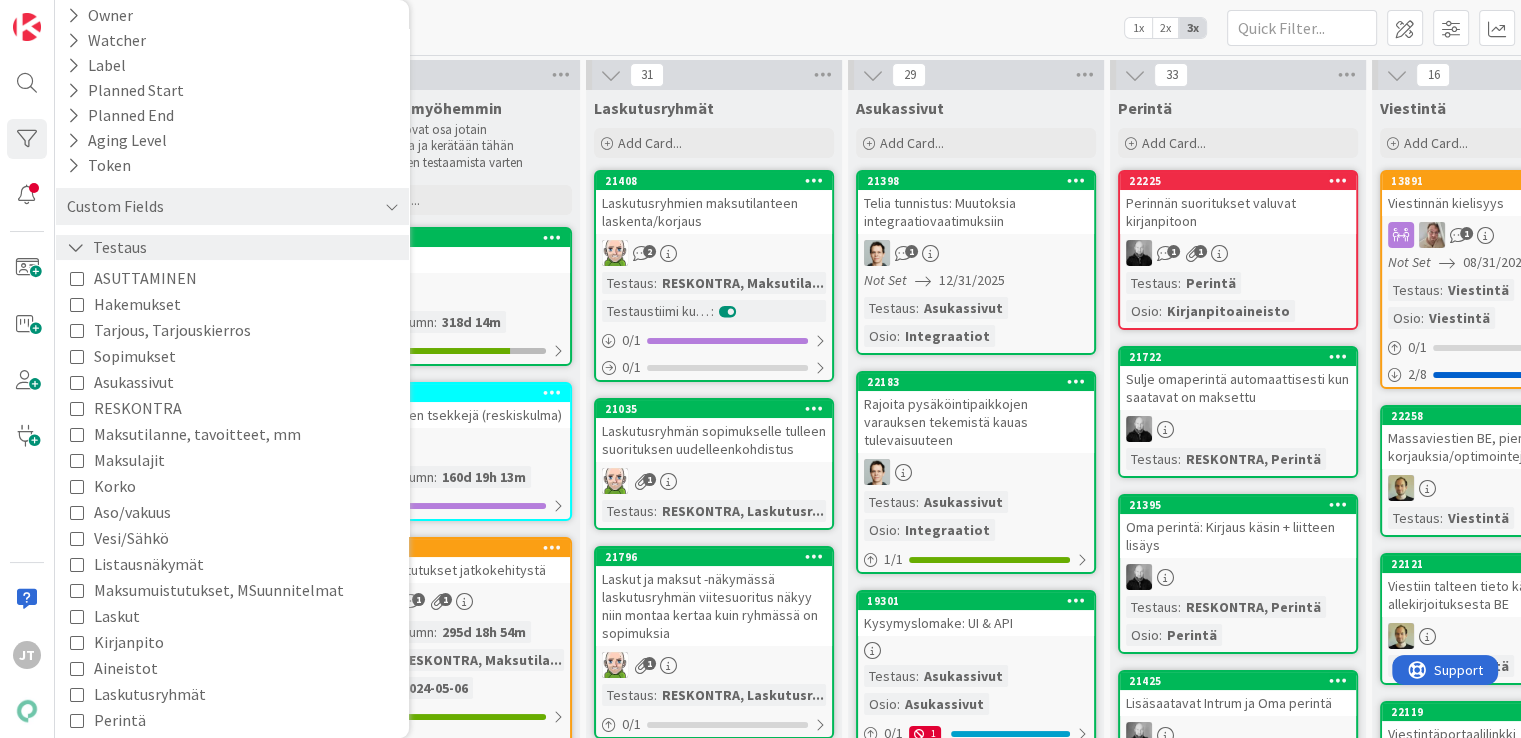 click at bounding box center (76, 247) 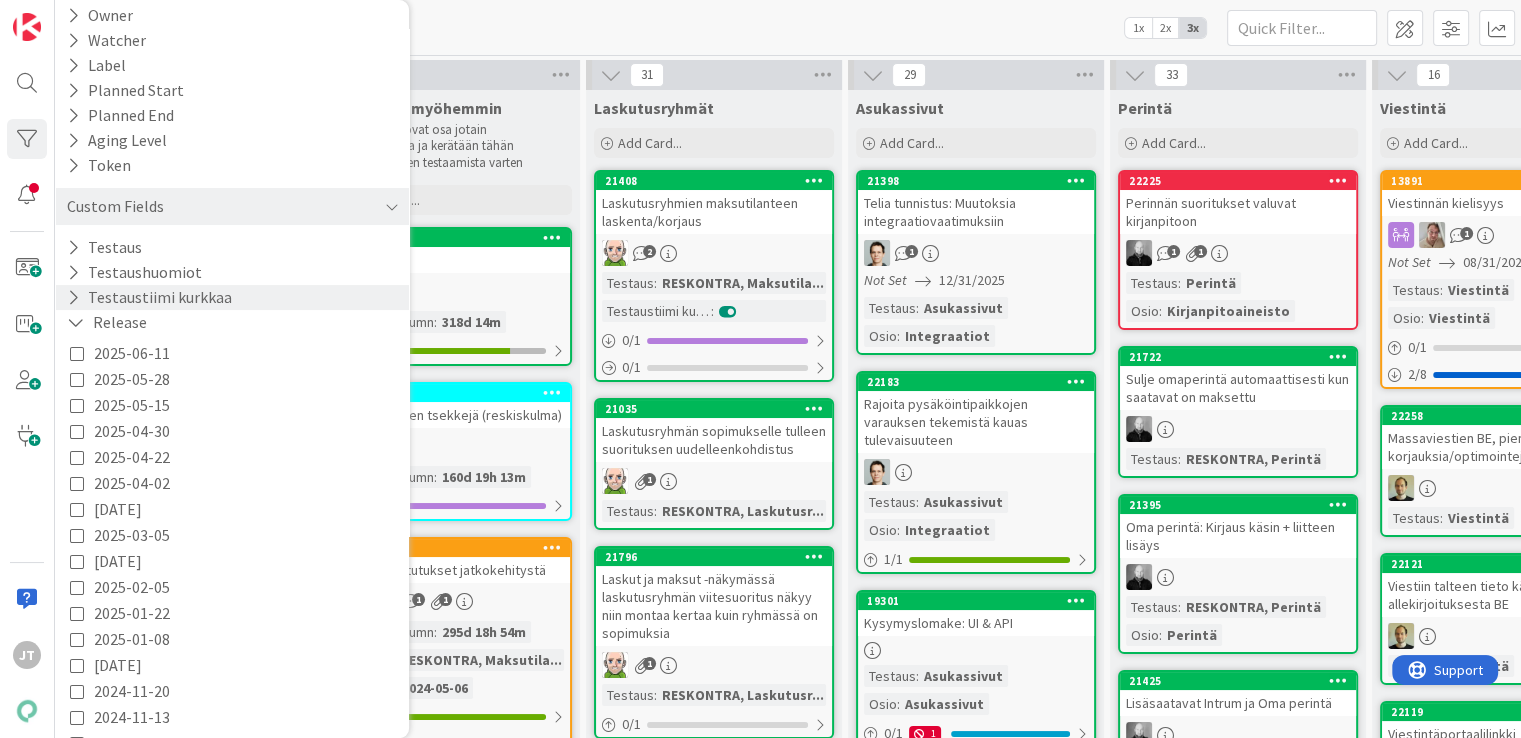 click at bounding box center (73, 297) 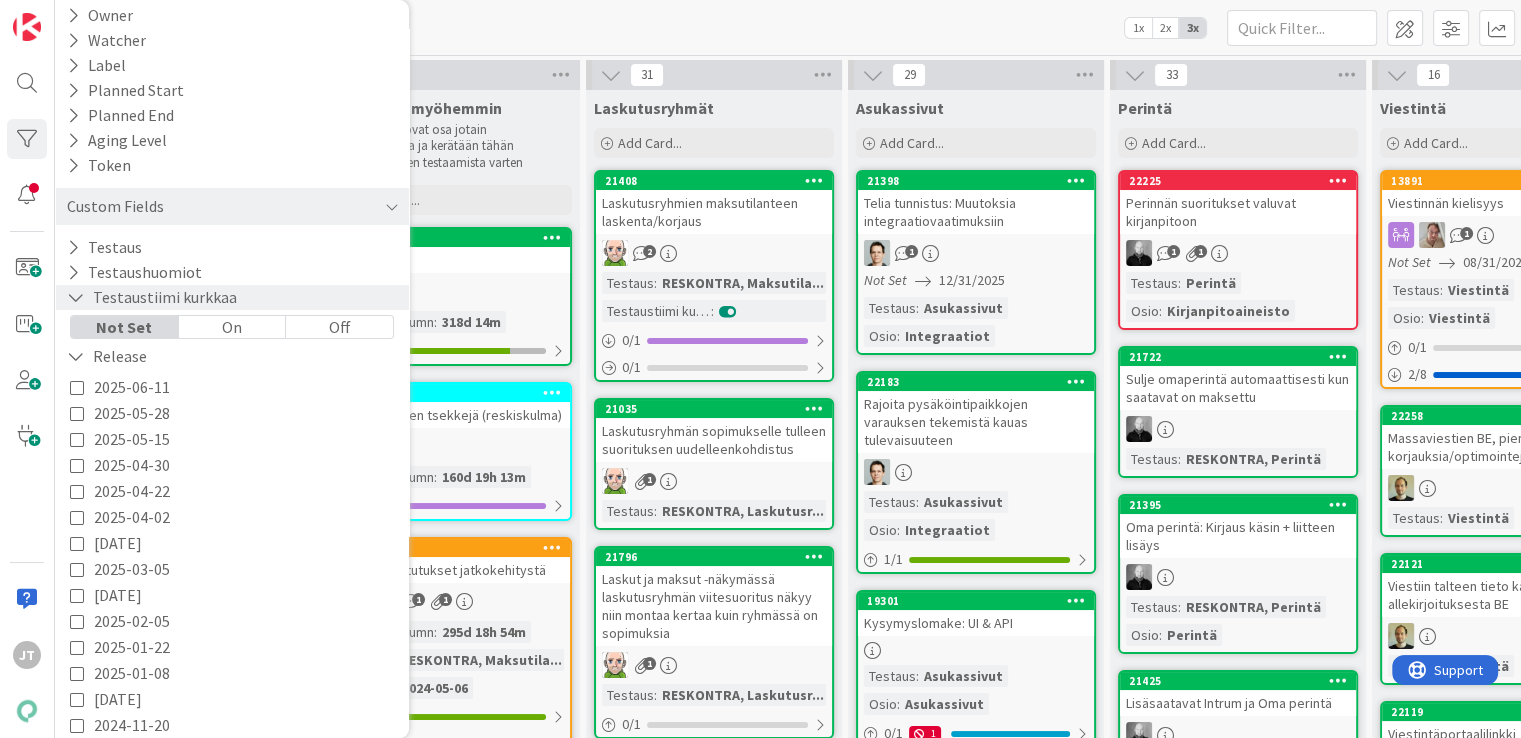 click at bounding box center [76, 297] 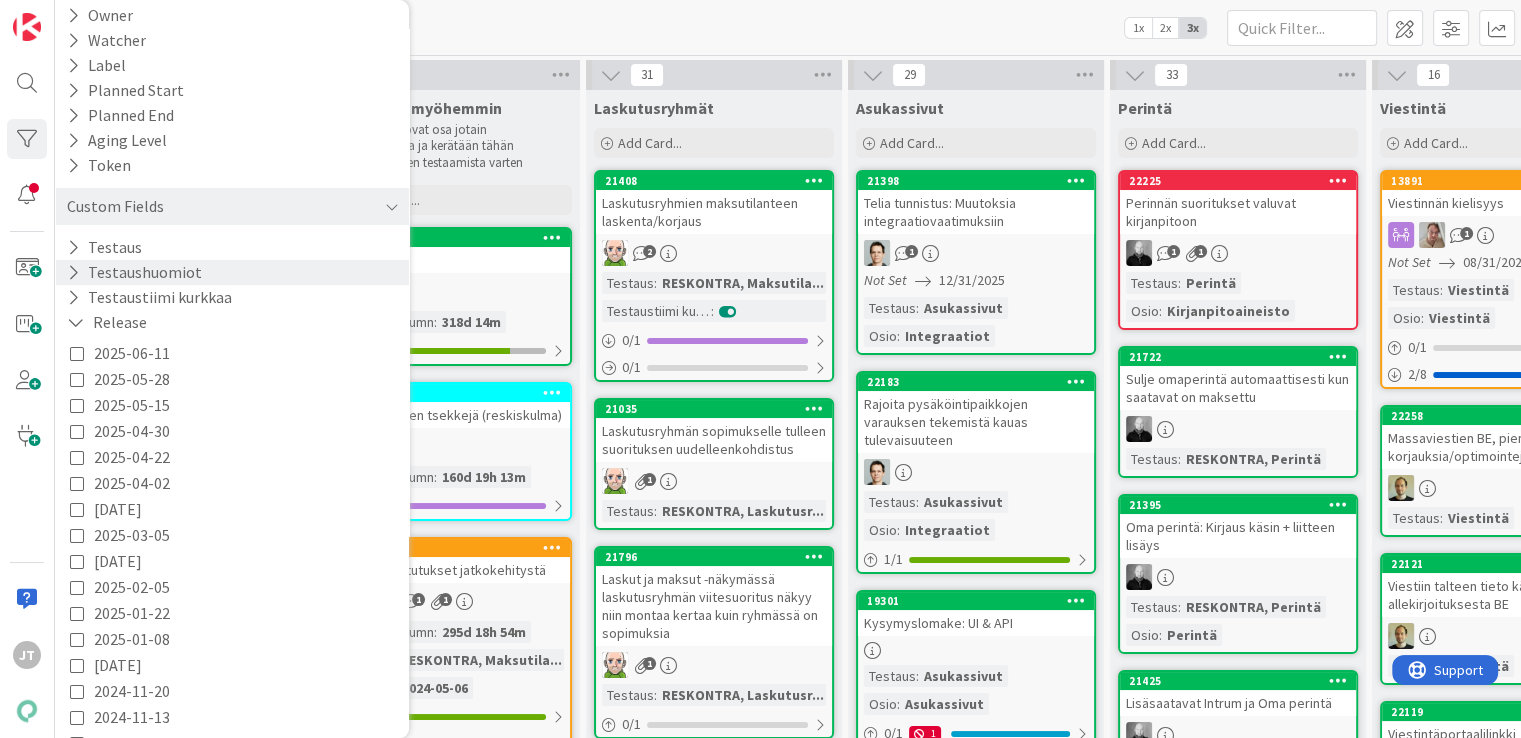 click at bounding box center [73, 272] 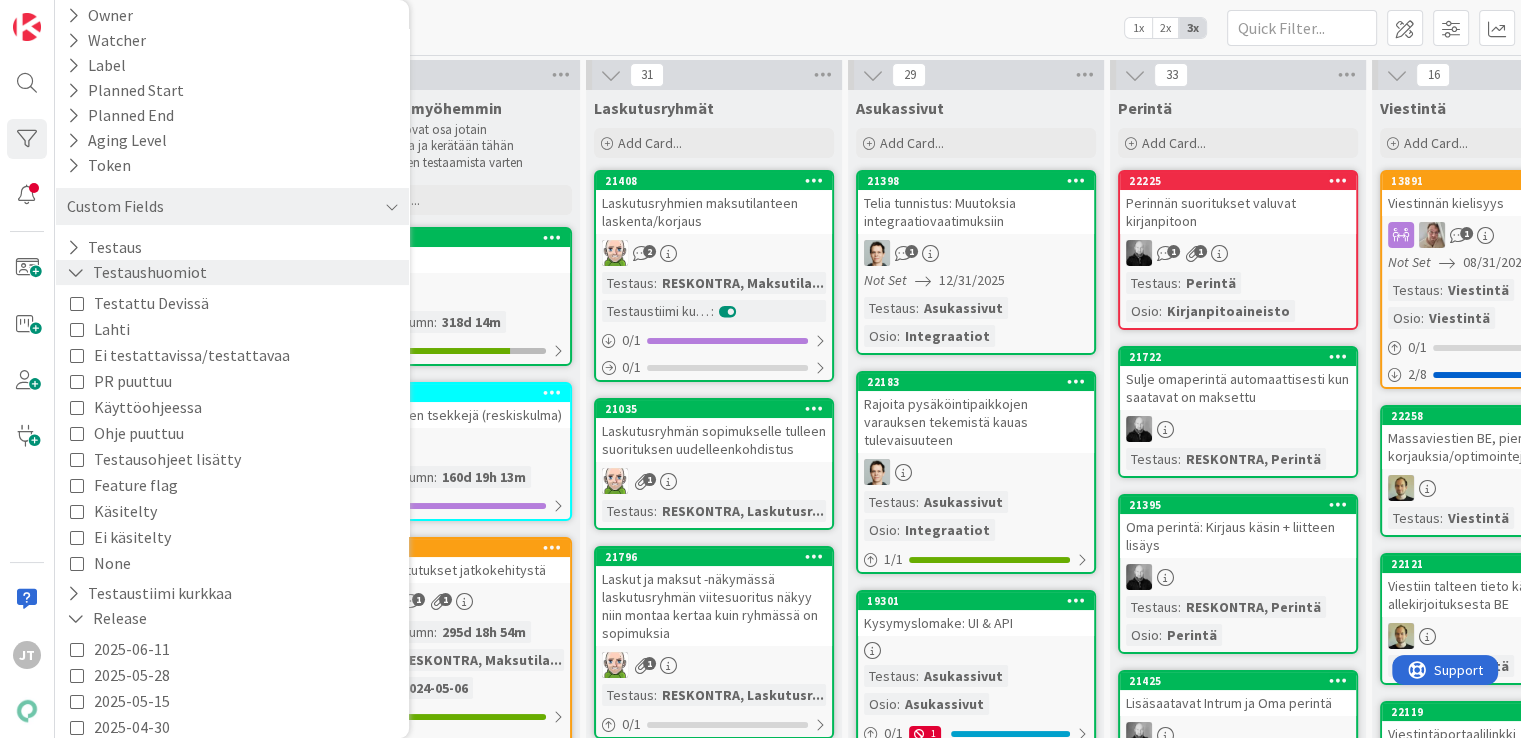 click at bounding box center (76, 272) 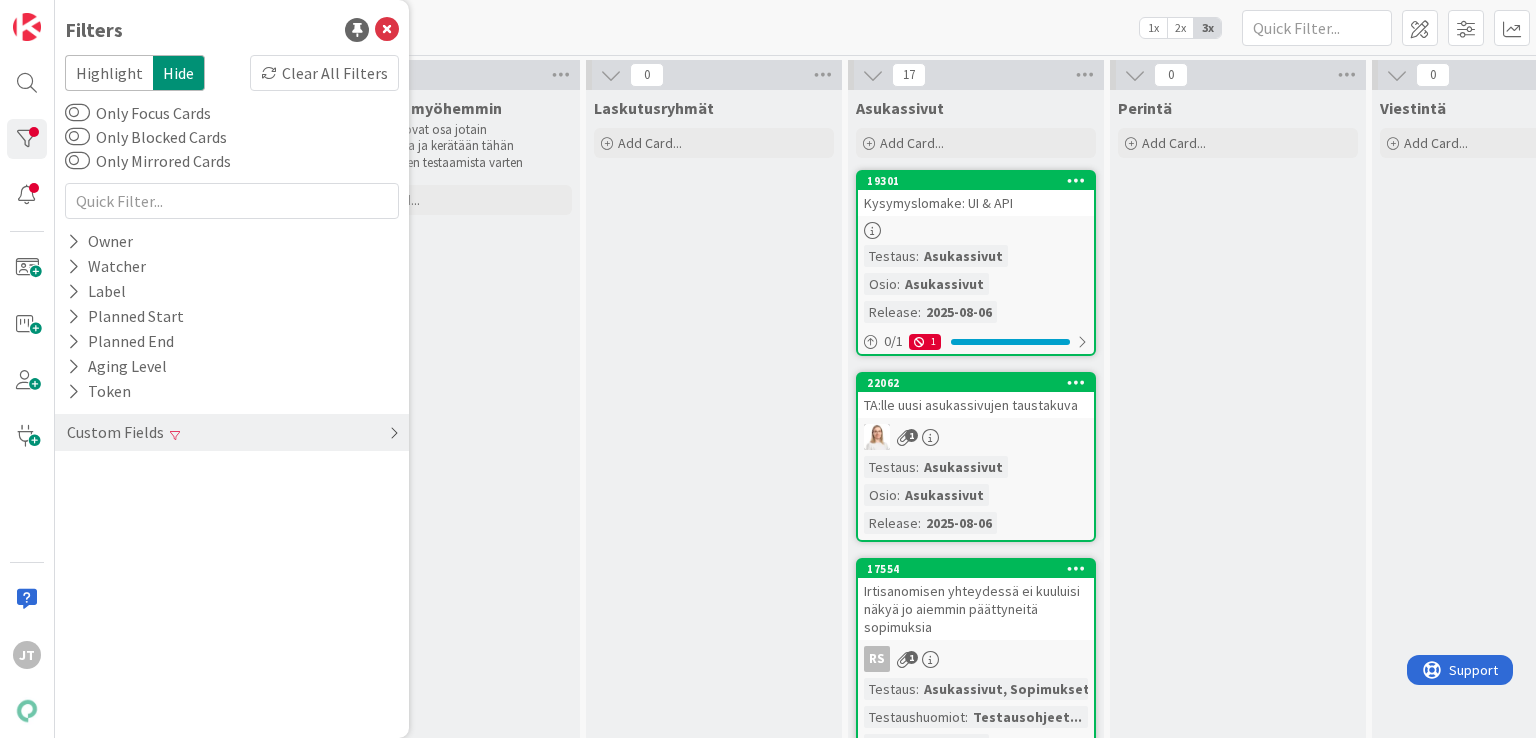 scroll, scrollTop: 0, scrollLeft: 0, axis: both 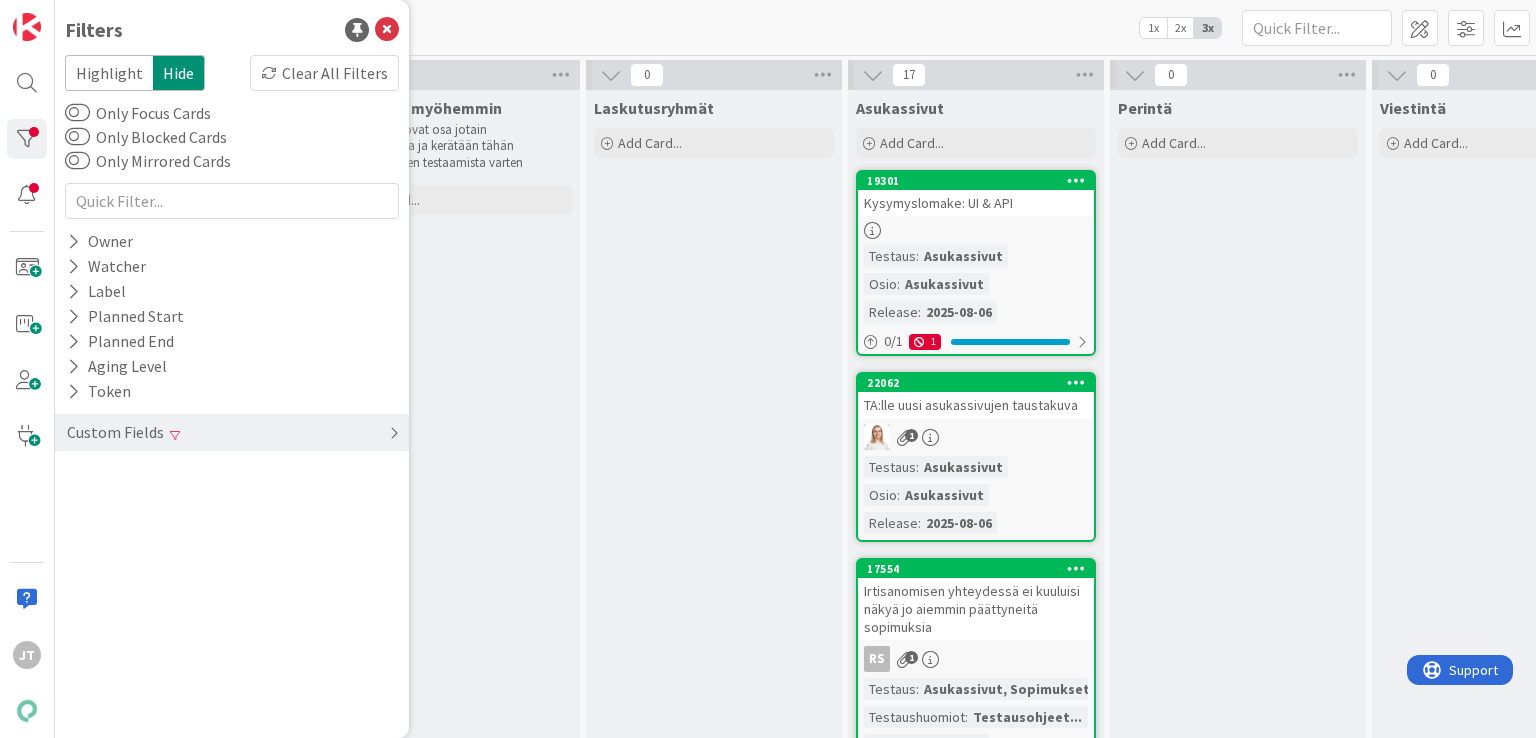 click on "Custom Fields" at bounding box center (232, 432) 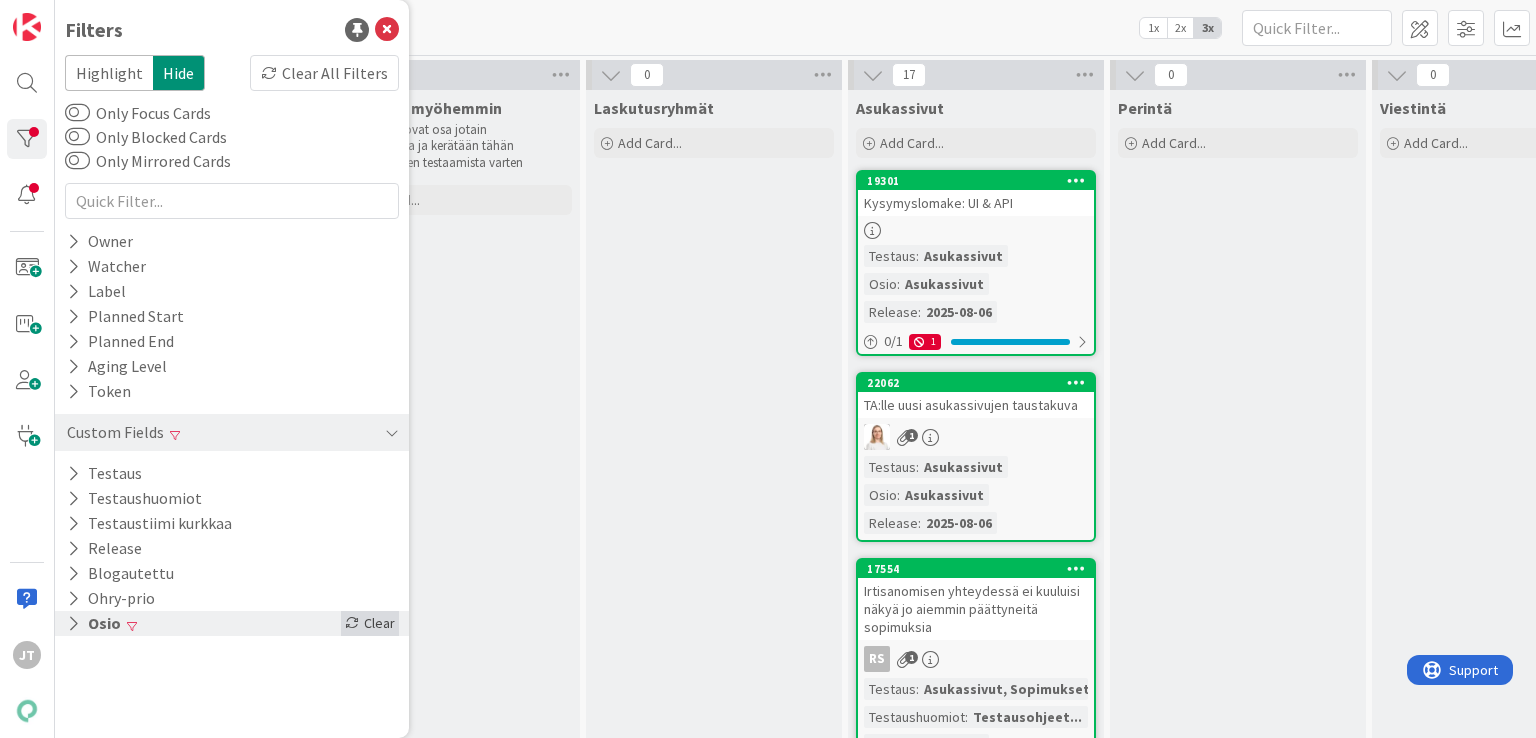 click on "Clear" at bounding box center [370, 623] 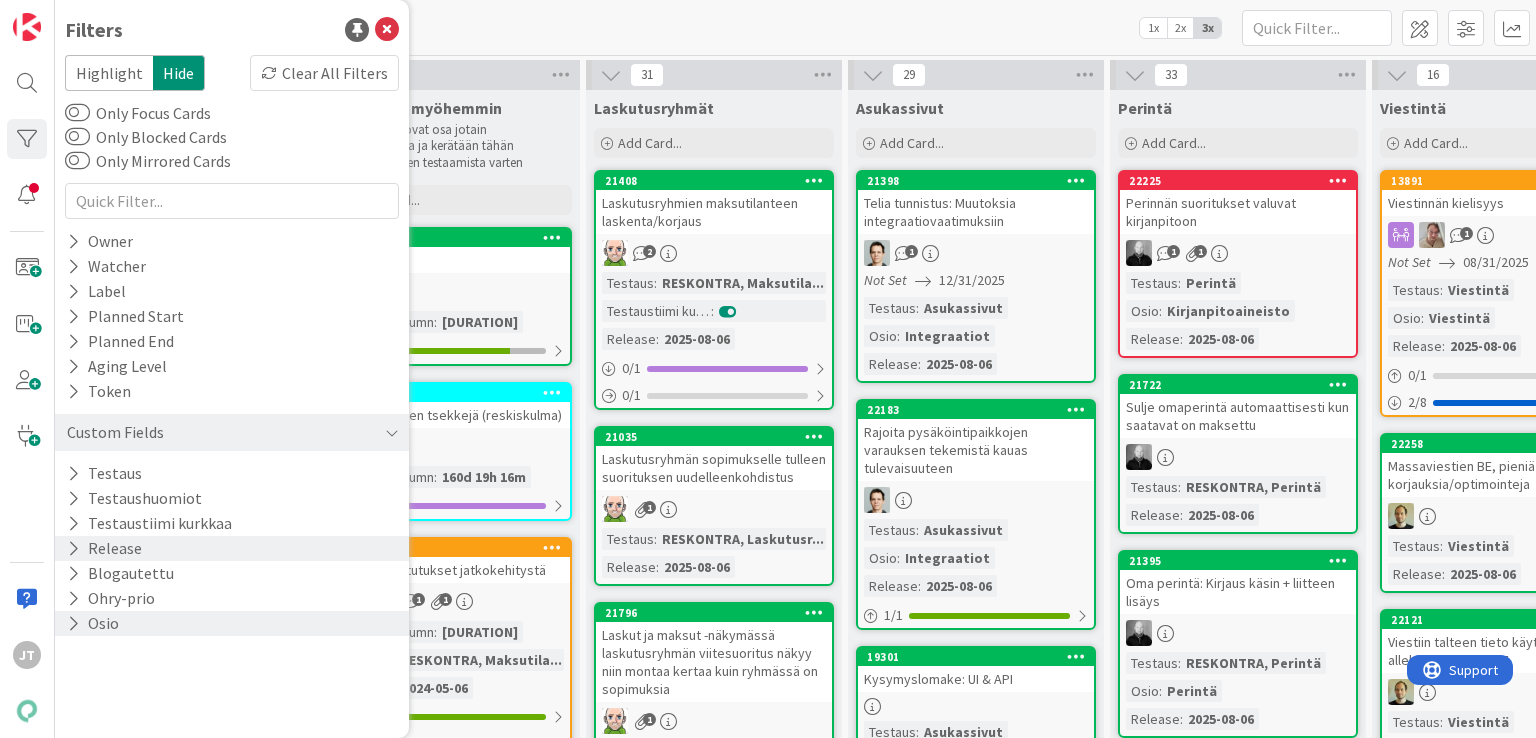 click on "Release" at bounding box center [232, 548] 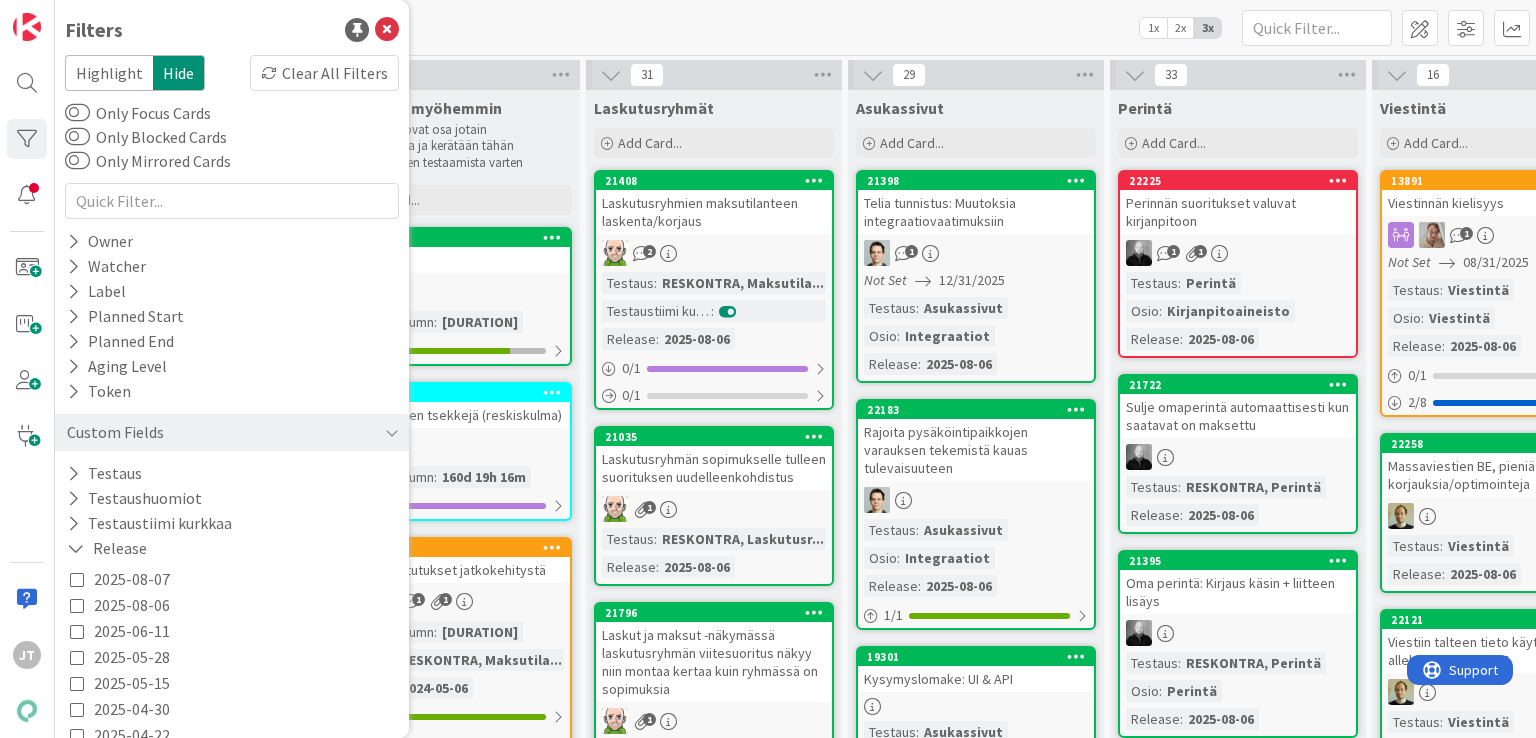 click at bounding box center [77, 605] 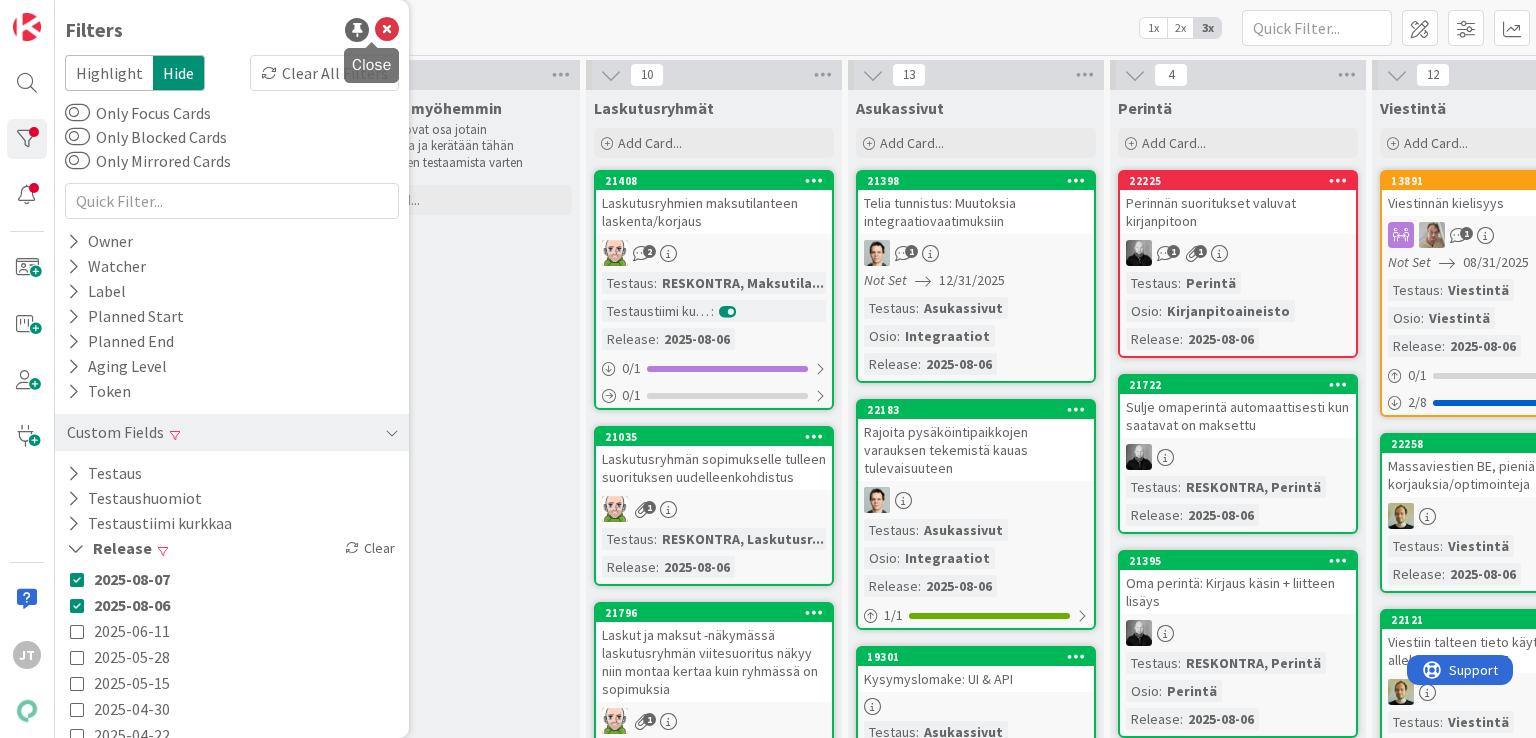 click at bounding box center [387, 30] 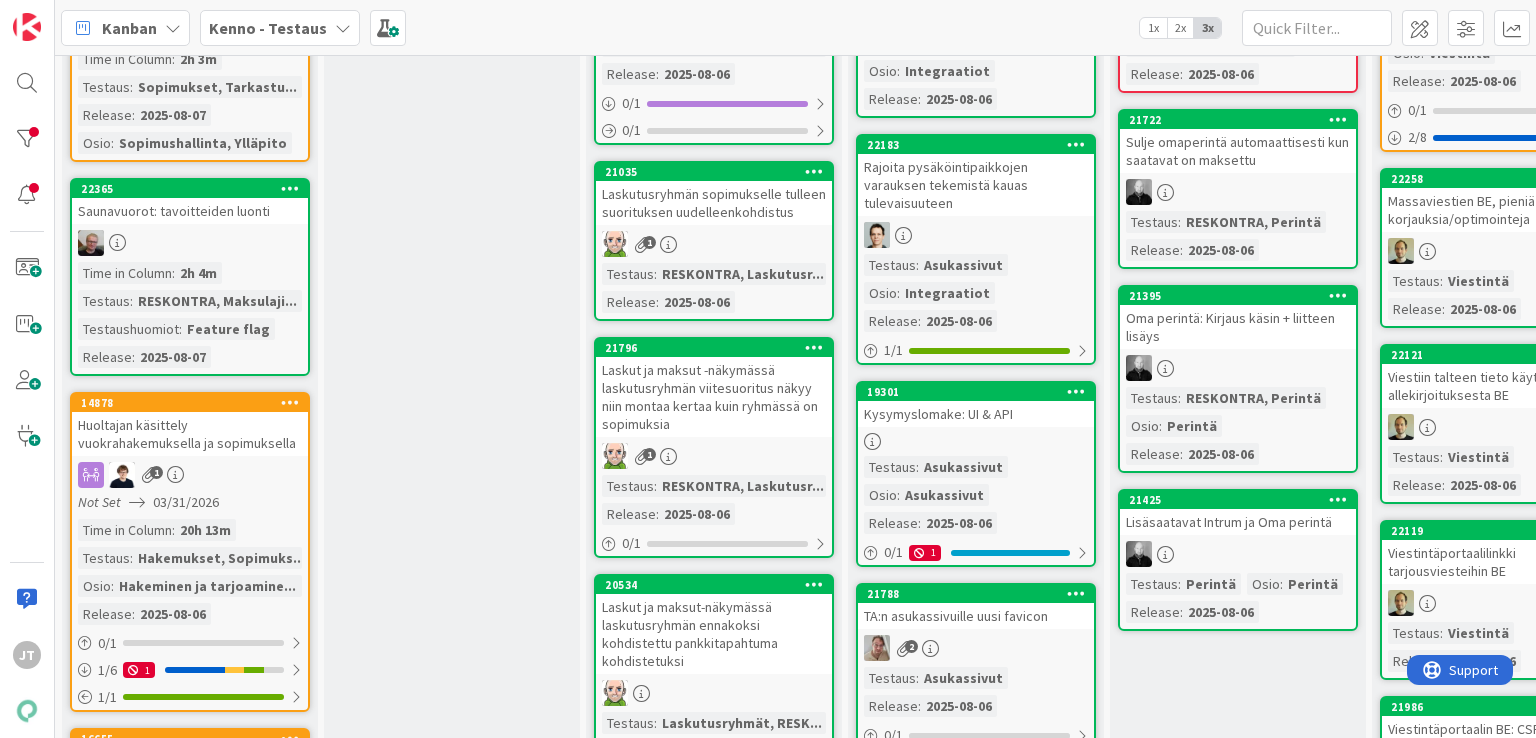 scroll, scrollTop: 300, scrollLeft: 0, axis: vertical 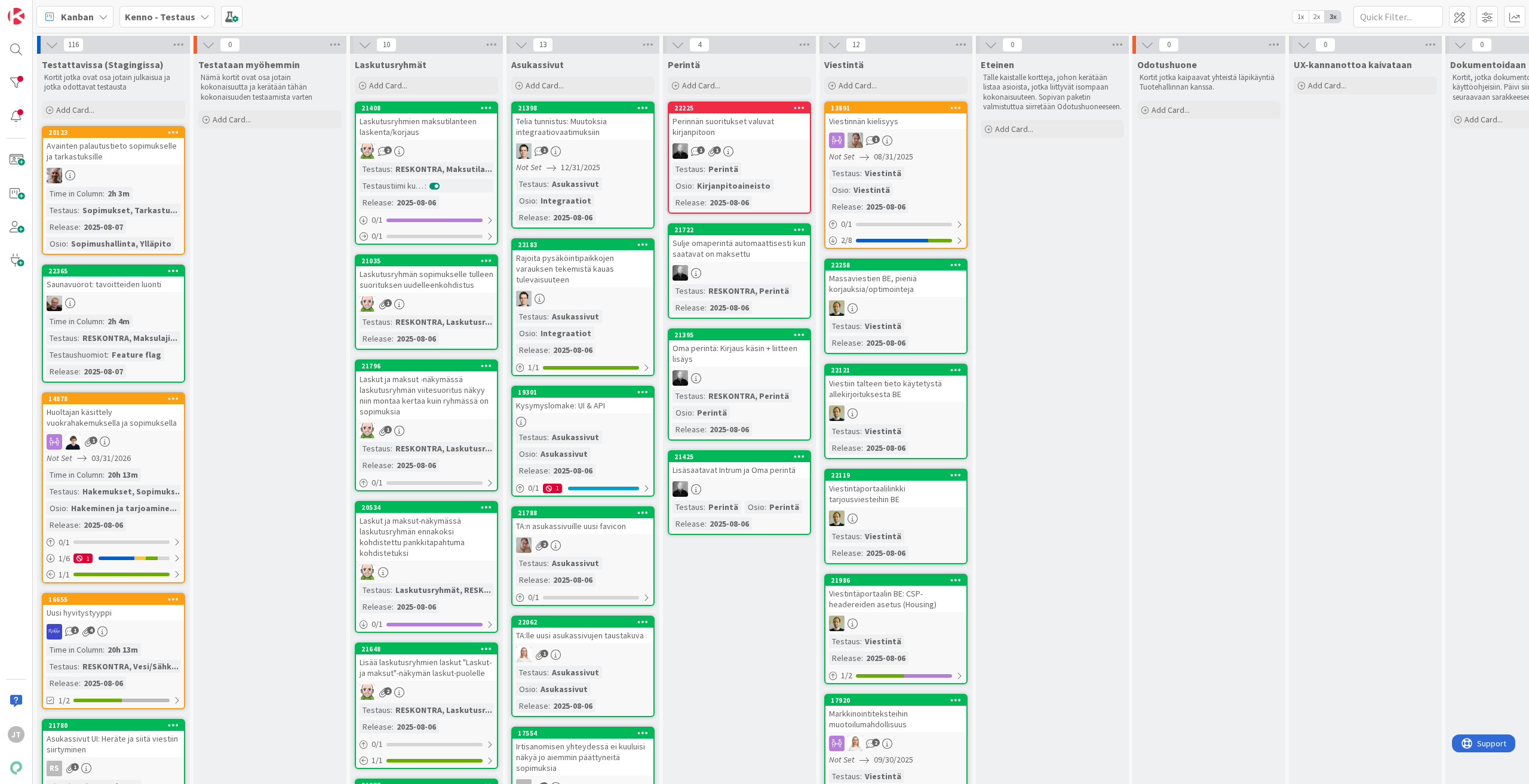 click on "Kenno - Testaus" at bounding box center (160, 17) 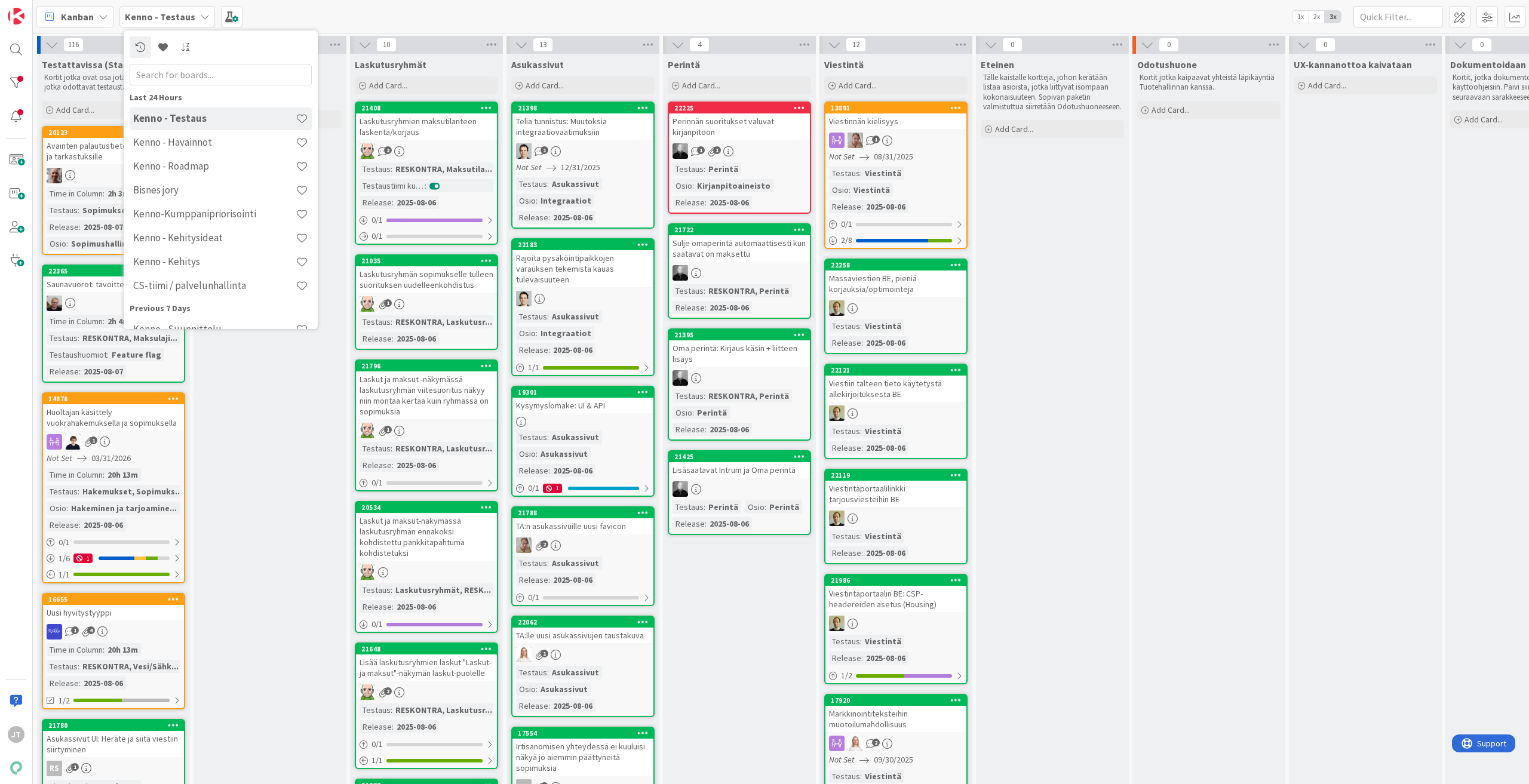 click on "Bisnes jory" at bounding box center (214, 190) 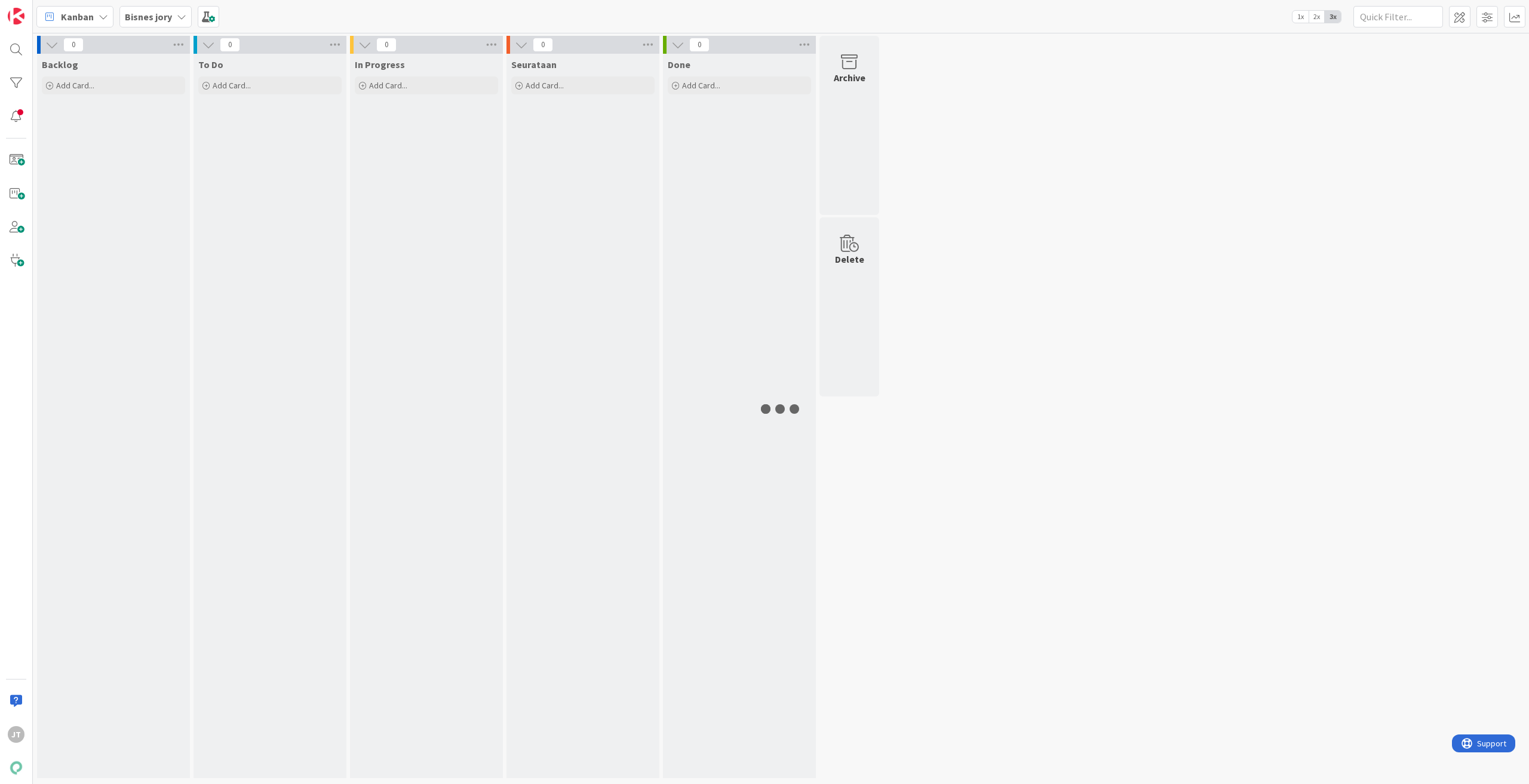 click on "Bisnes jory" at bounding box center [148, 17] 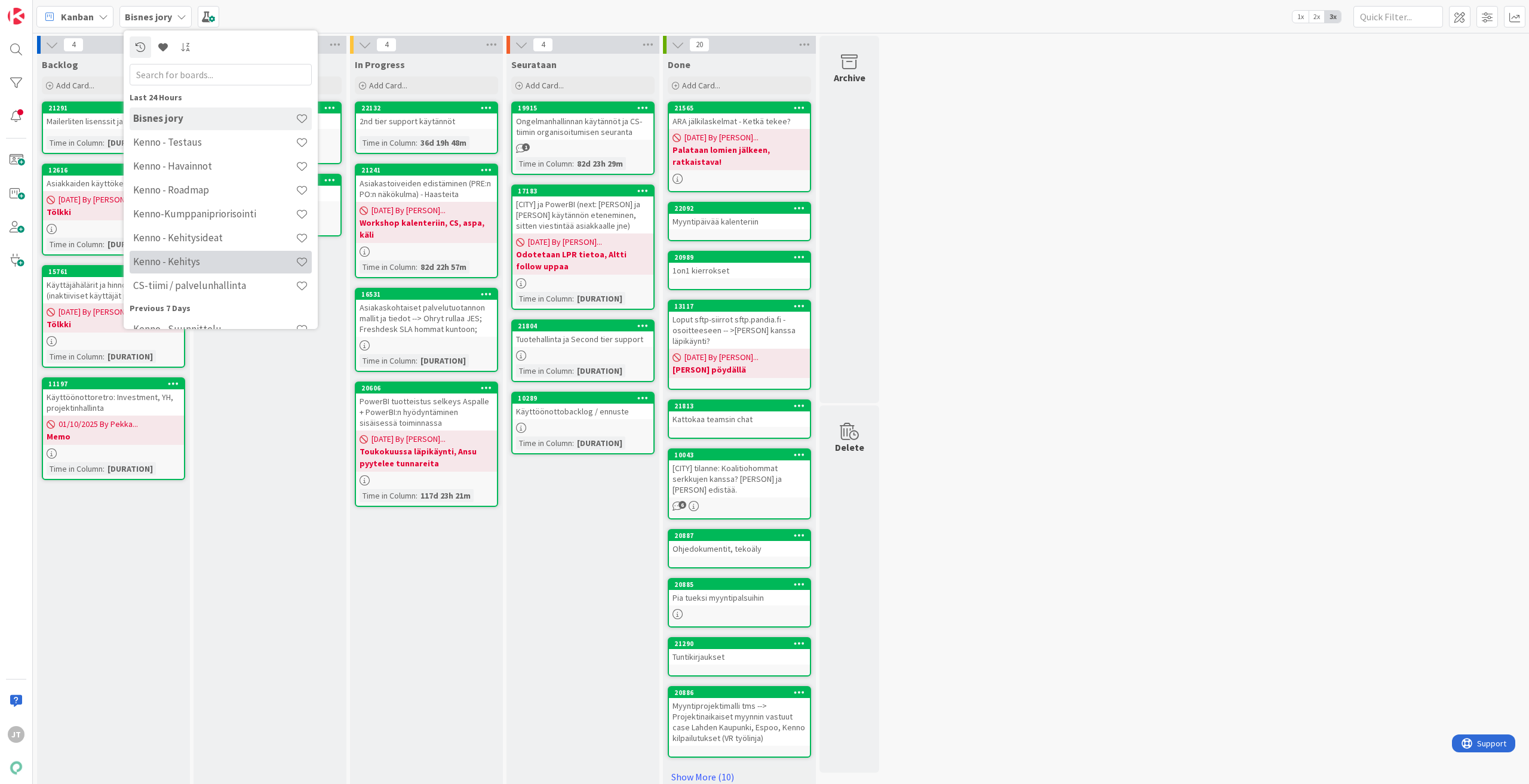 scroll, scrollTop: 0, scrollLeft: 0, axis: both 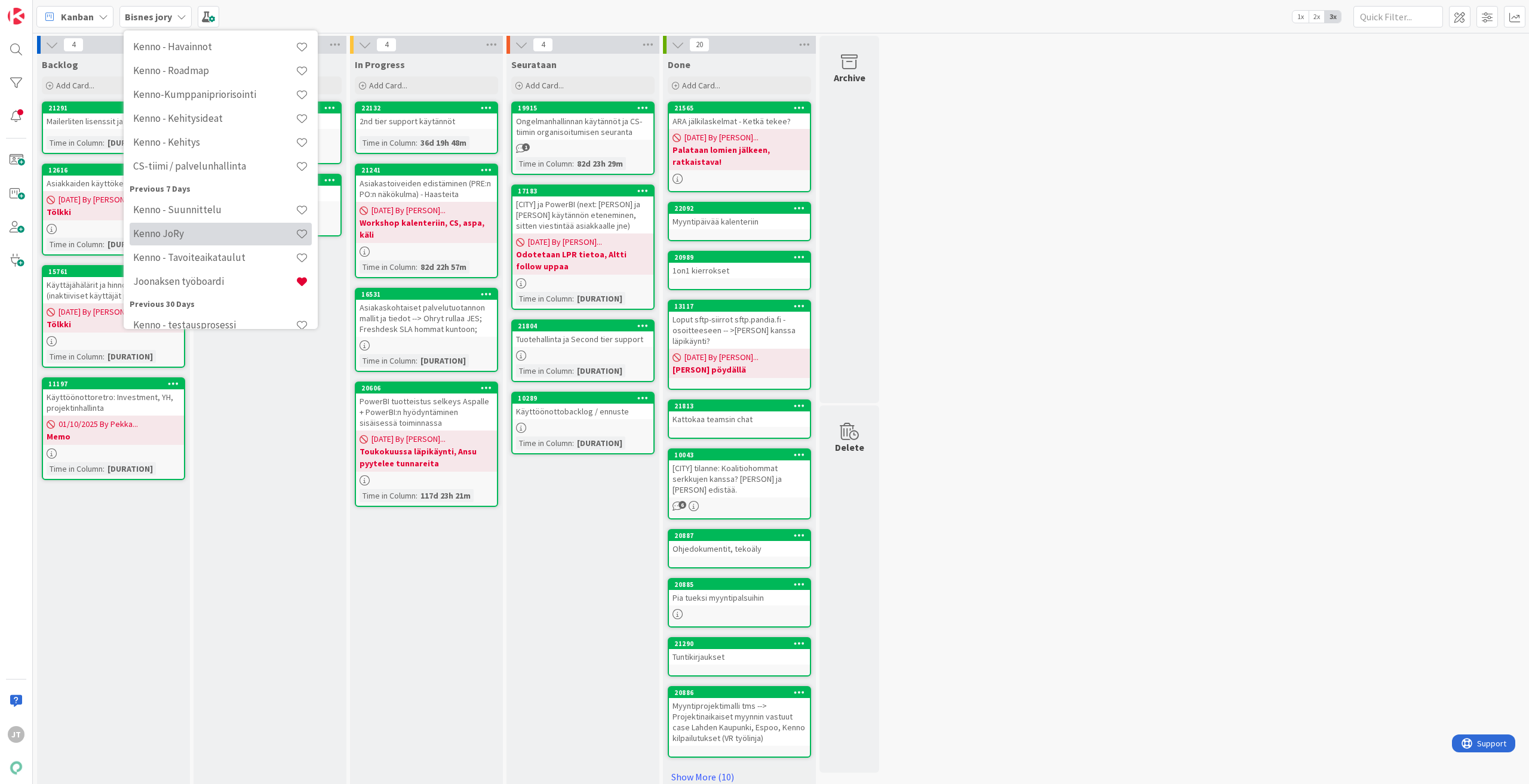 click on "Kenno JoRy" at bounding box center (214, 233) 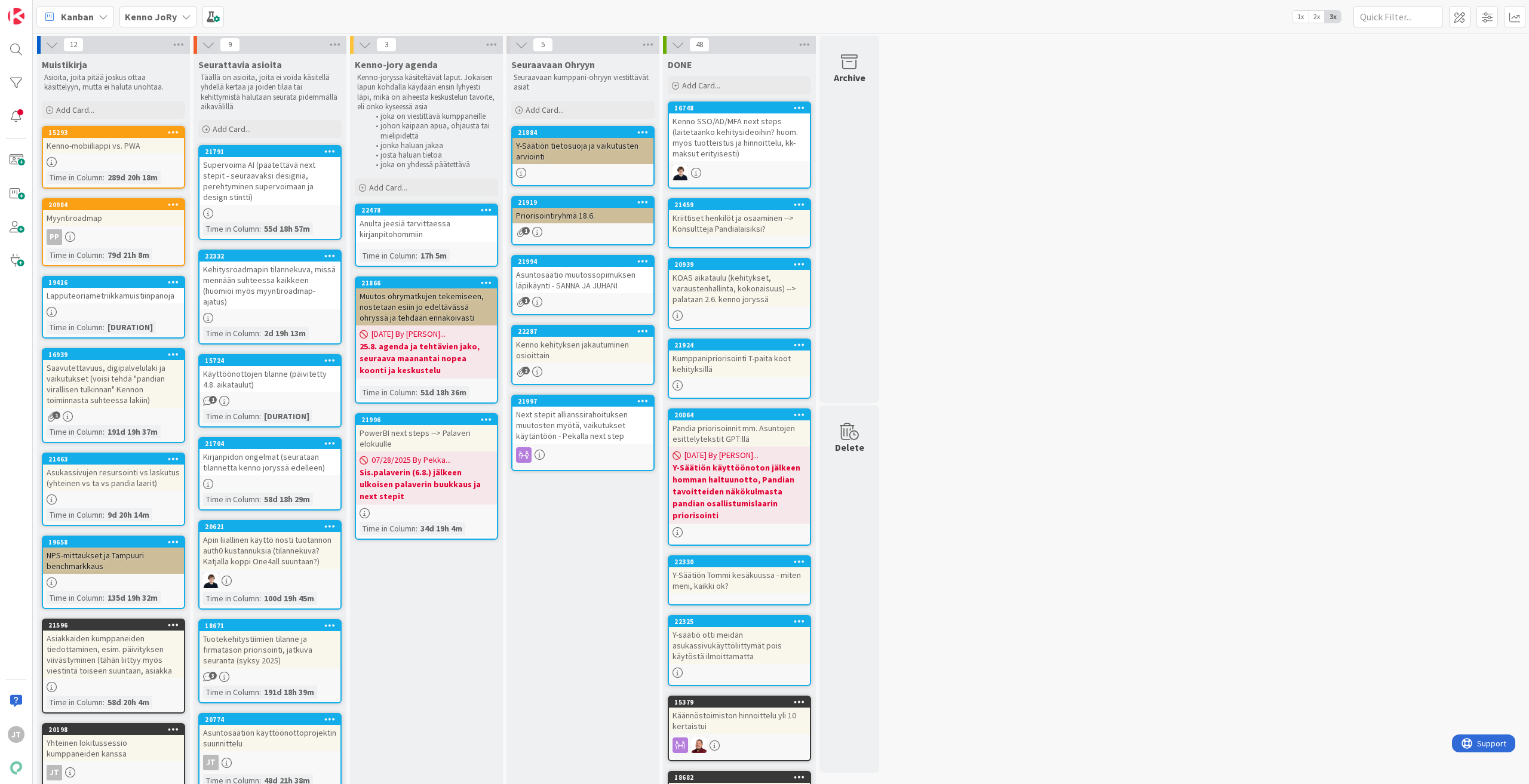 scroll, scrollTop: 0, scrollLeft: 0, axis: both 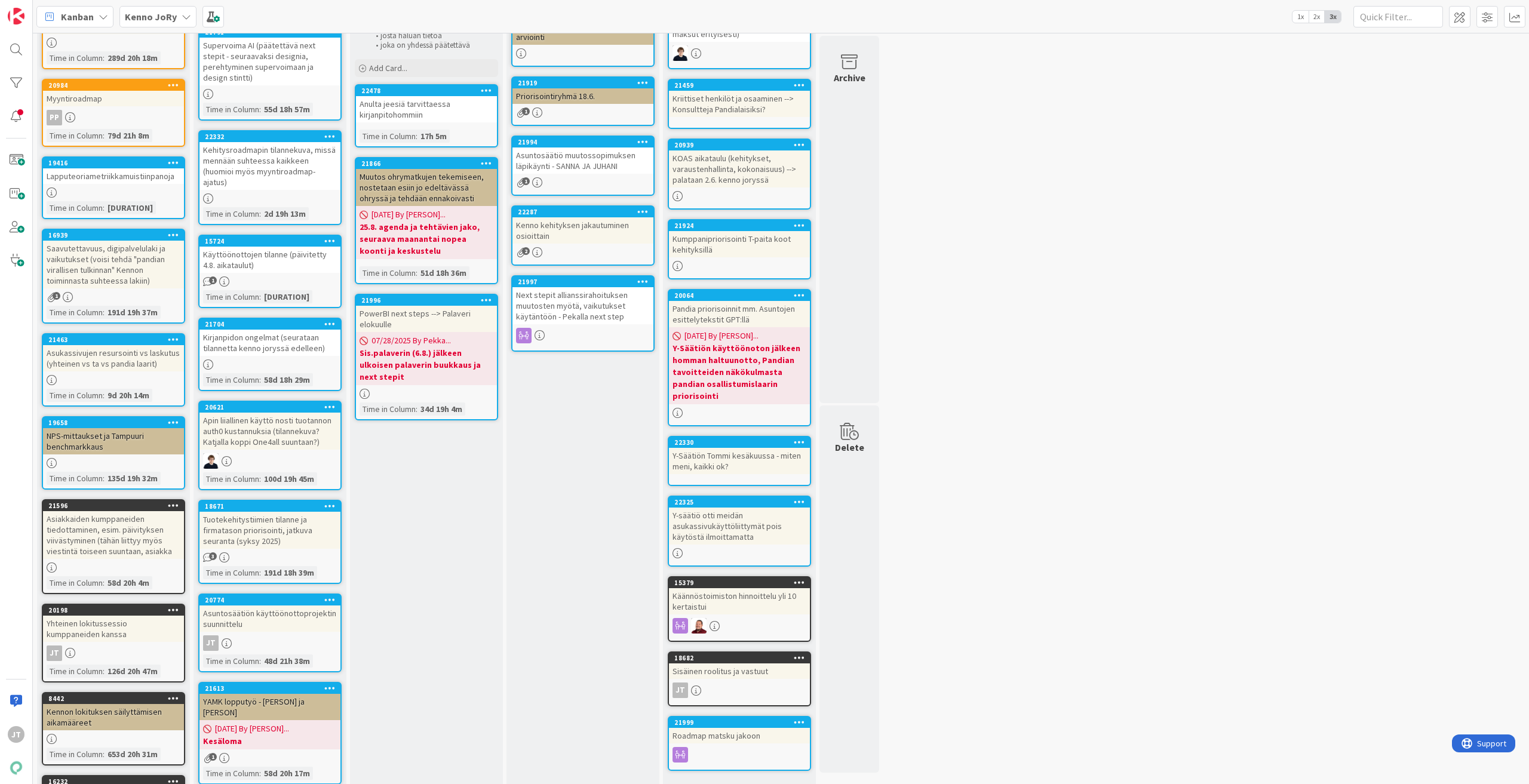 click on "Käyttöönottojen tilanne (päivitetty 4.8. aikataulut)" at bounding box center (270, 260) 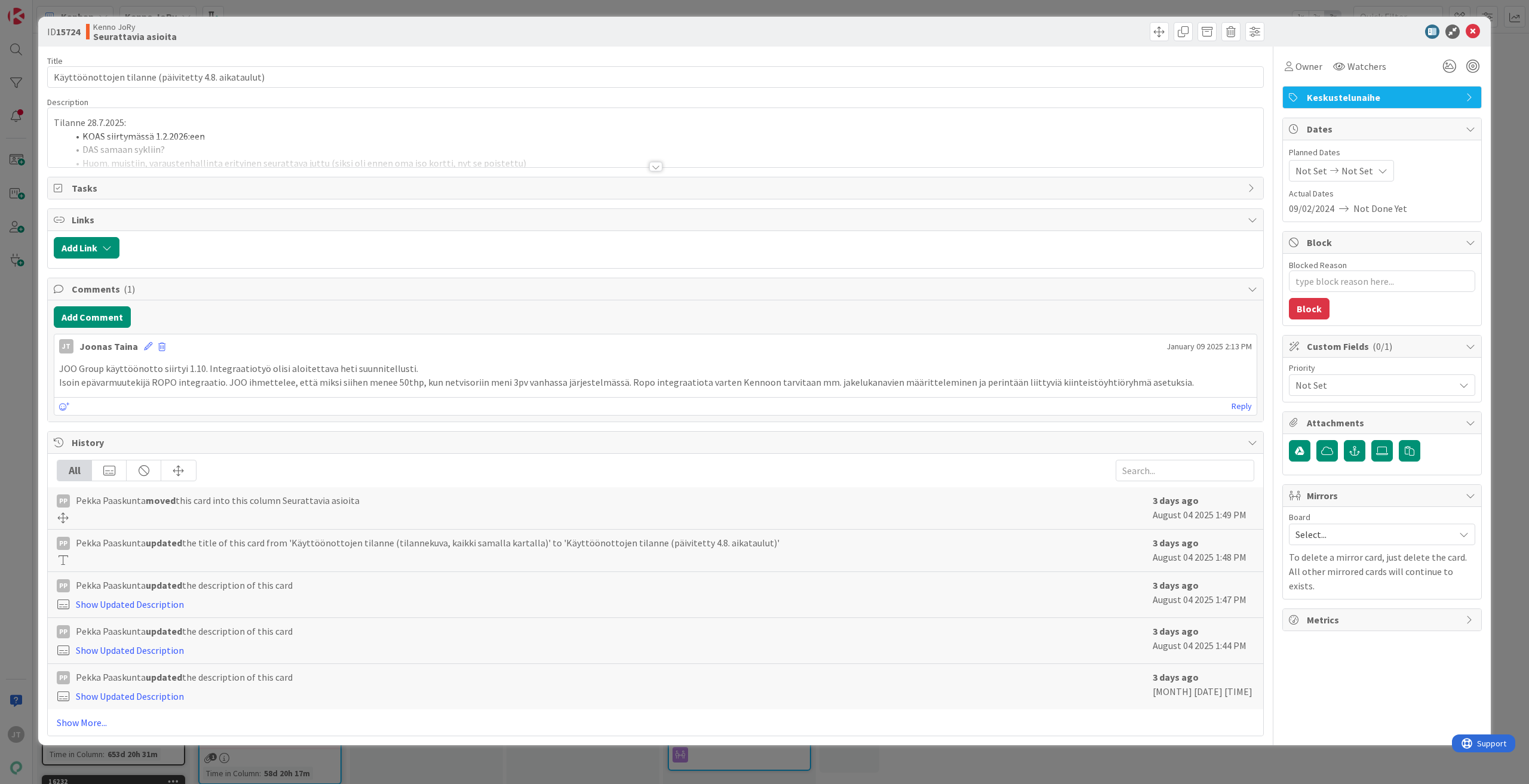 scroll, scrollTop: 0, scrollLeft: 0, axis: both 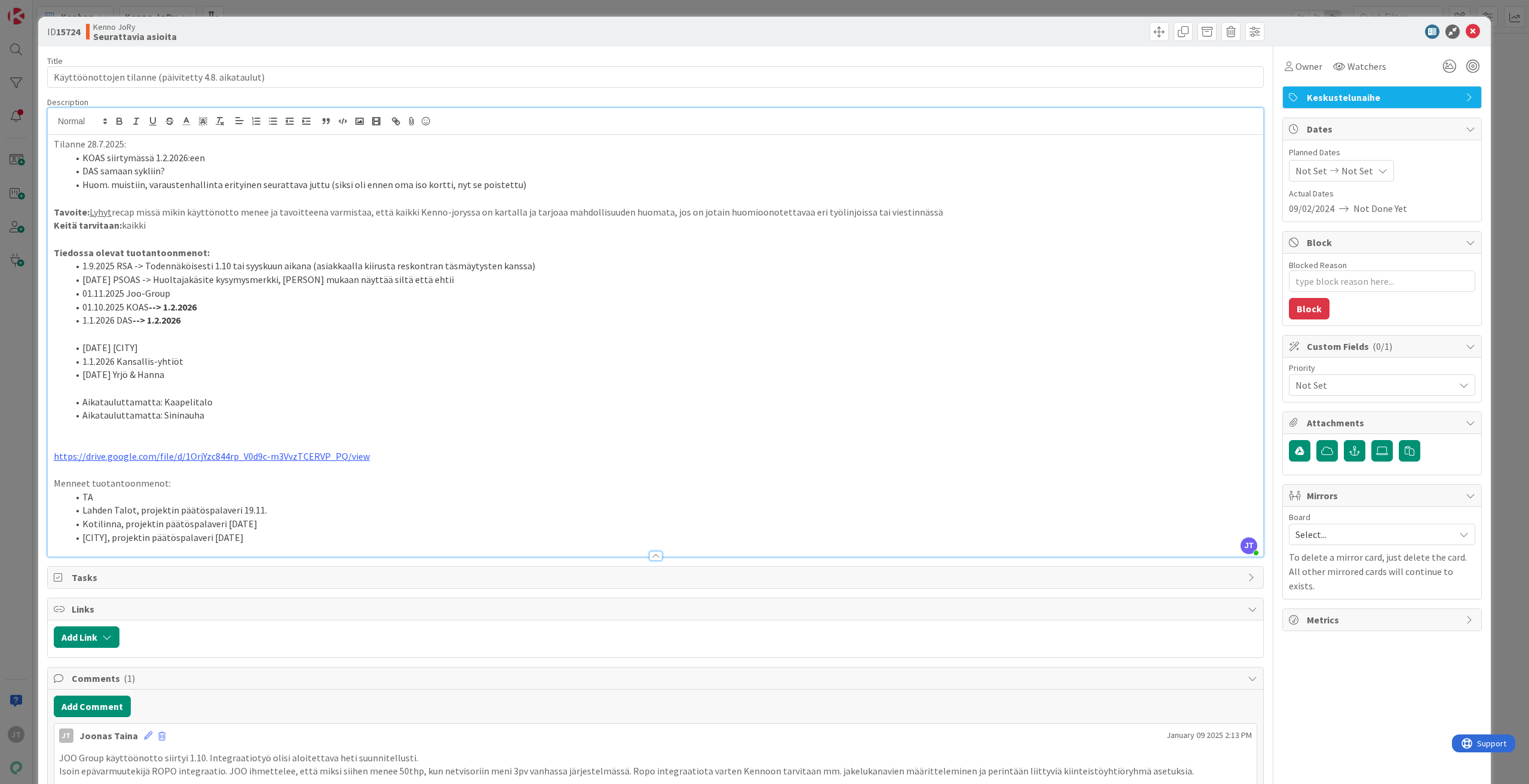 click on "Aikatauluttamatta: Kaapelitalo" at bounding box center [662, 402] 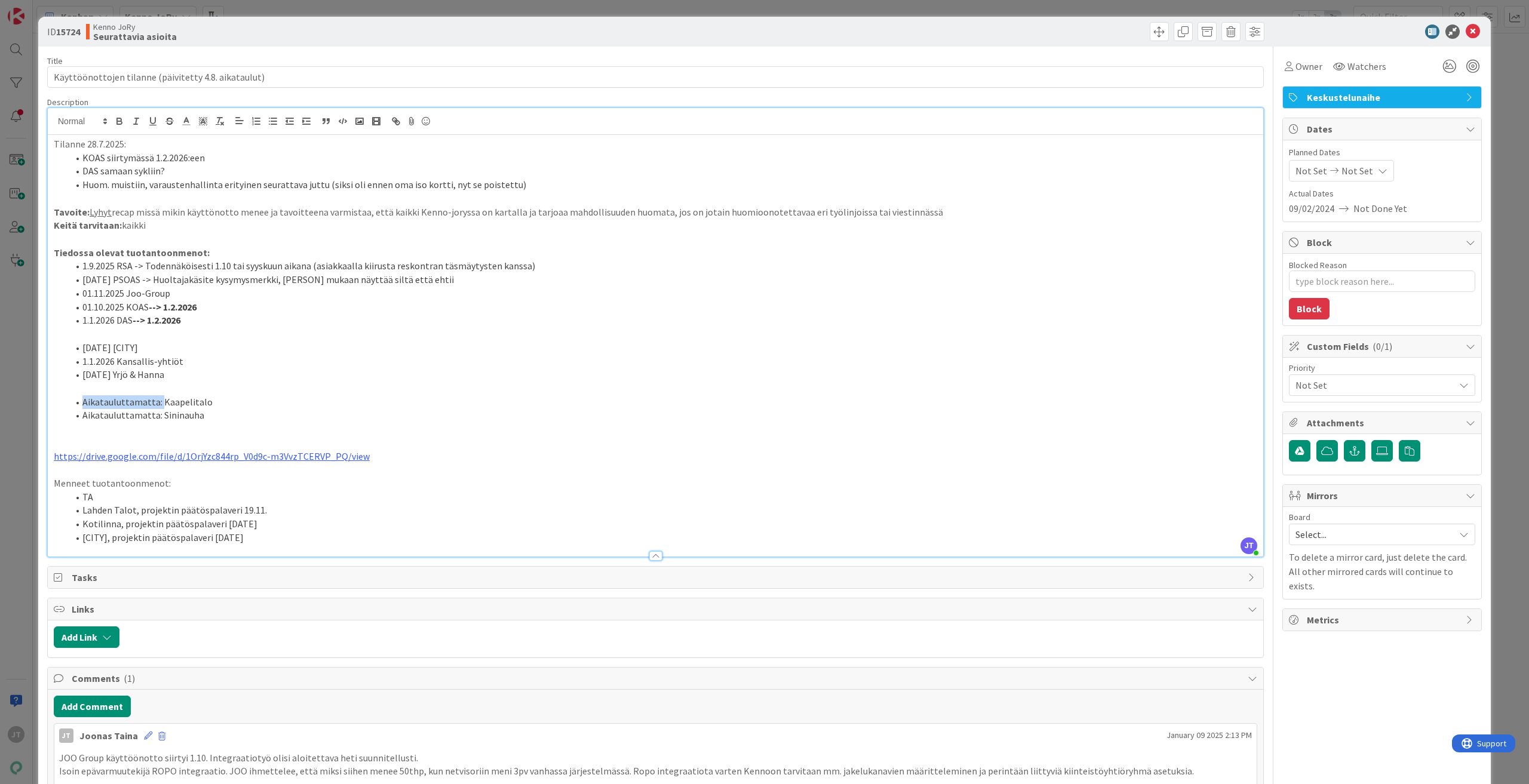 drag, startPoint x: 159, startPoint y: 401, endPoint x: 86, endPoint y: 400, distance: 73.00685 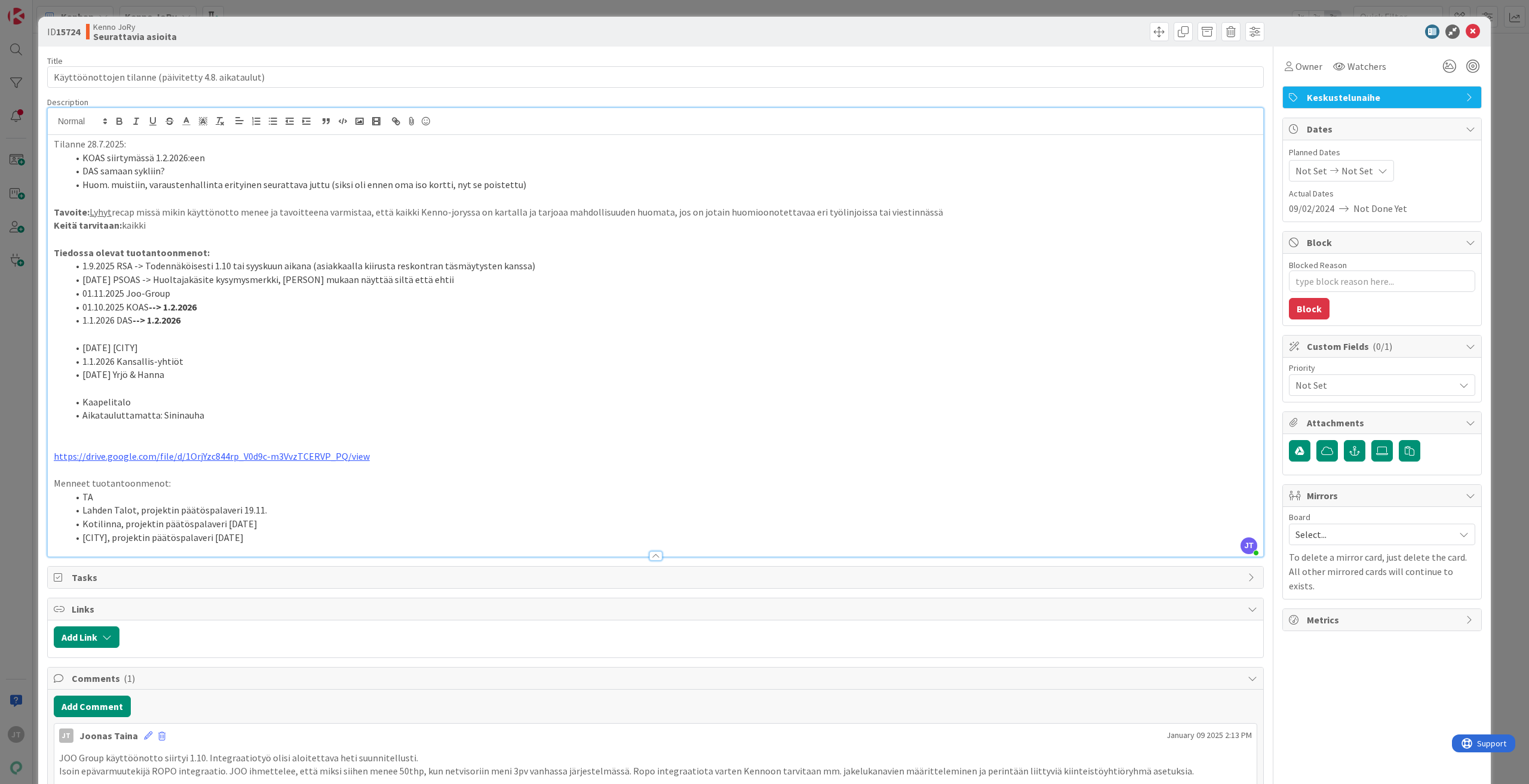 click on "Kaapelitalo" at bounding box center [662, 402] 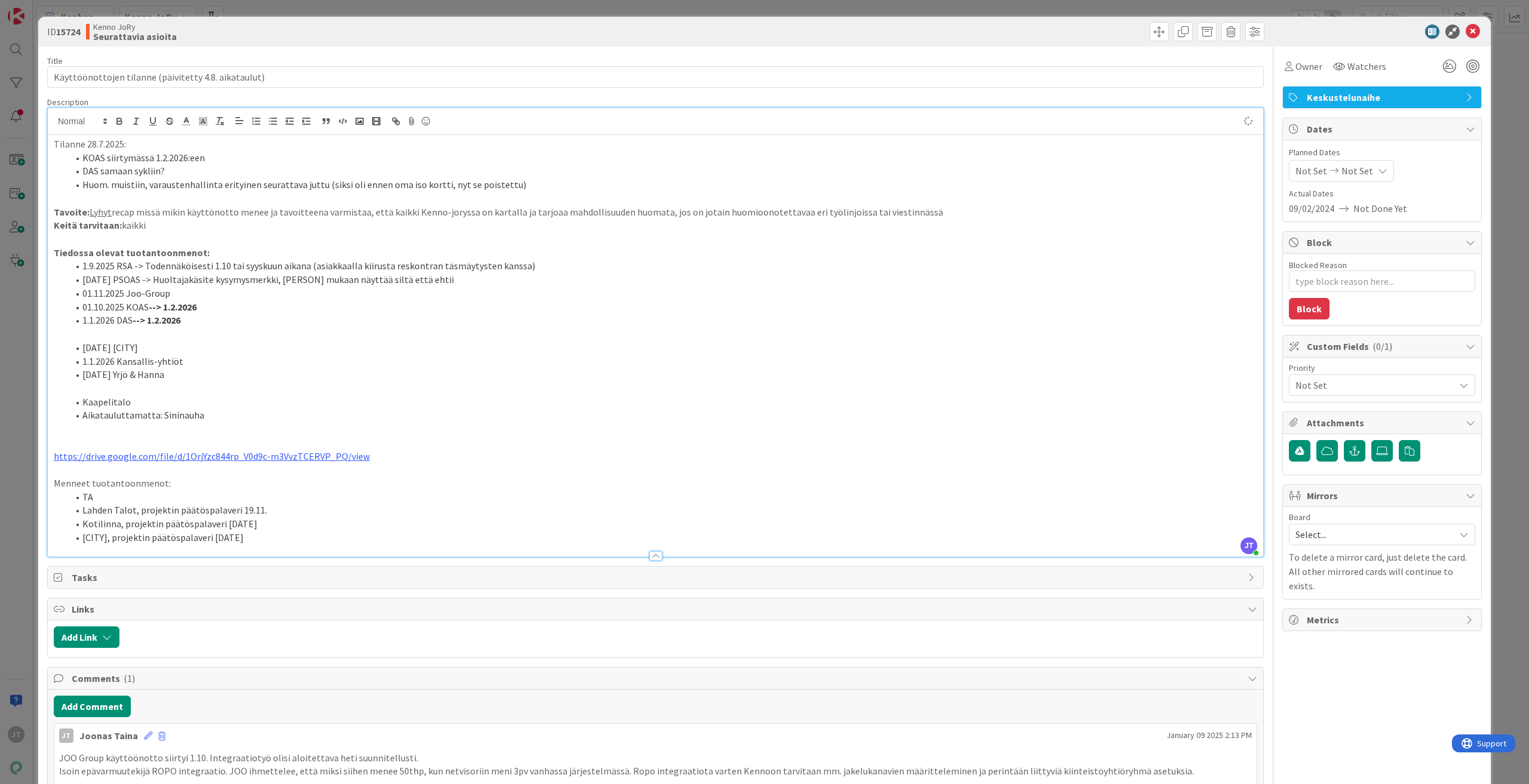 type on "x" 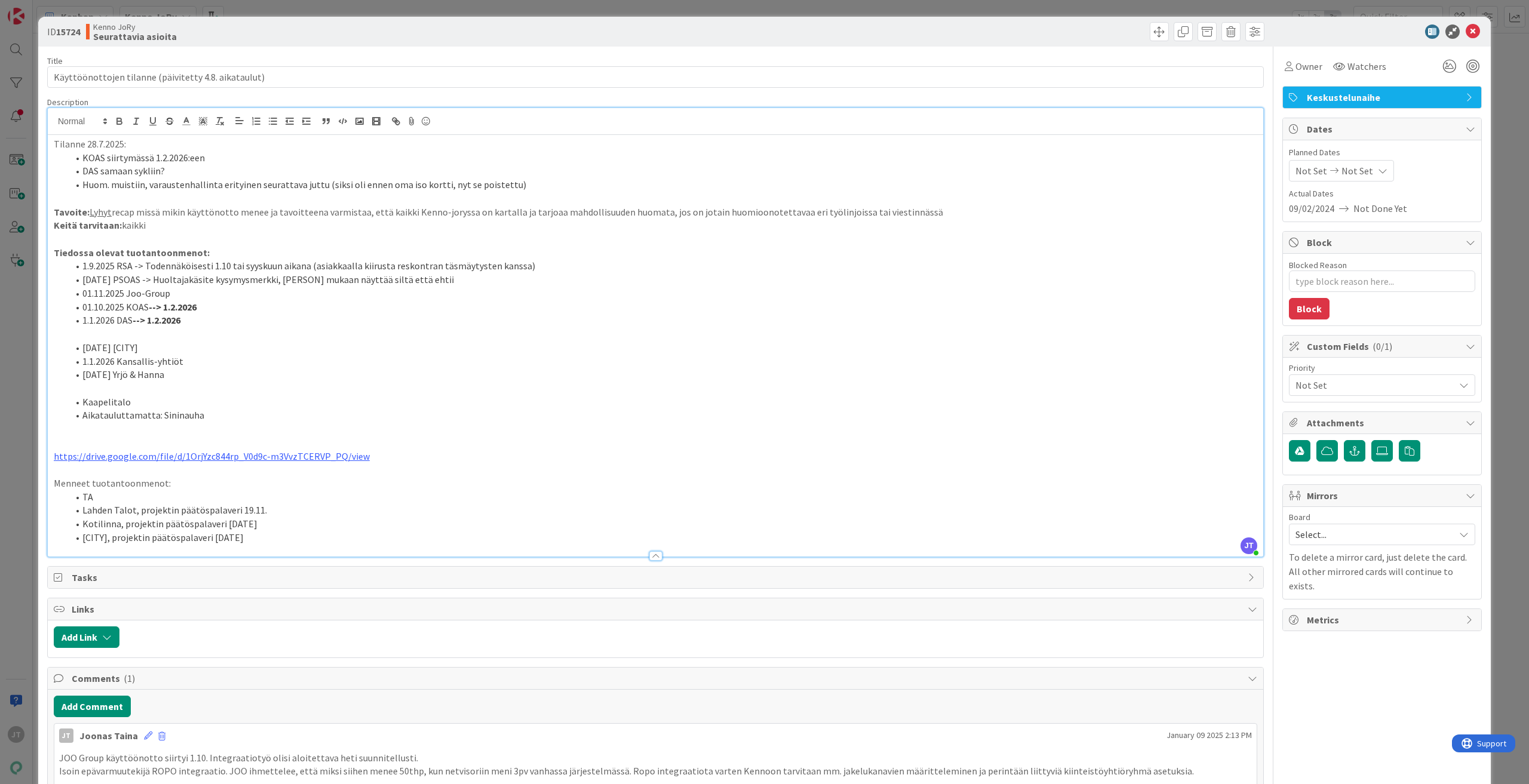 type 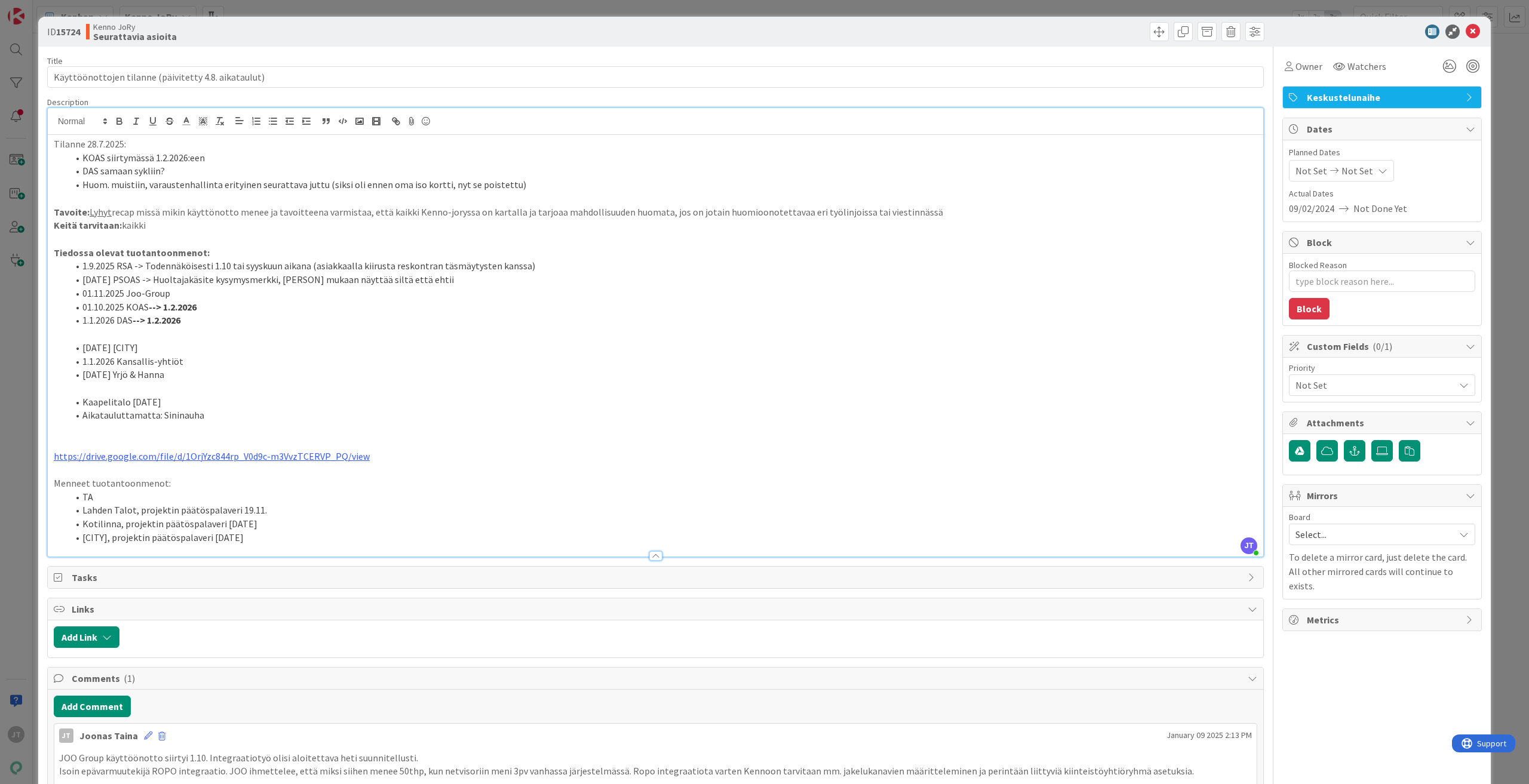 click on "Kaapelitalo 1.3.2026" at bounding box center [662, 402] 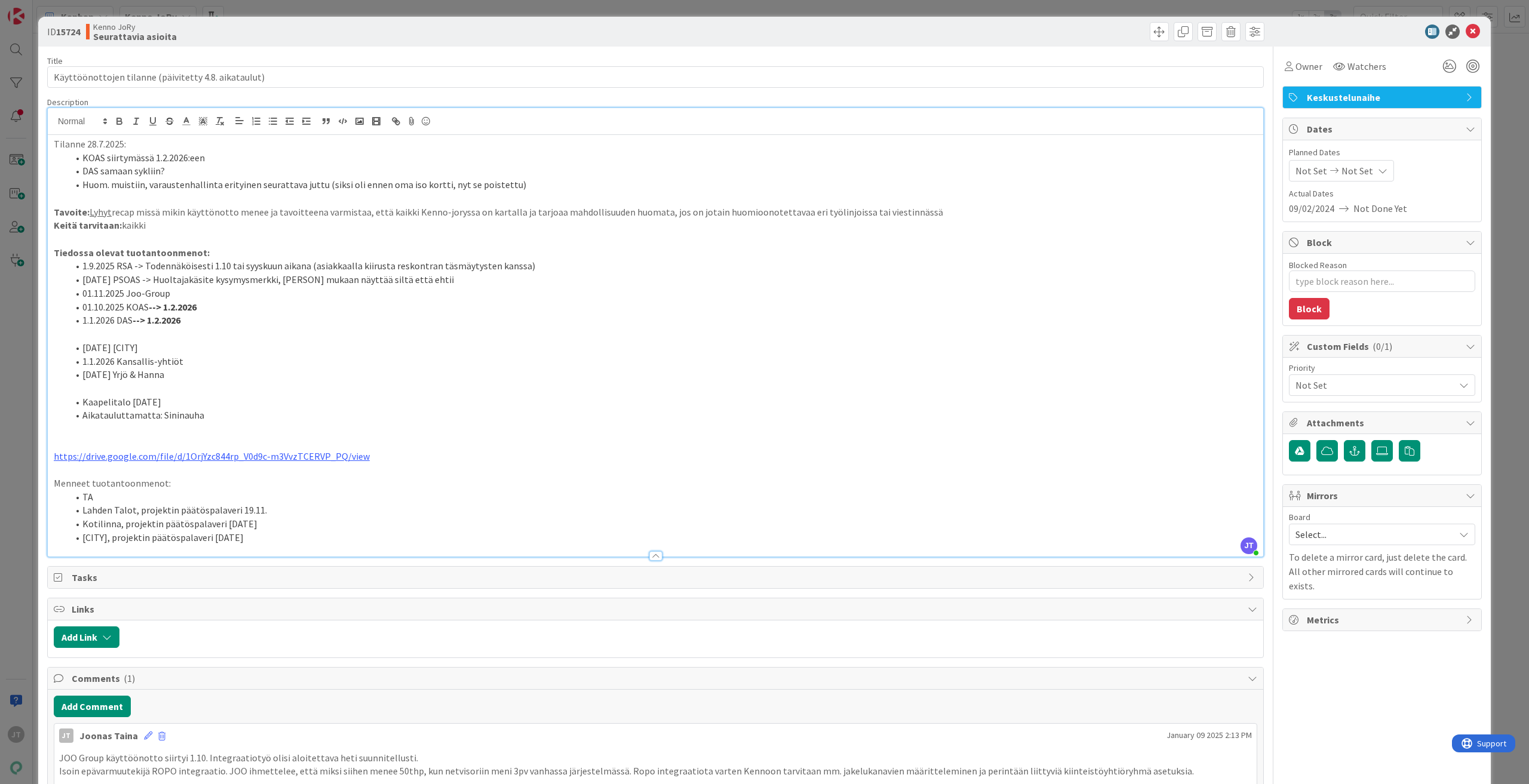 click on "01.10.2025 PSOAS -> Huoltajakäsite kysymysmerkki, Matin mukaan näyttää siltä että ehtii" at bounding box center (662, 279) 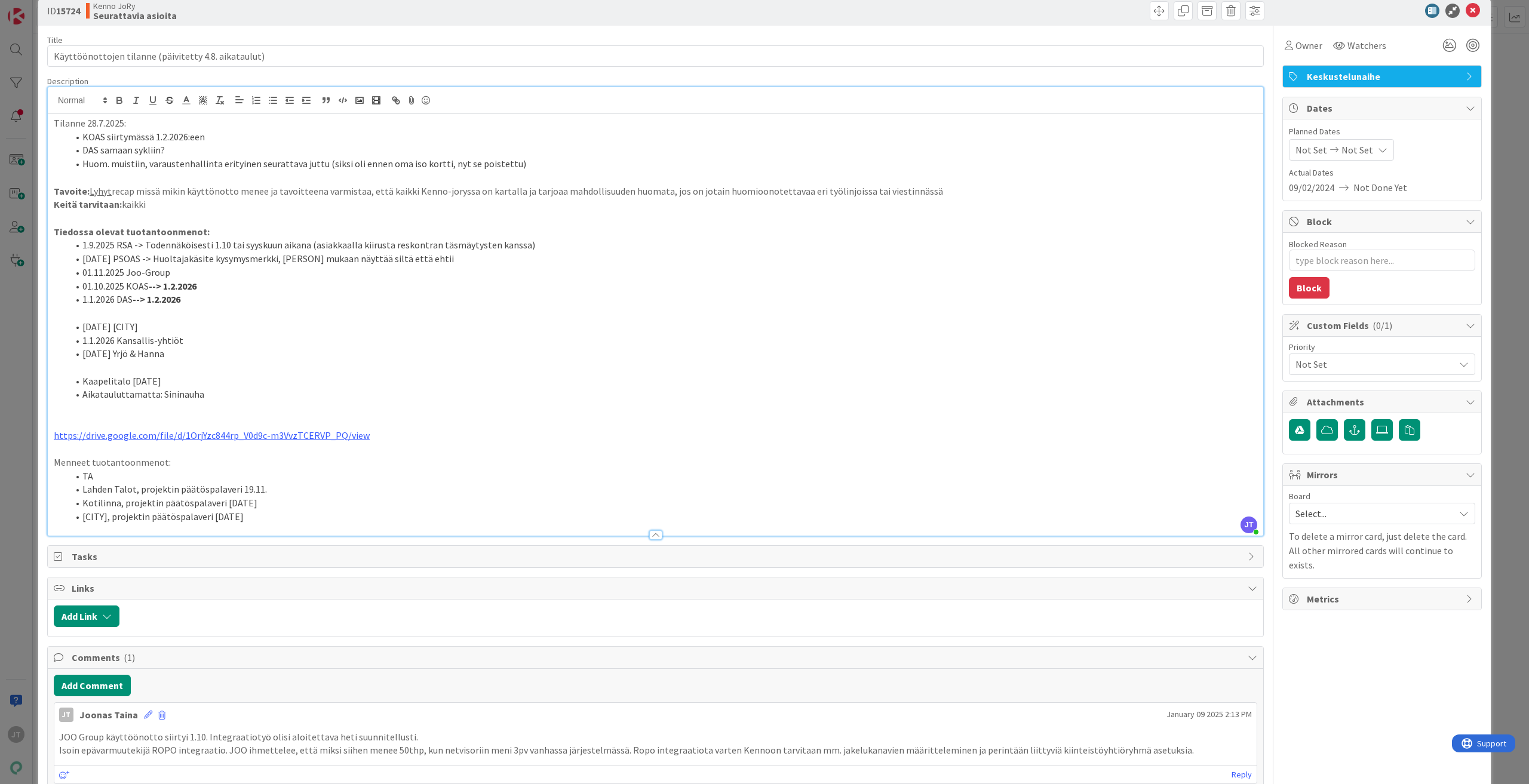 scroll, scrollTop: 0, scrollLeft: 0, axis: both 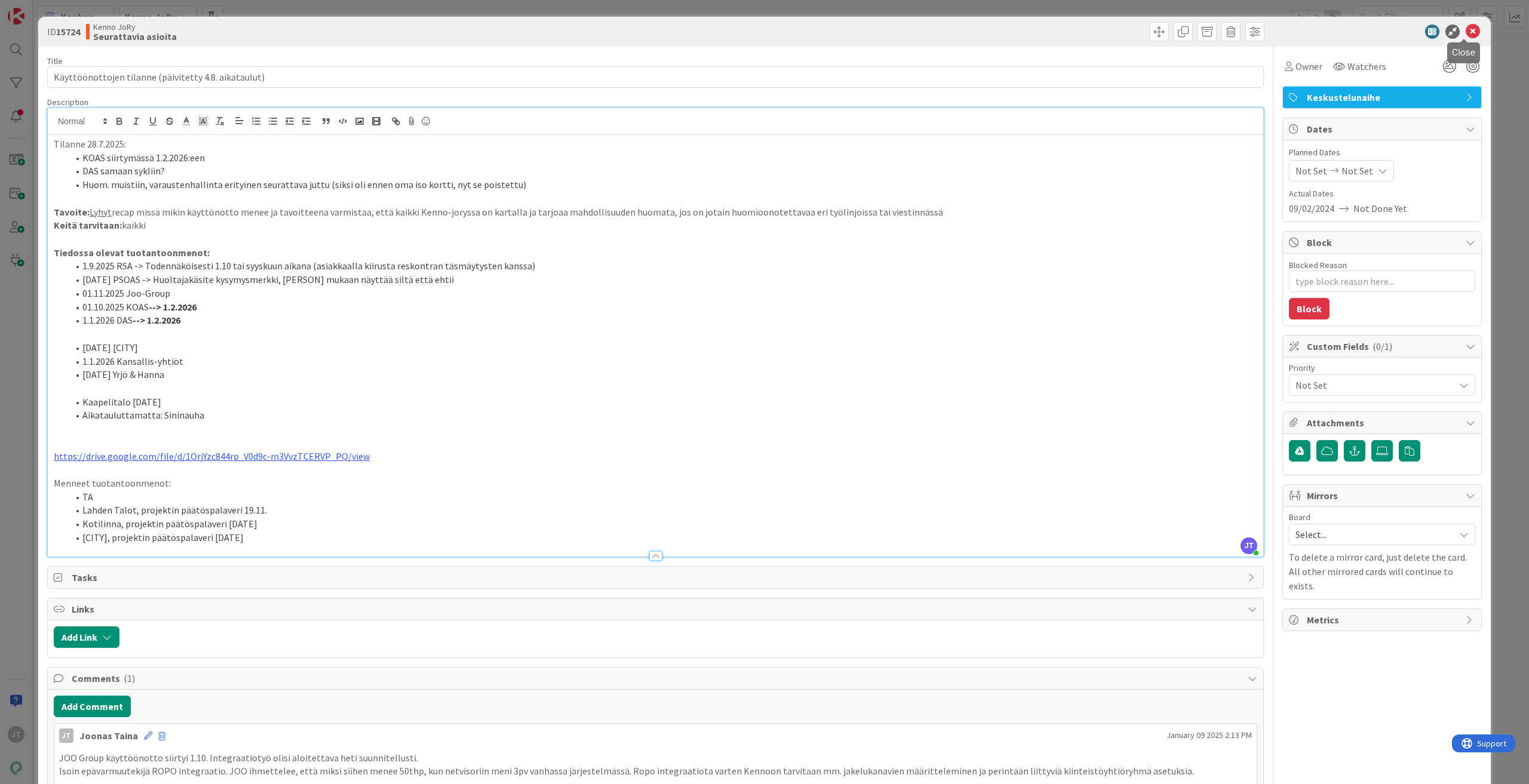 click at bounding box center (1473, 32) 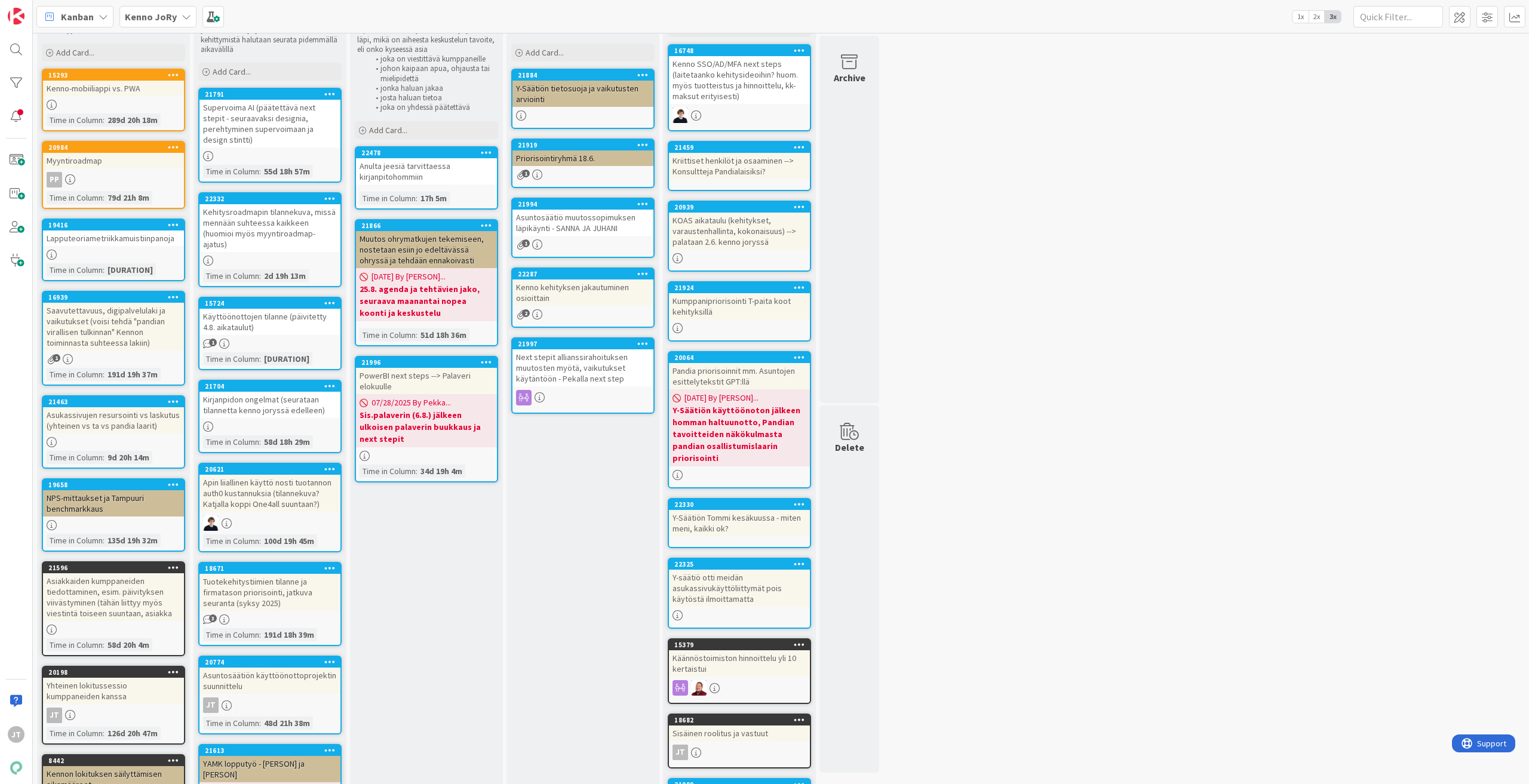 scroll, scrollTop: 0, scrollLeft: 0, axis: both 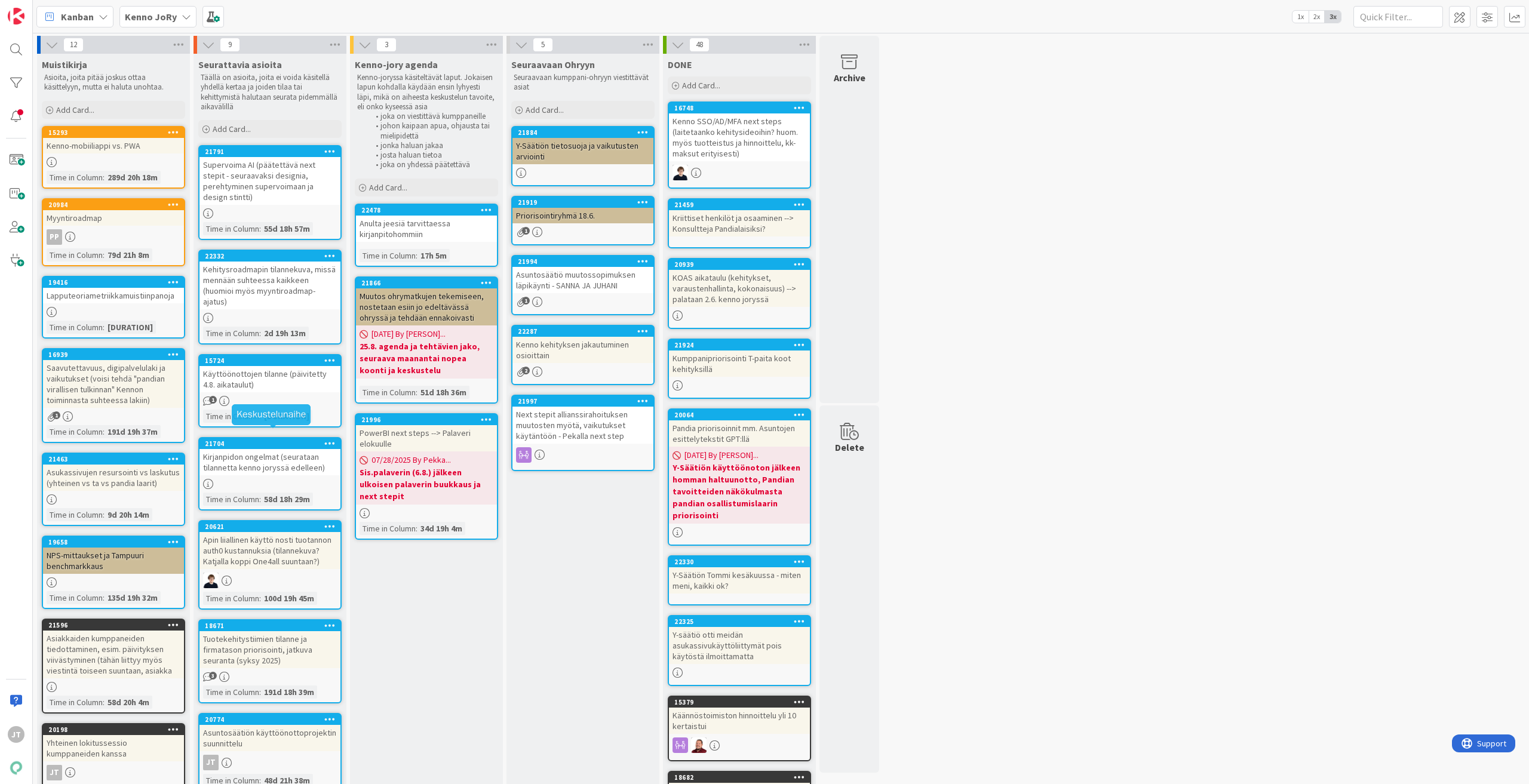 click on "Käyttöönottojen tilanne (päivitetty 4.8. aikataulut)" at bounding box center [270, 379] 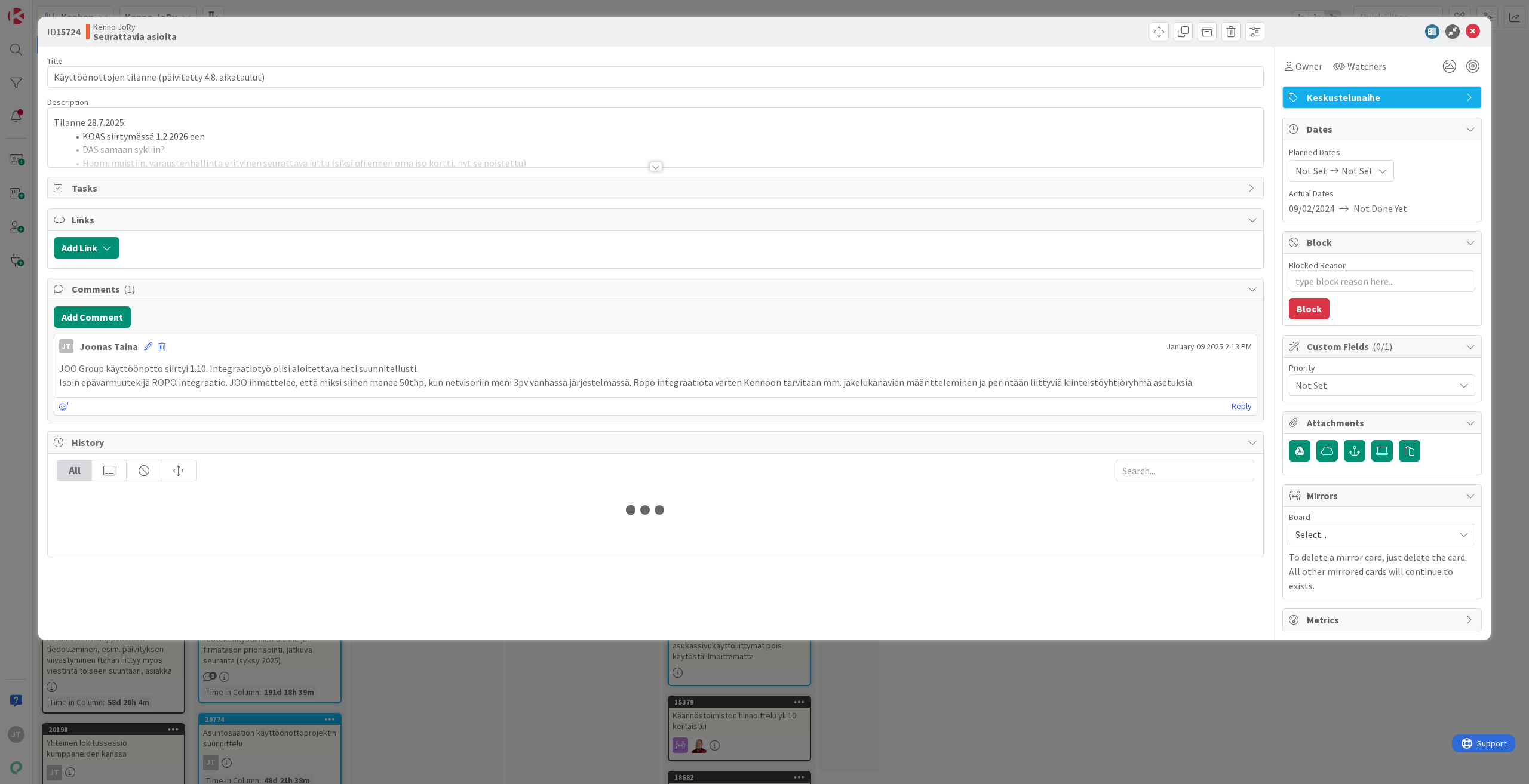scroll, scrollTop: 0, scrollLeft: 0, axis: both 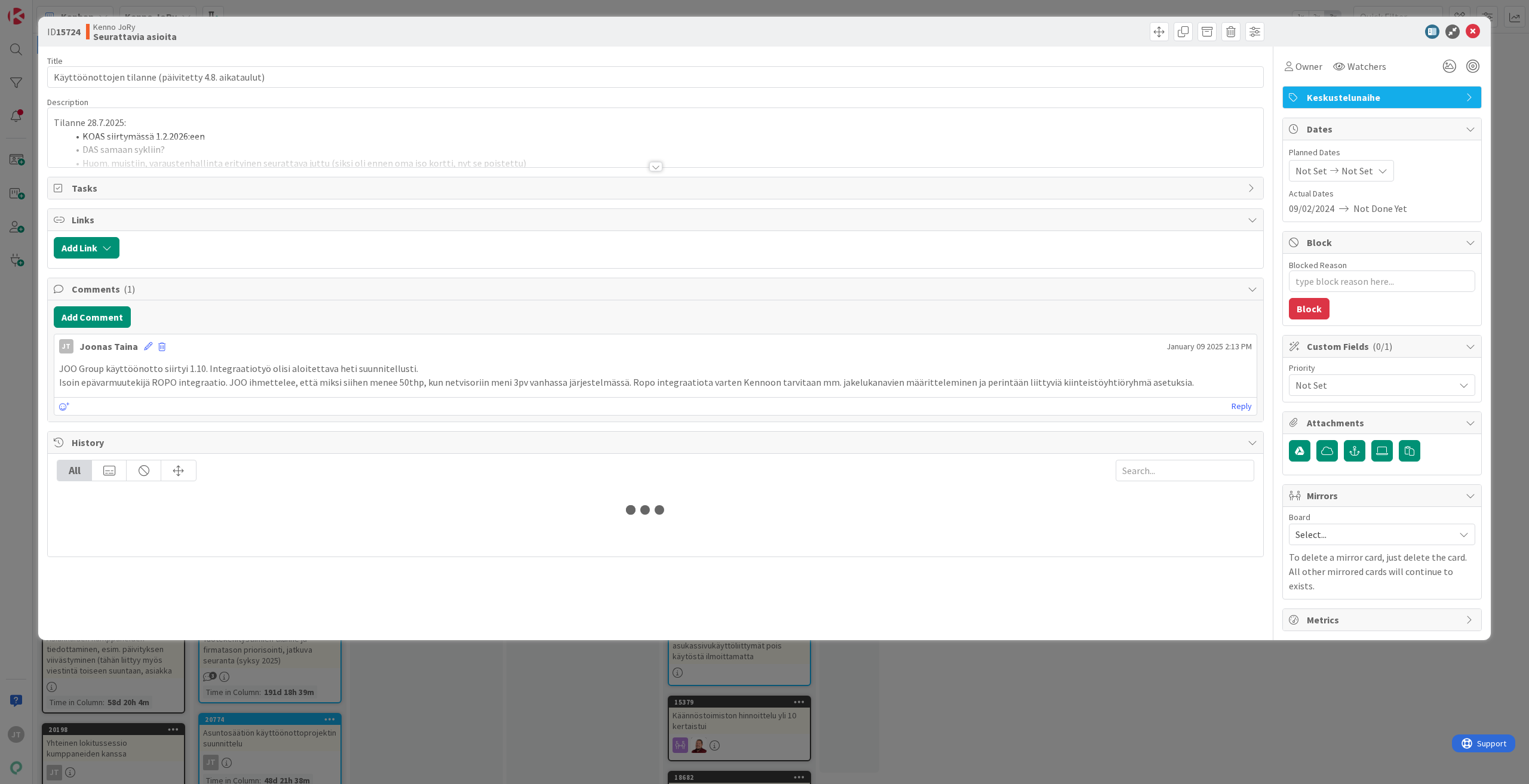 type on "x" 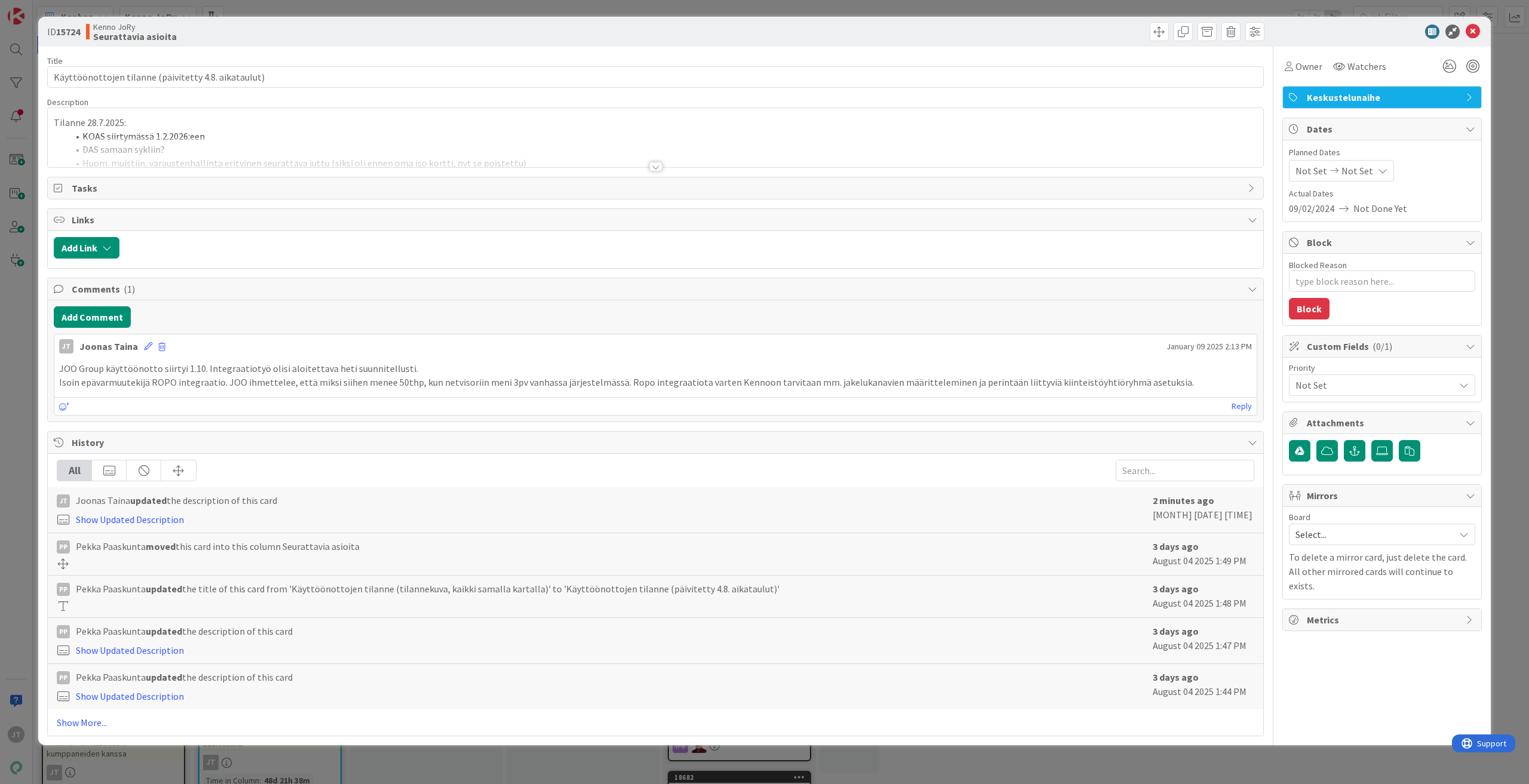 scroll, scrollTop: 0, scrollLeft: 0, axis: both 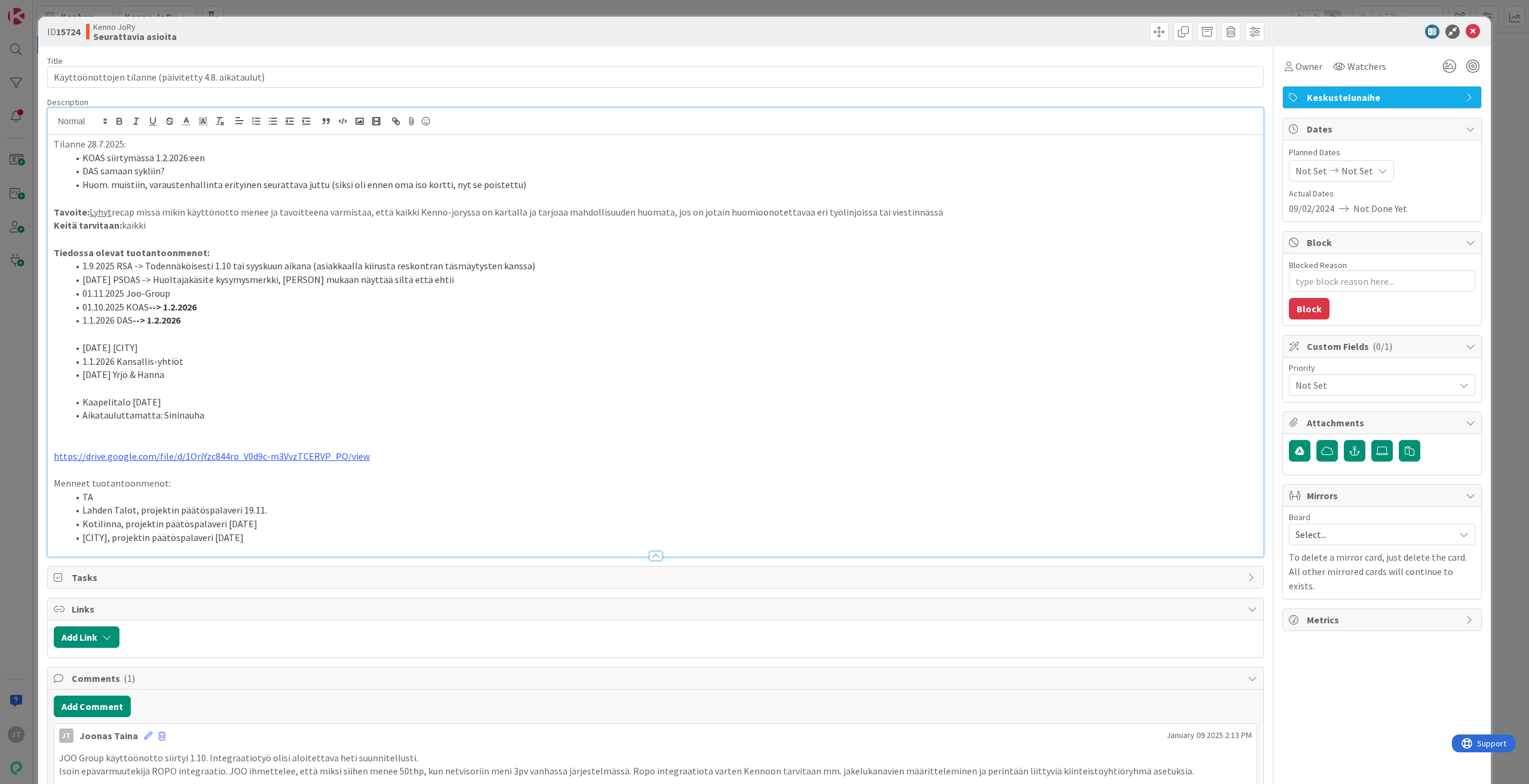 click on "Huom. muistiin, varaustenhallinta erityinen seurattava juttu (siksi oli ennen oma iso kortti, nyt se poistettu)" at bounding box center (662, 185) 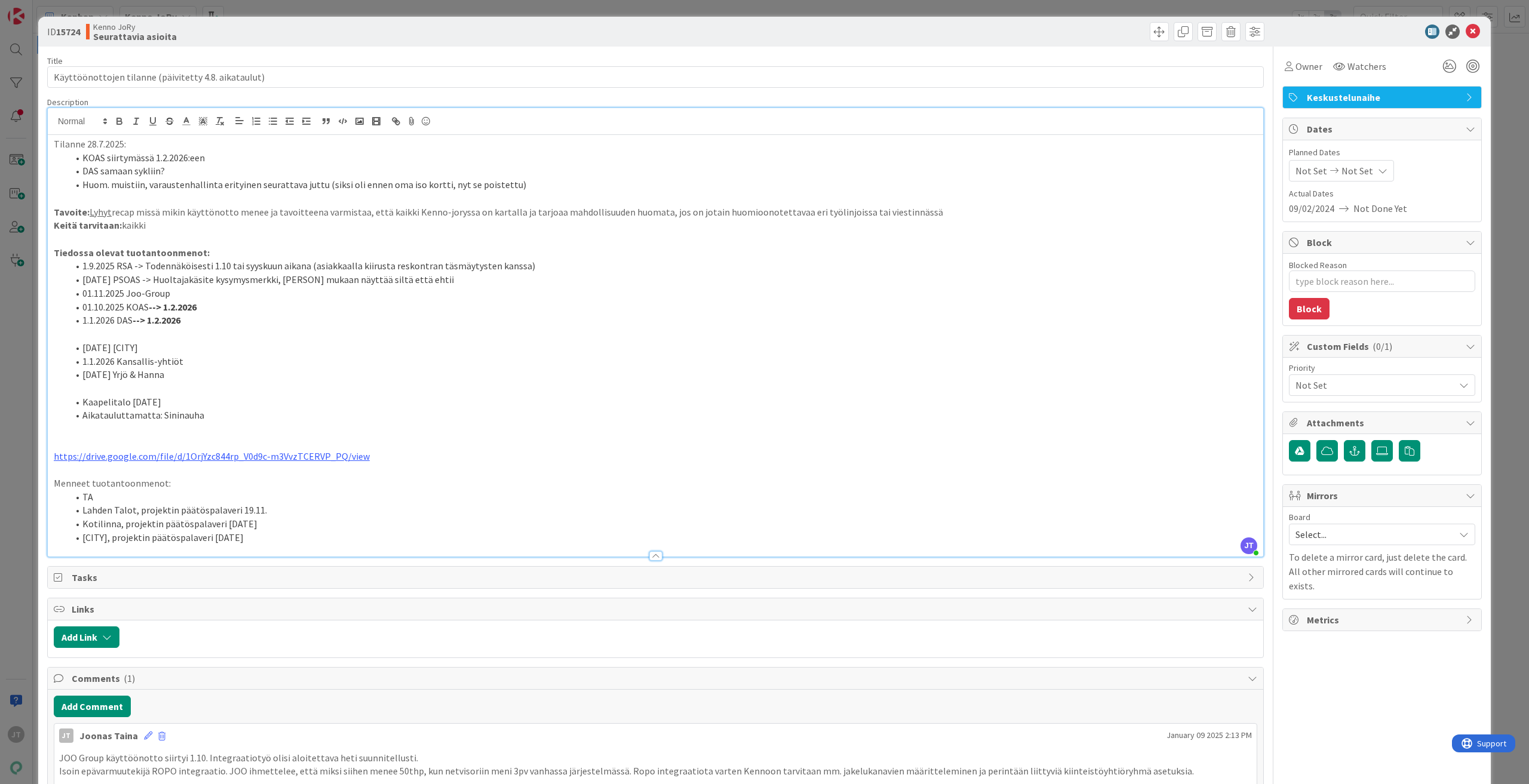 click on "DAS samaan sykliin?" at bounding box center [662, 171] 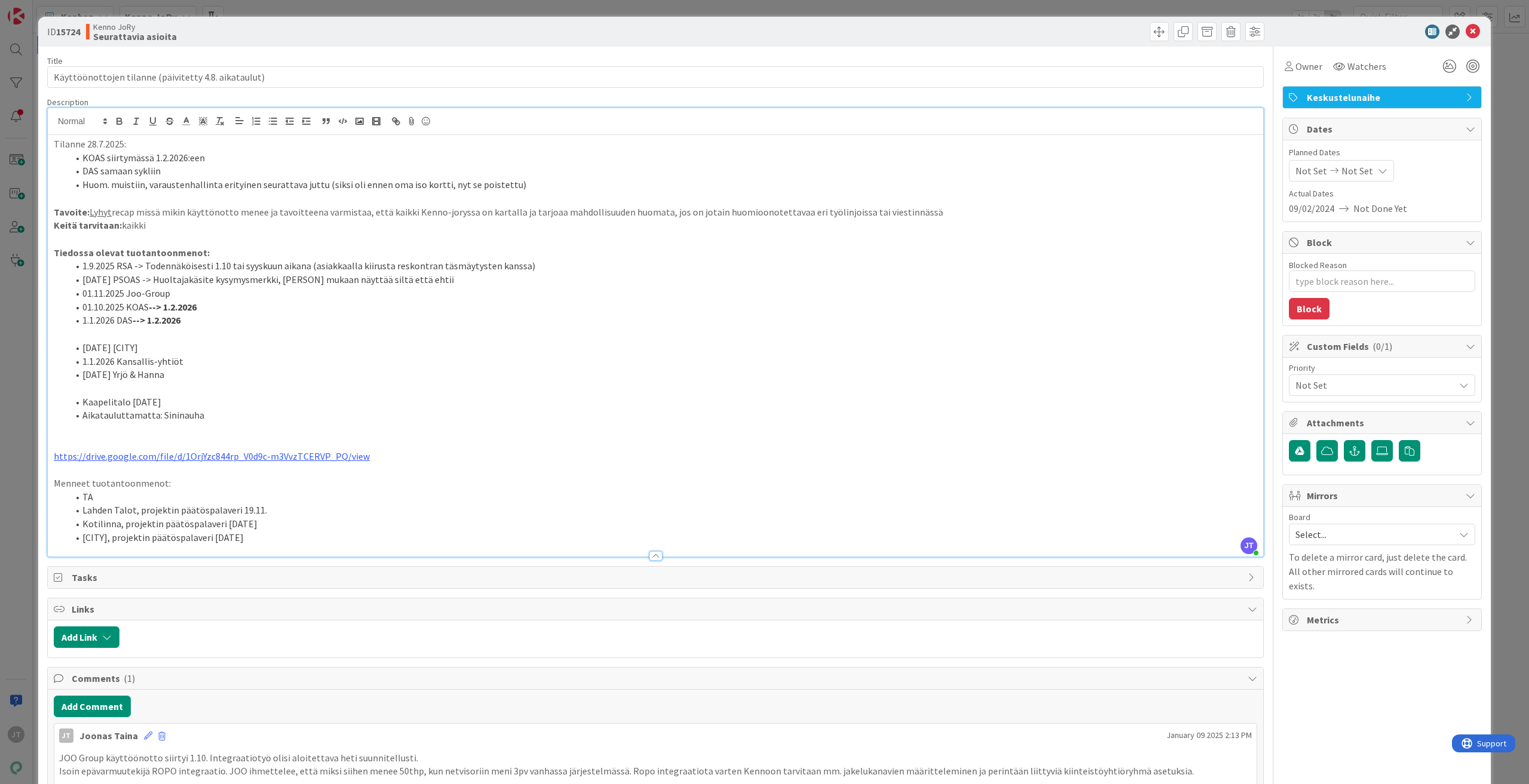 click on "DAS samaan sykliin" at bounding box center (662, 171) 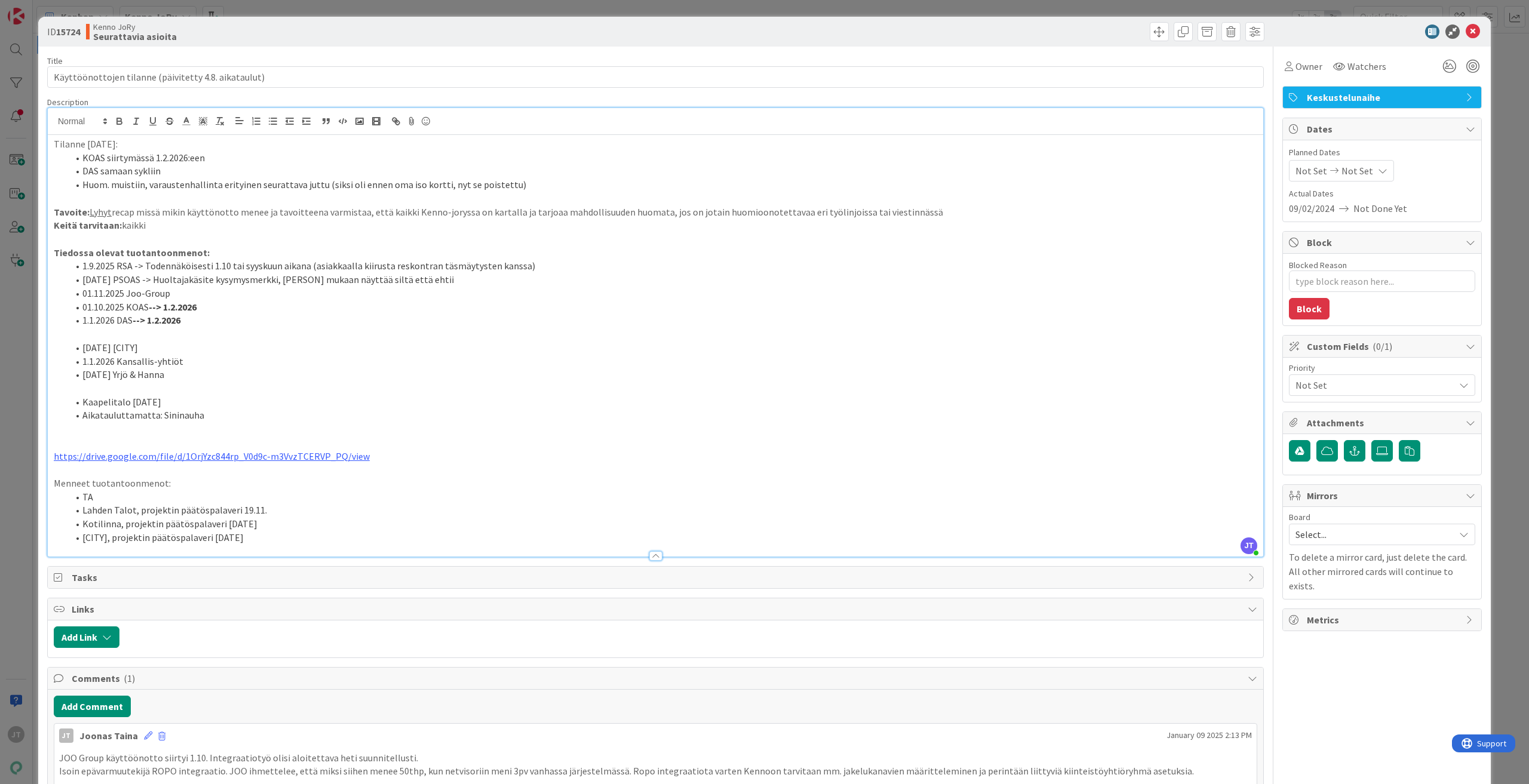 click on "DAS samaan sykliin" at bounding box center (662, 171) 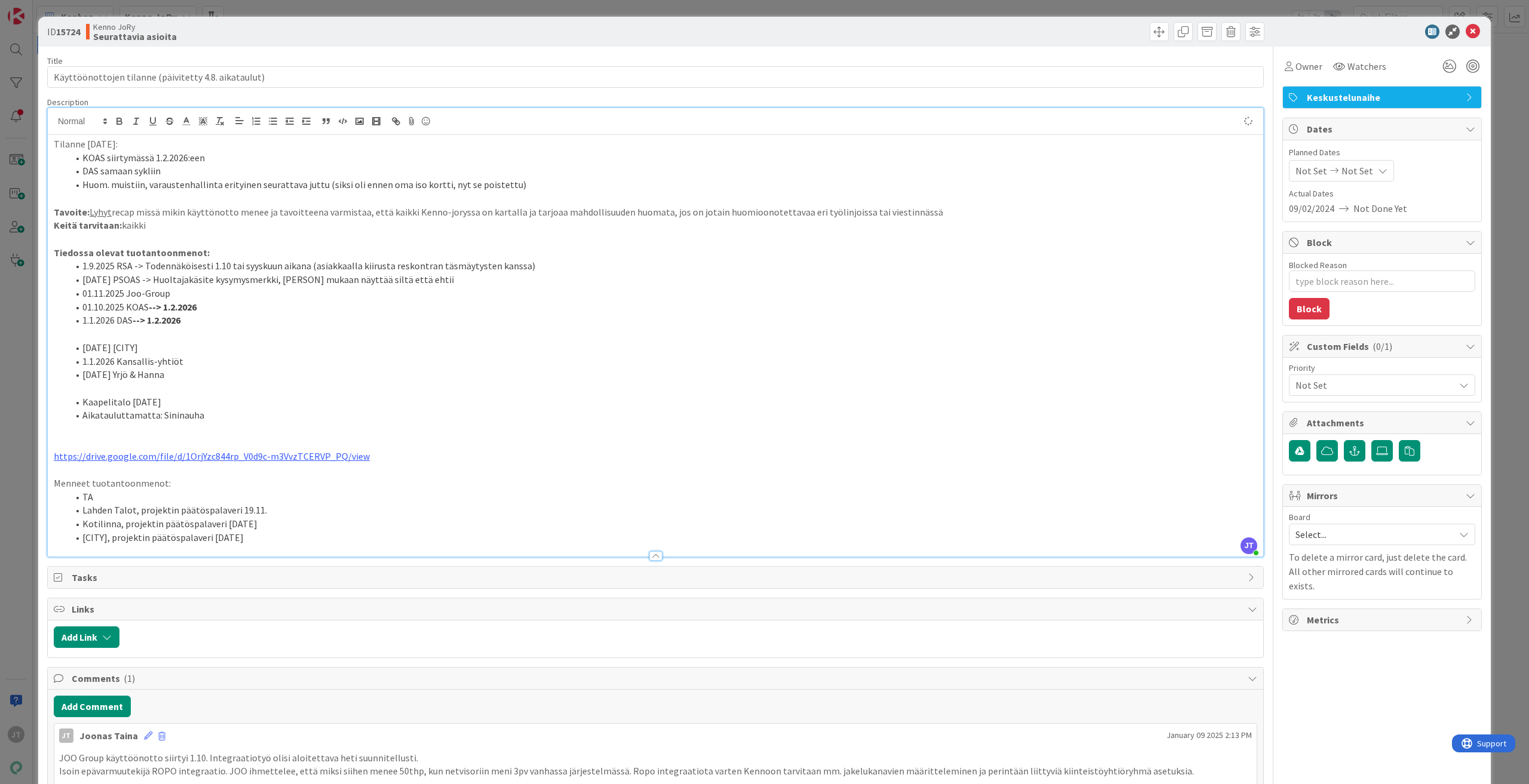 type on "x" 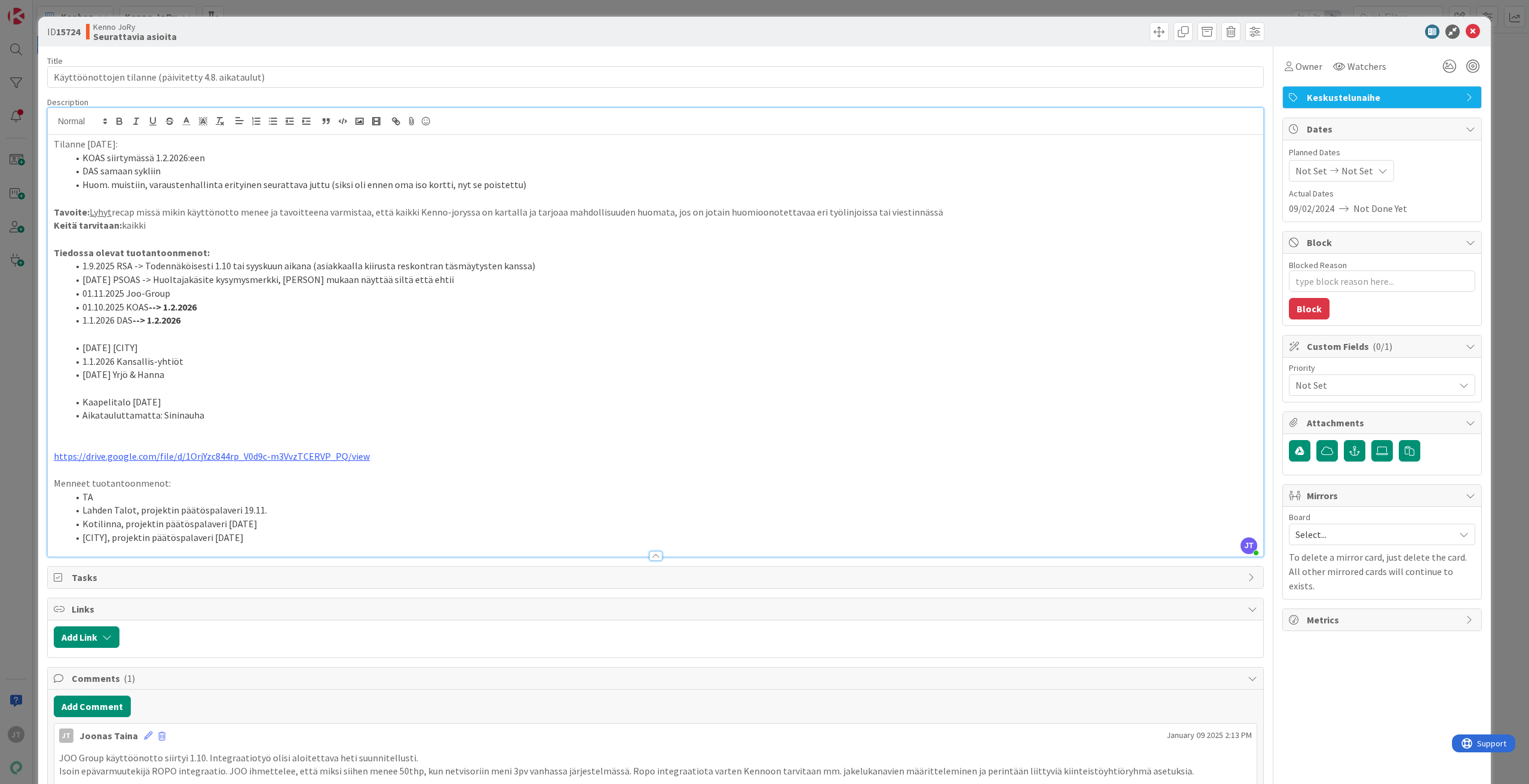 click on "KOAS siirtymässä 1.2.2026:een" at bounding box center [662, 158] 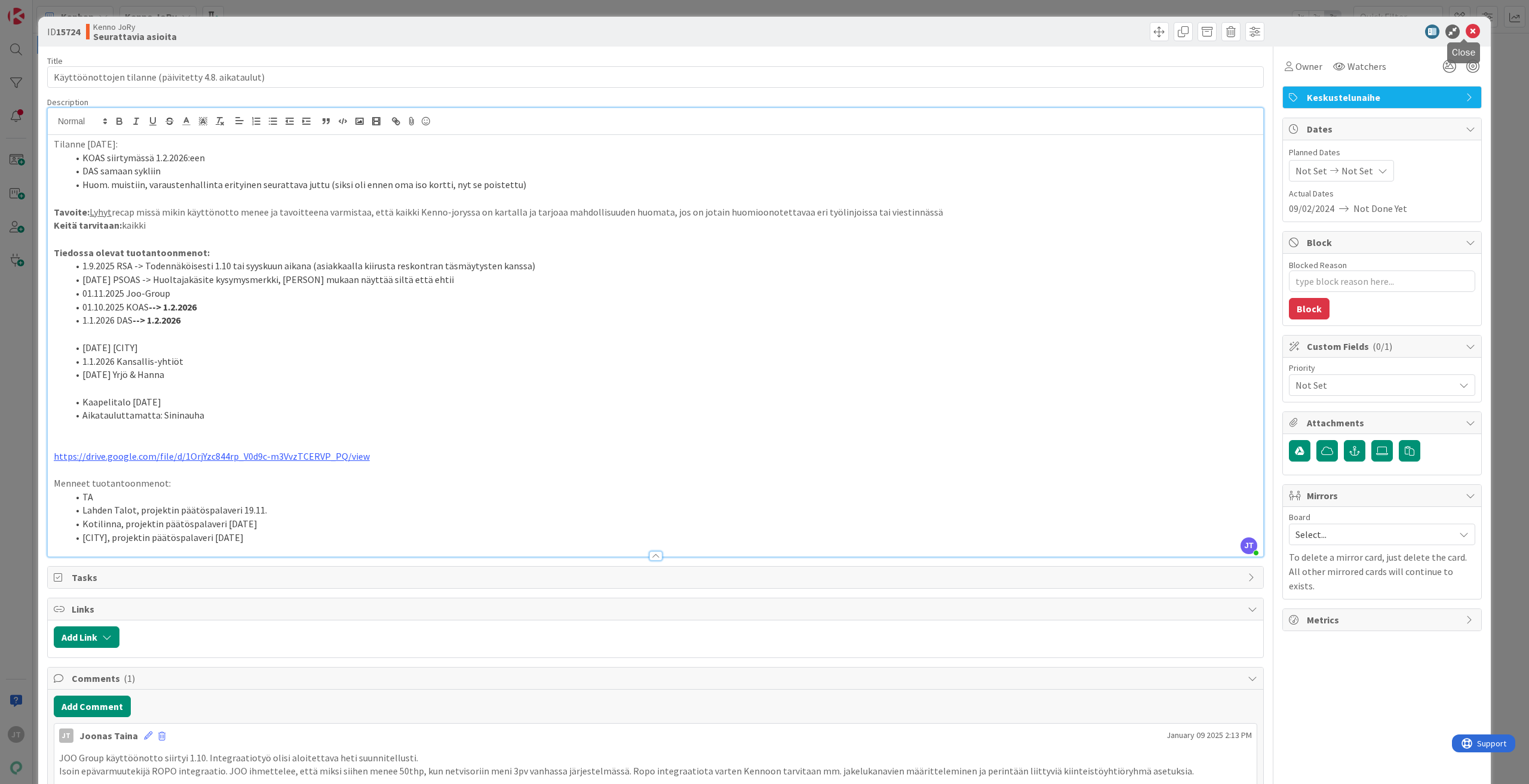 click at bounding box center (1473, 32) 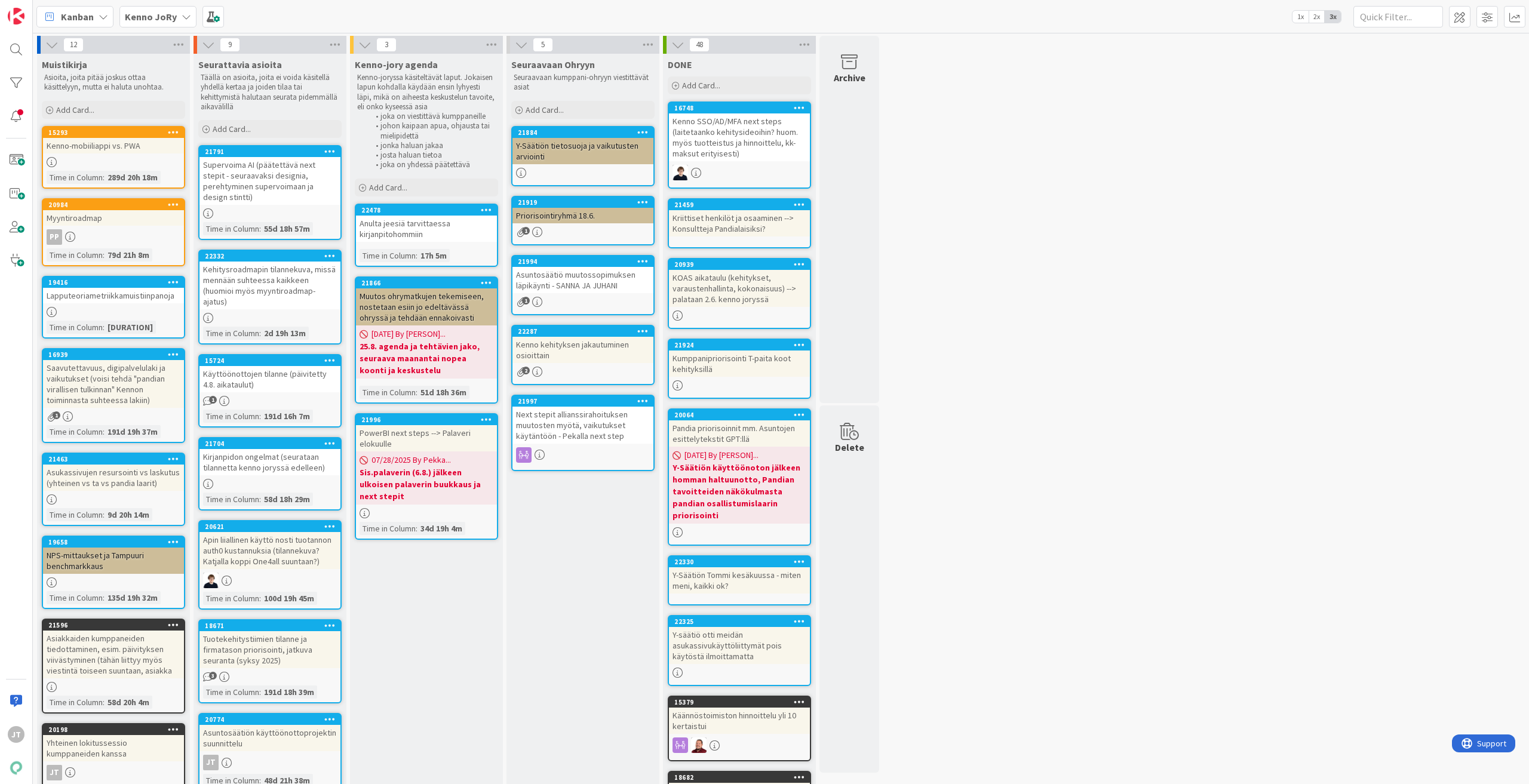 scroll, scrollTop: 0, scrollLeft: 0, axis: both 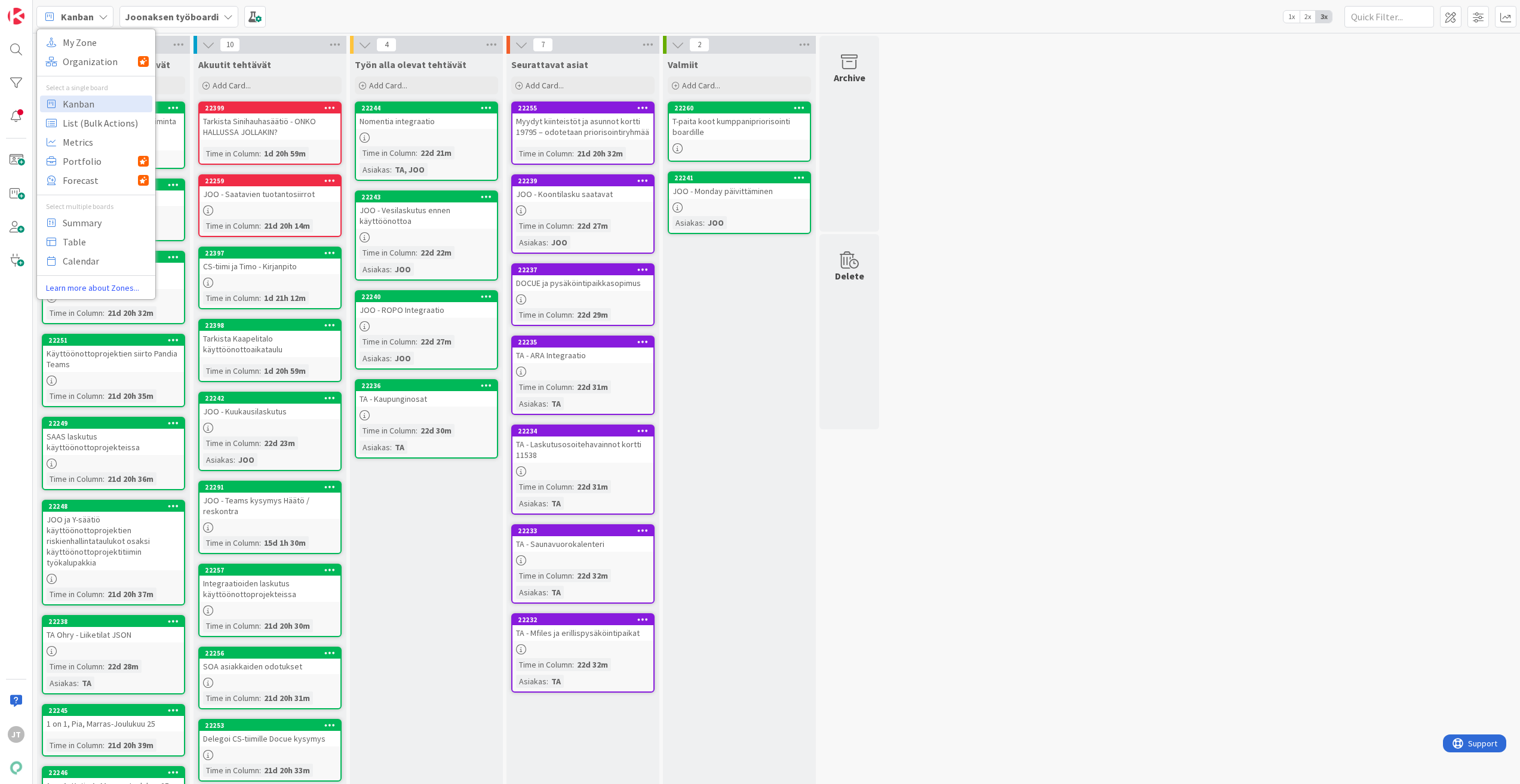 click on "Työn alla olevat tehtävät Add Card... 22244 Nomentia integraatio Time in Column : 22d 21m Asiakas : TA, JOO 22243 JOO - Vesilaskutus ennen käyttöönottoa Time in Column : 22d 22m Asiakas : JOO 22240 JOO - ROPO Integraatio Time in Column : 22d 27m Asiakas : JOO 22236 TA - Kaupunginosat Time in Column : 22d 30m Asiakas : TA" at bounding box center [426, 486] 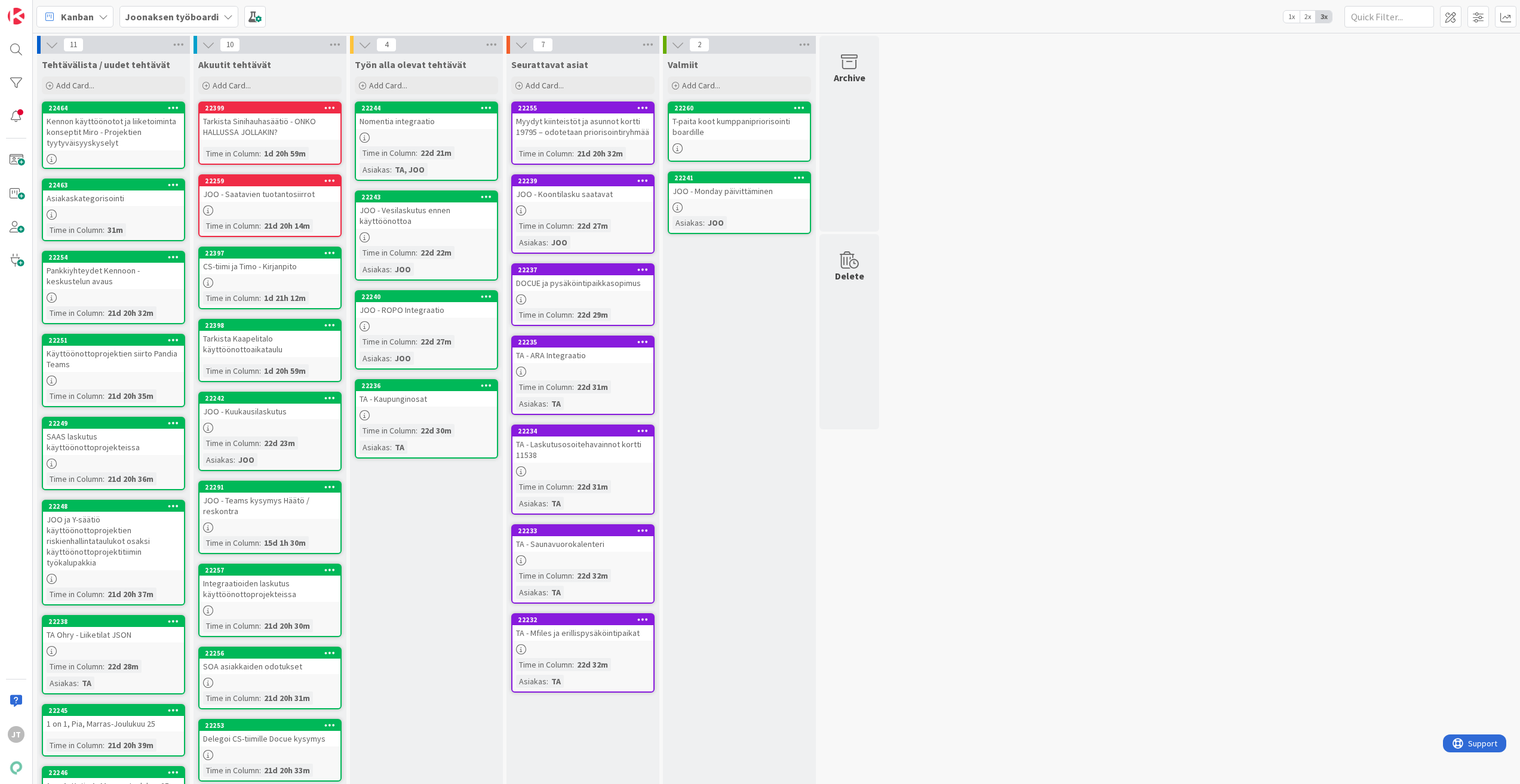 click on "Tarkista Sinihauhasäätiö - ONKO HALLUSSA JOLLAKIN?" at bounding box center (270, 127) 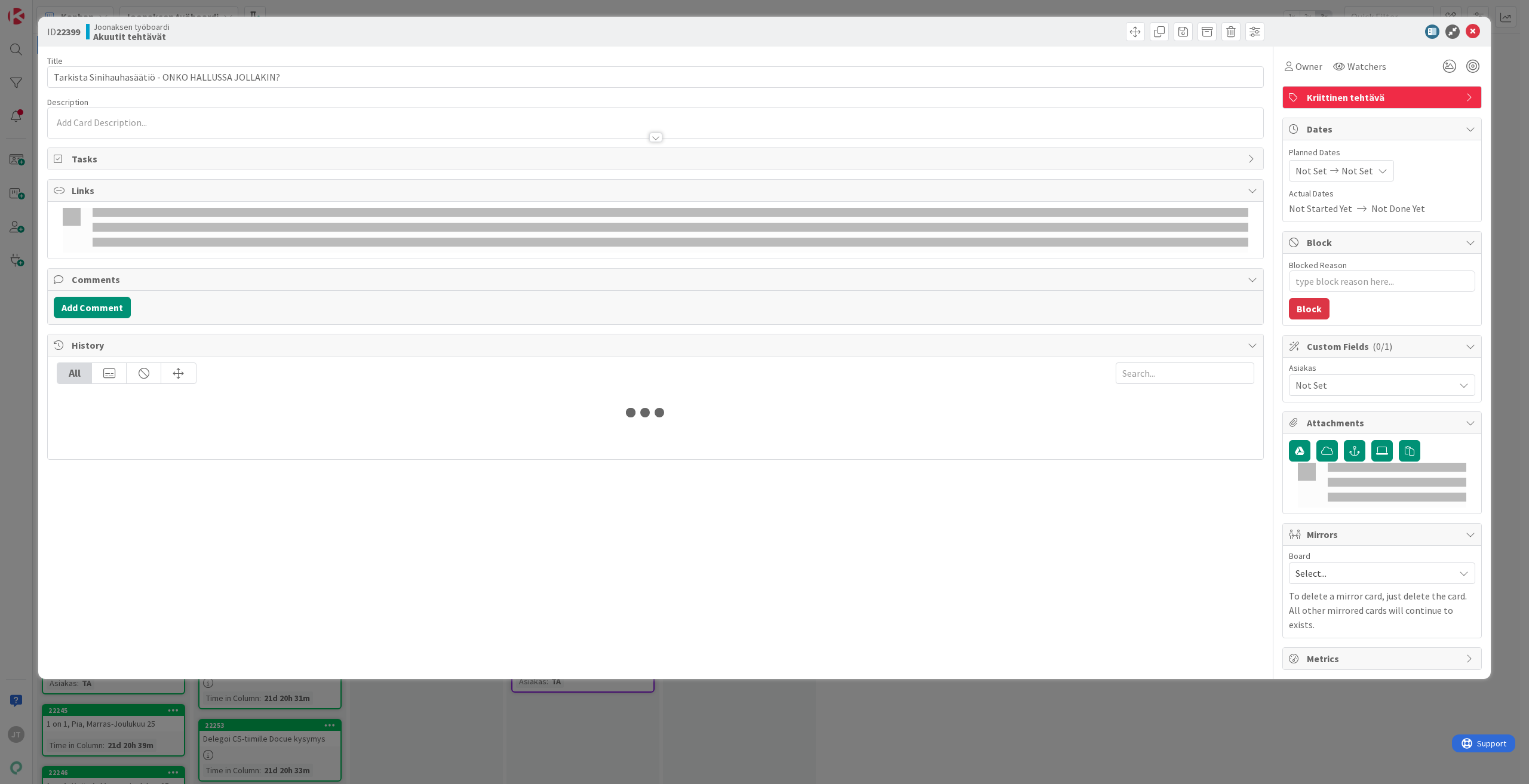 type on "x" 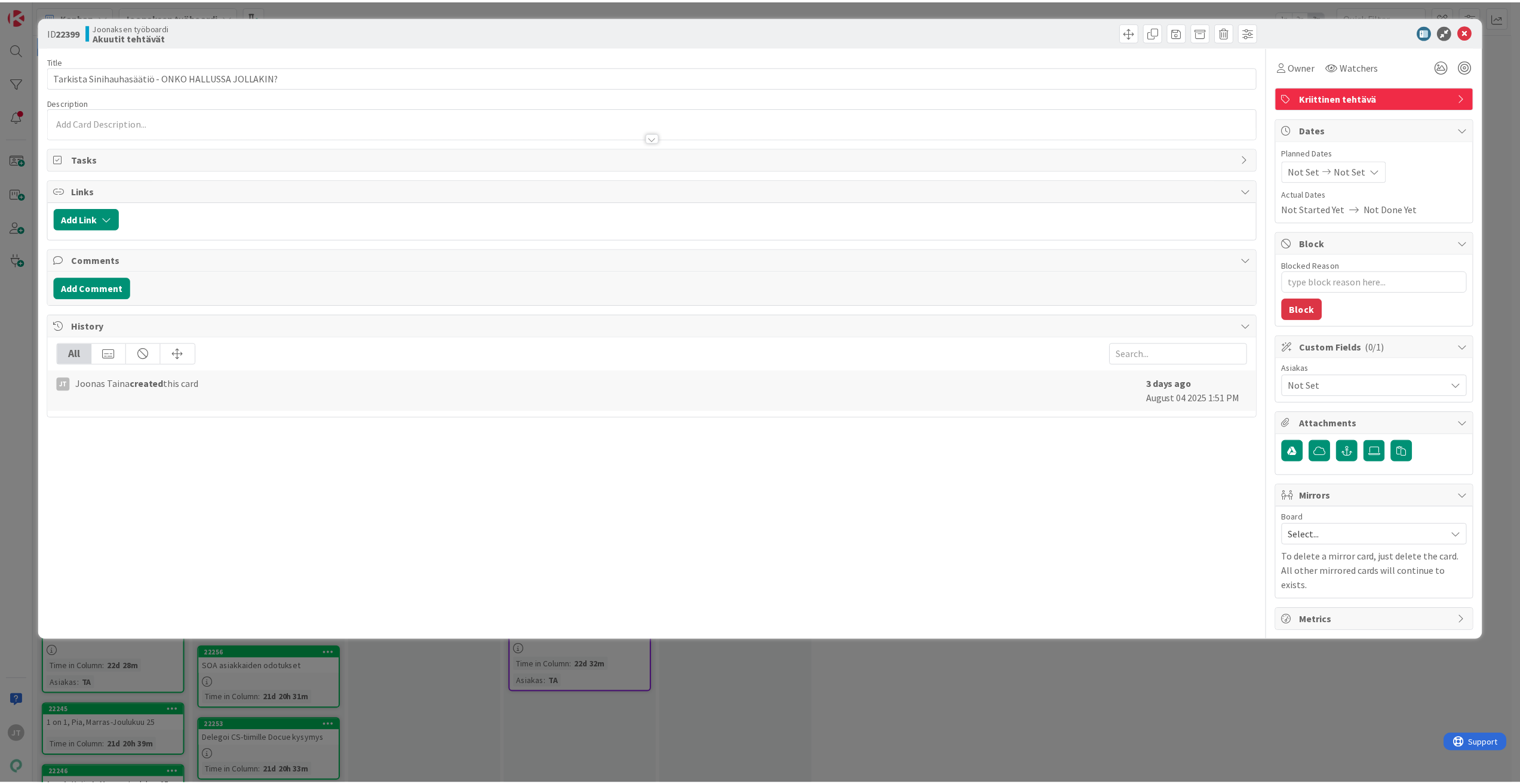 scroll, scrollTop: 0, scrollLeft: 0, axis: both 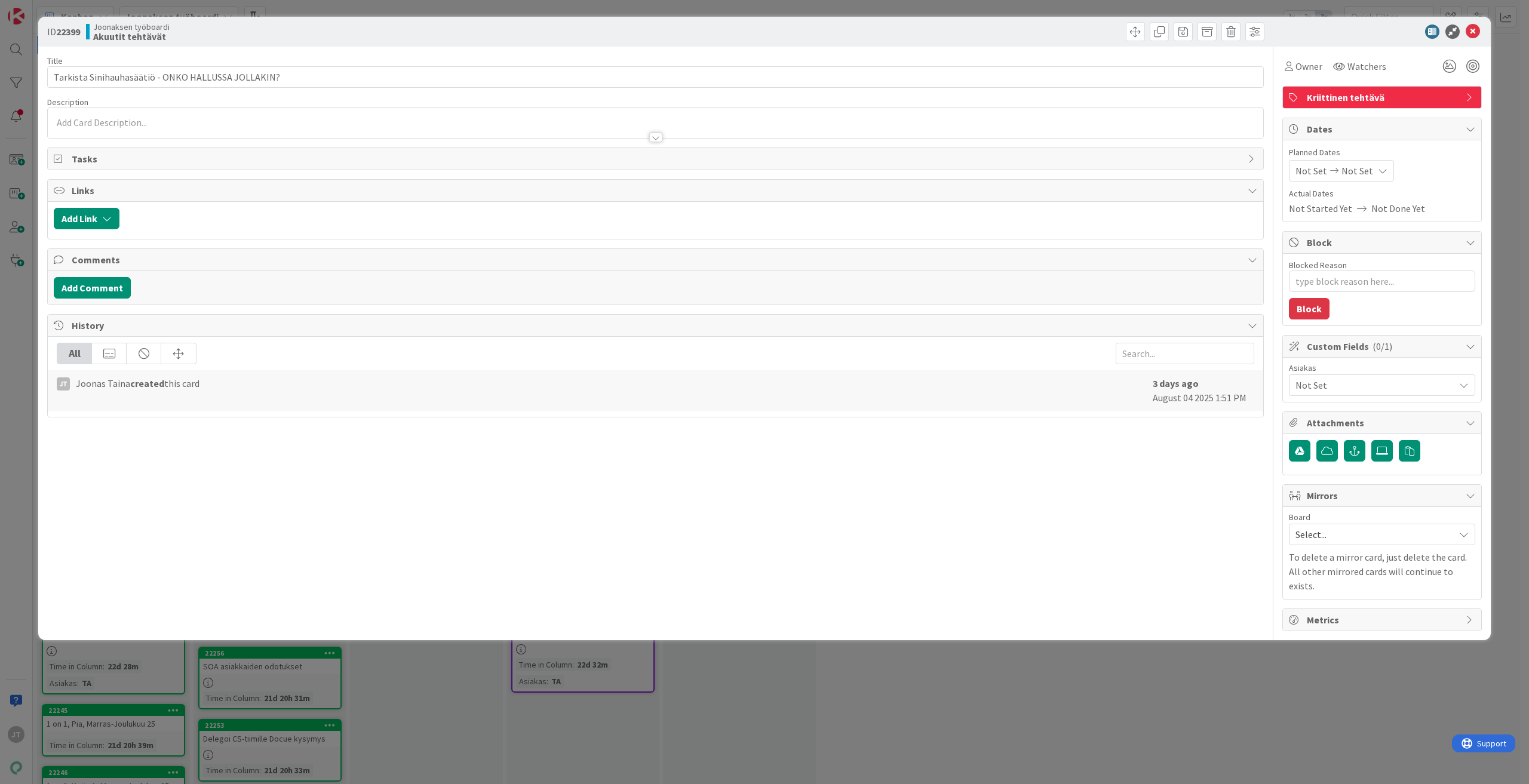 click at bounding box center (656, 137) 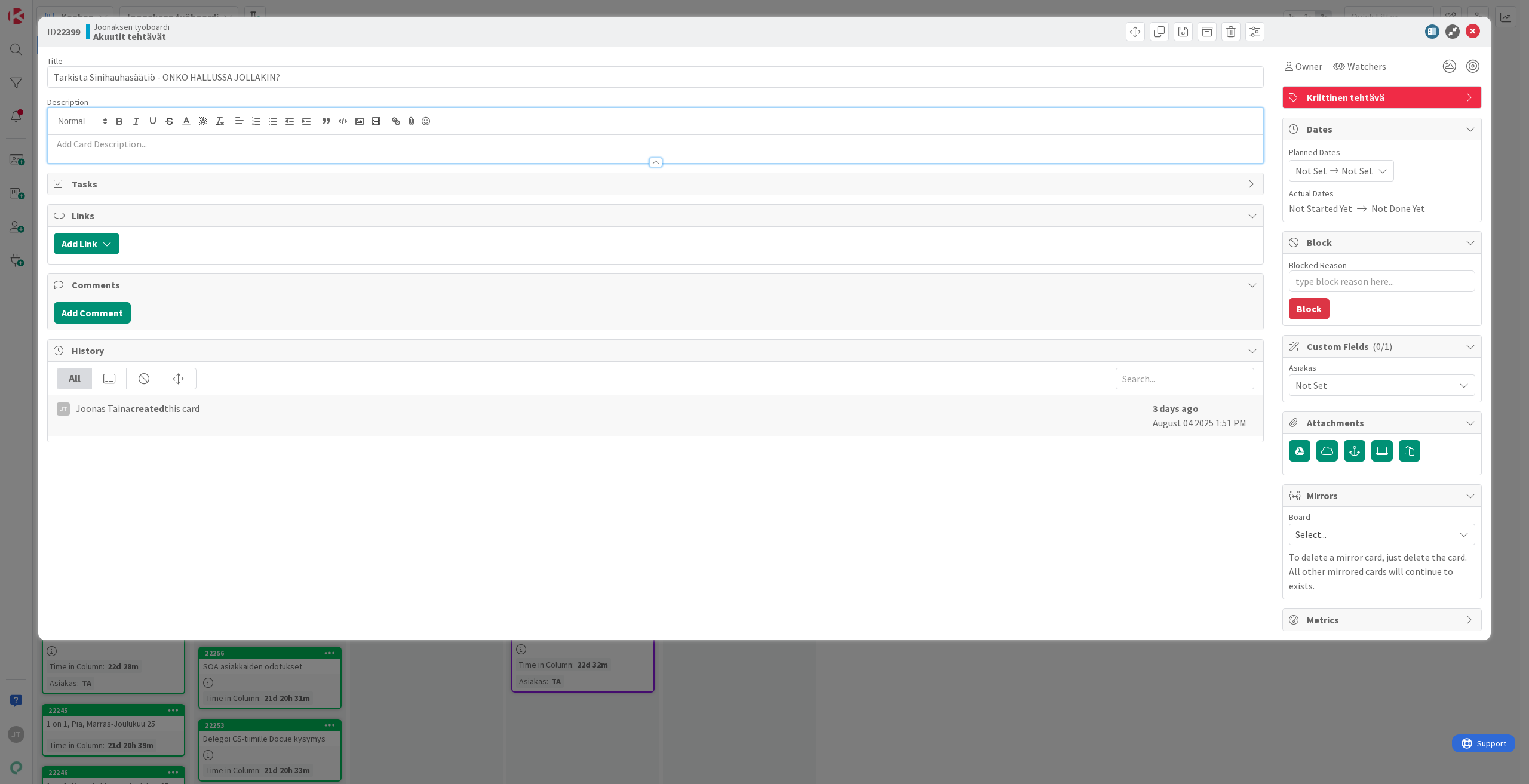 click at bounding box center (655, 144) 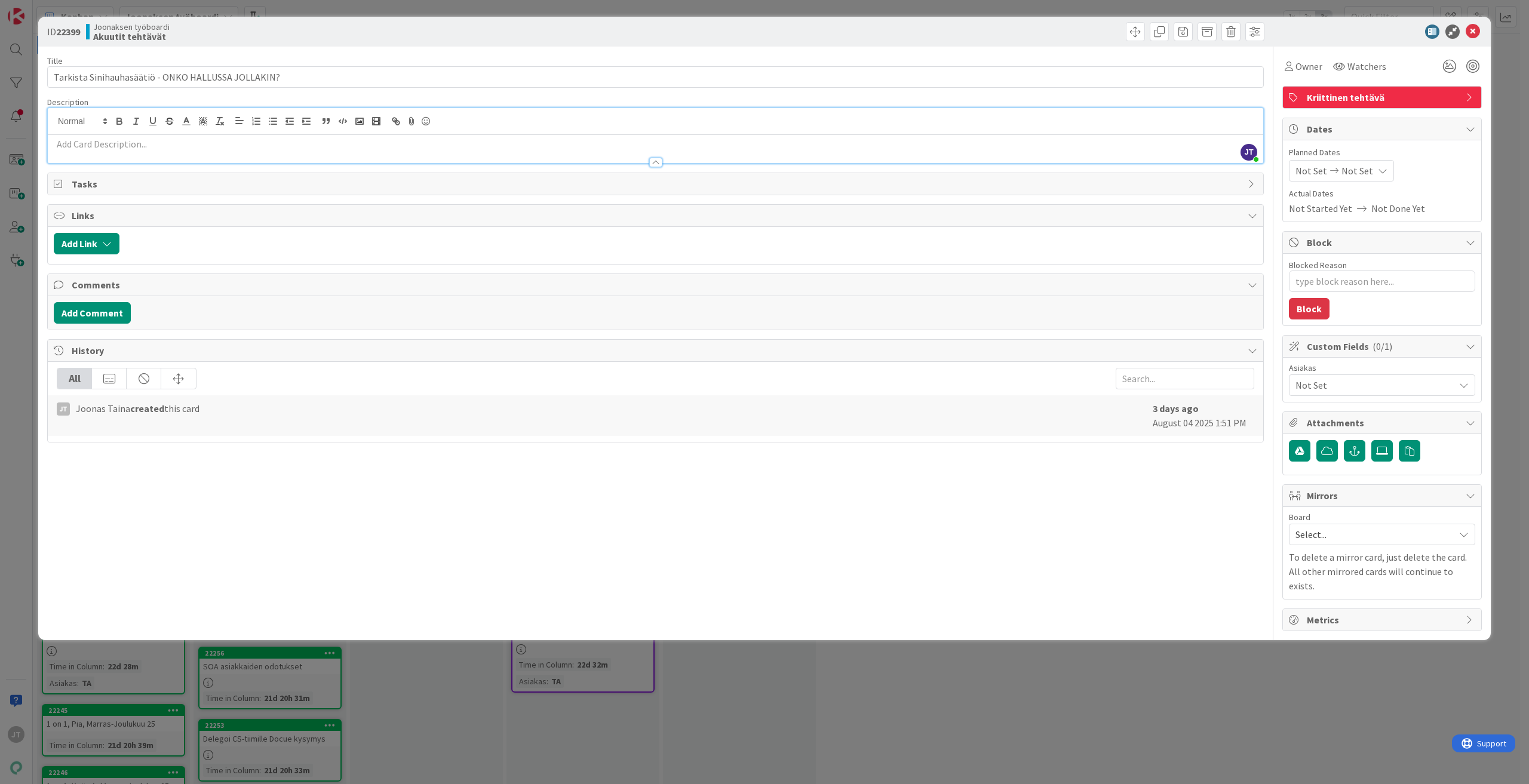 type 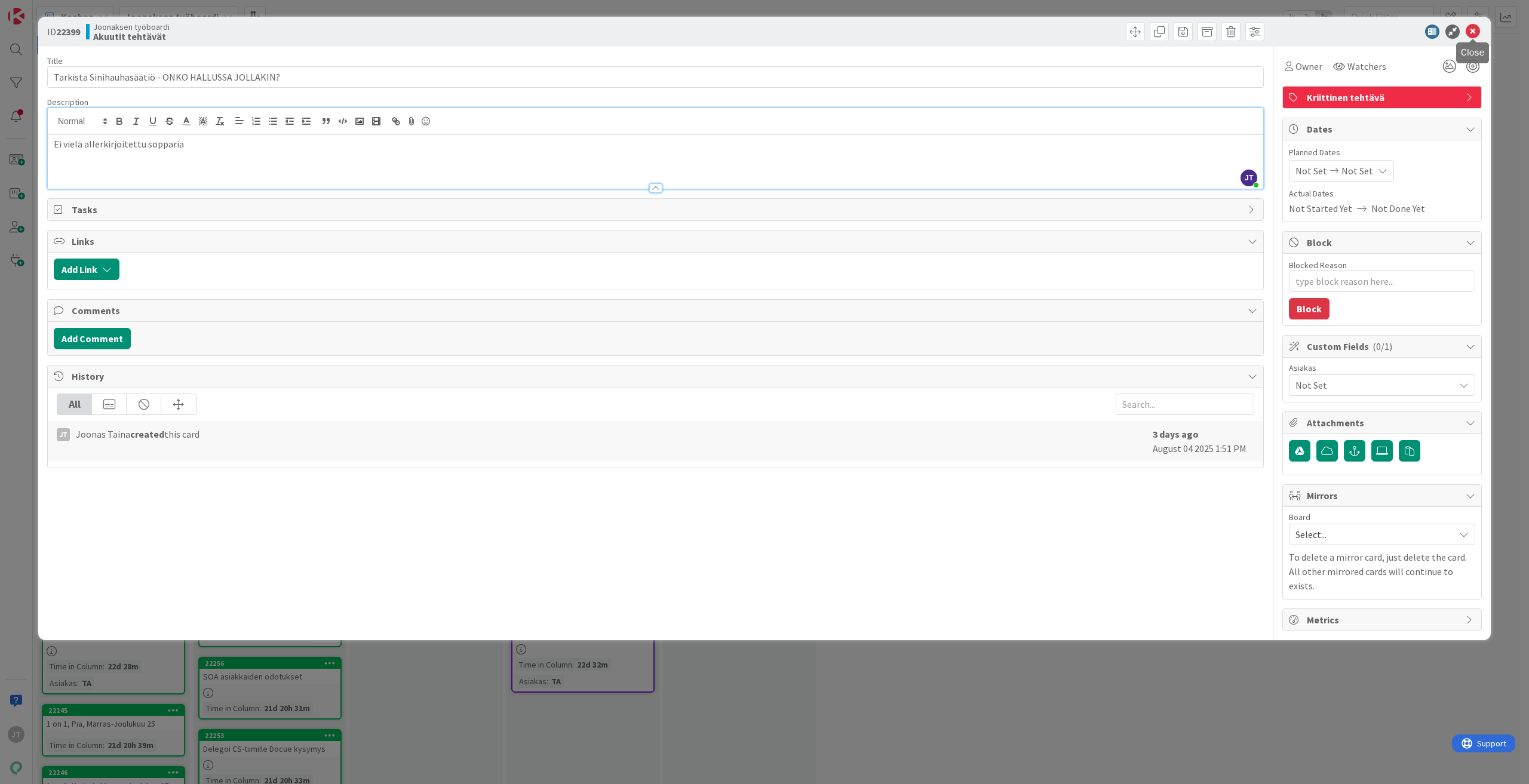 click at bounding box center (1473, 32) 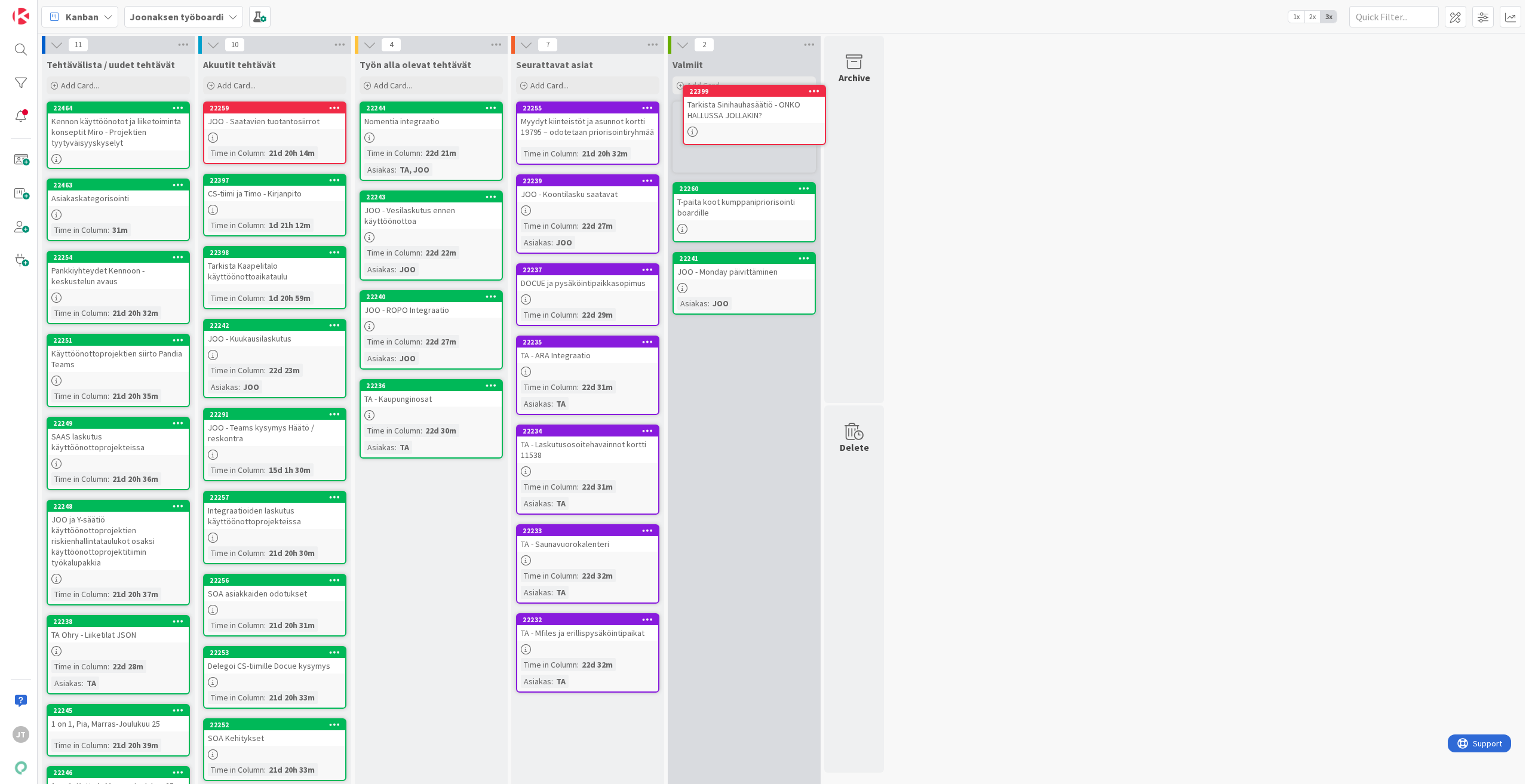 scroll, scrollTop: 0, scrollLeft: 0, axis: both 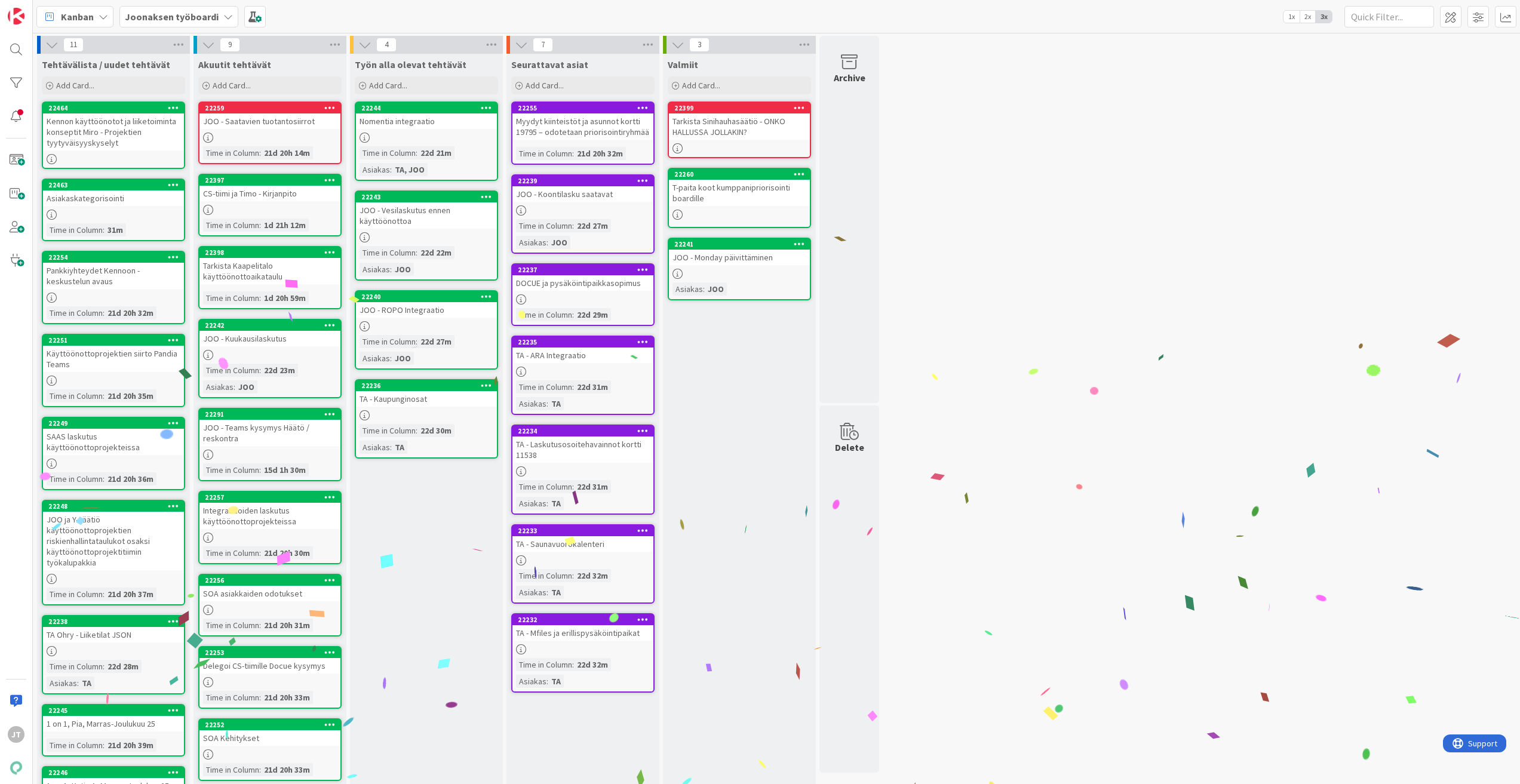 click on "22397 CS-tiimi ja Timo - Kirjanpito Time in Column : 1d 21h 12m" at bounding box center (270, 205) 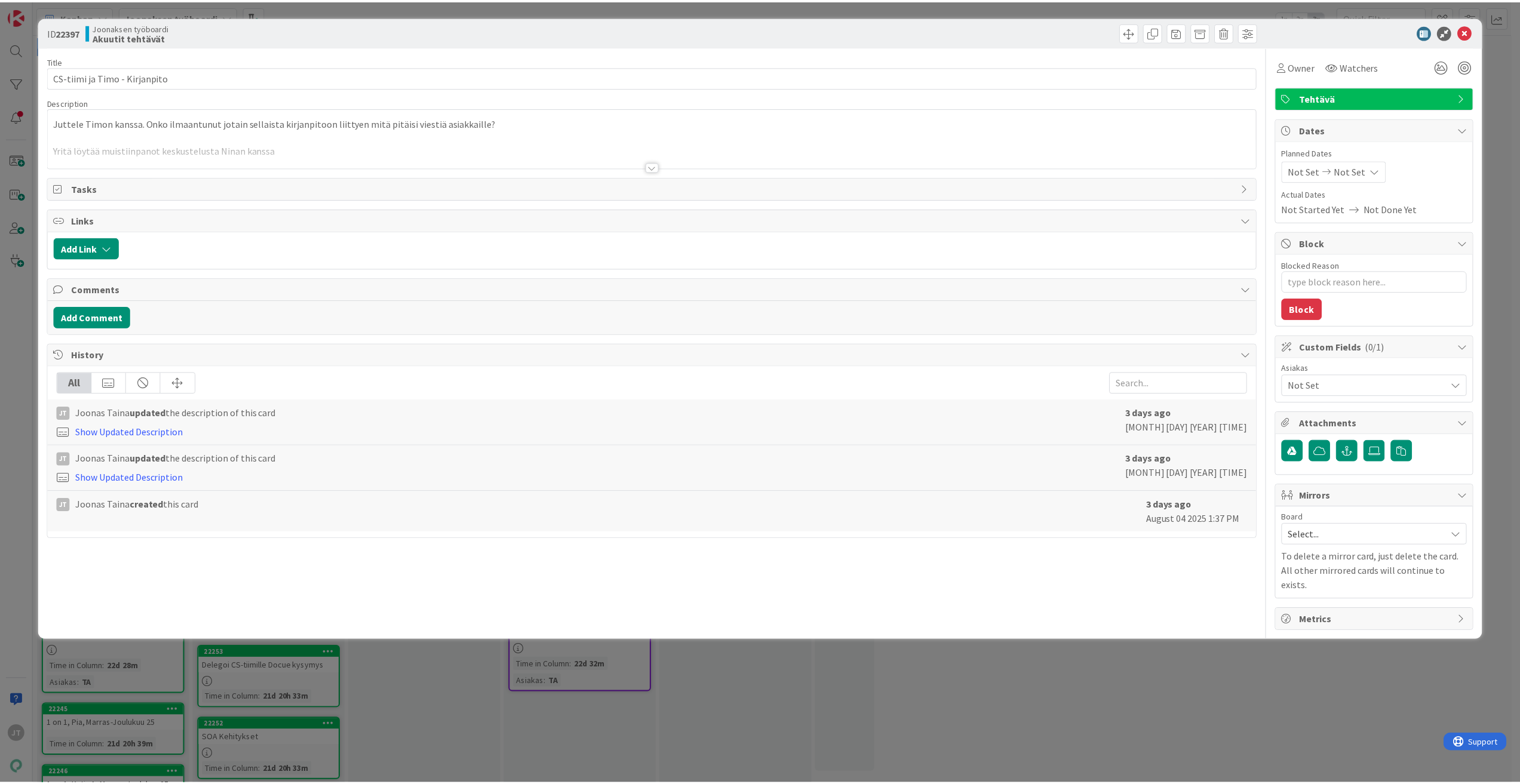 scroll, scrollTop: 0, scrollLeft: 0, axis: both 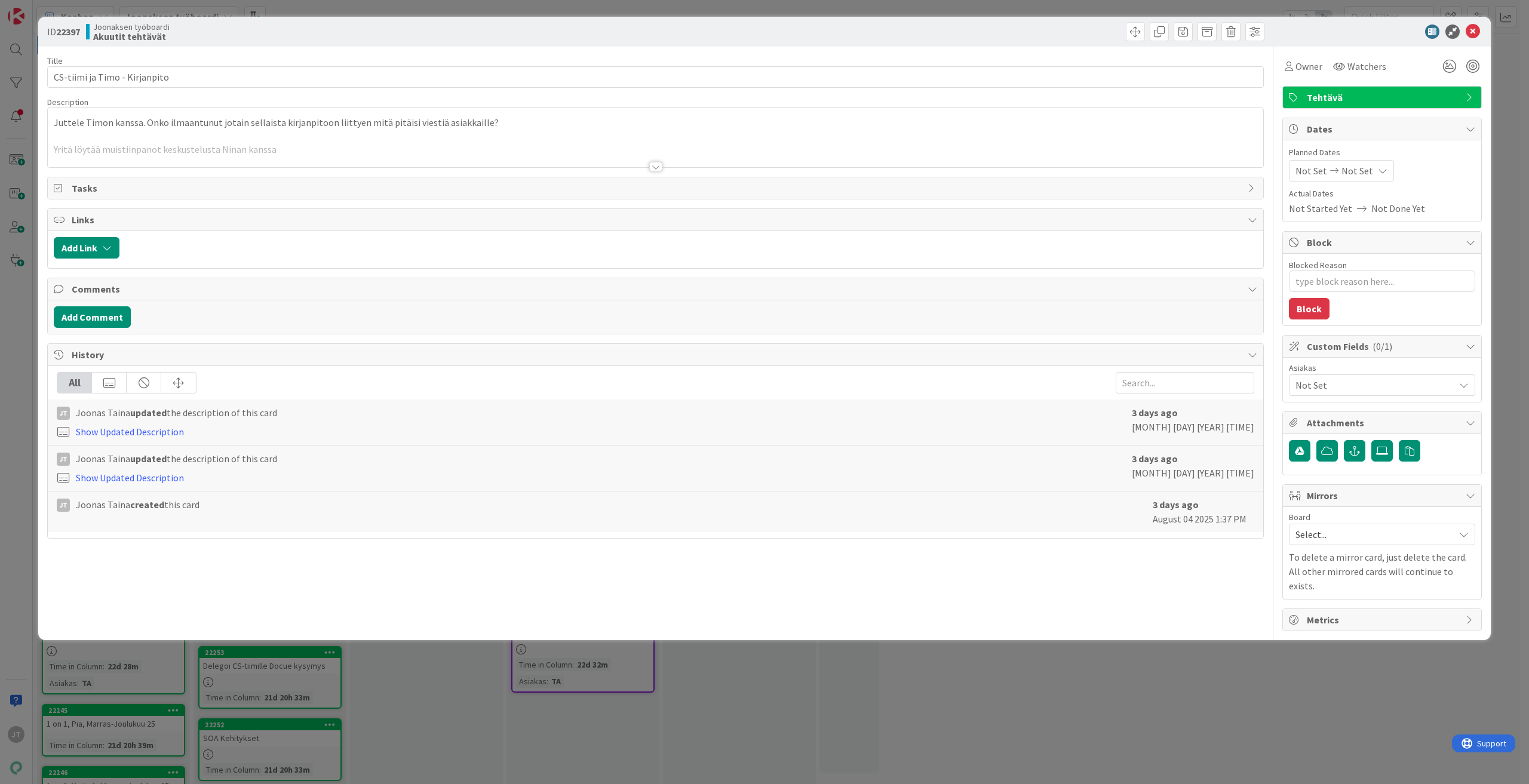 click at bounding box center (656, 167) 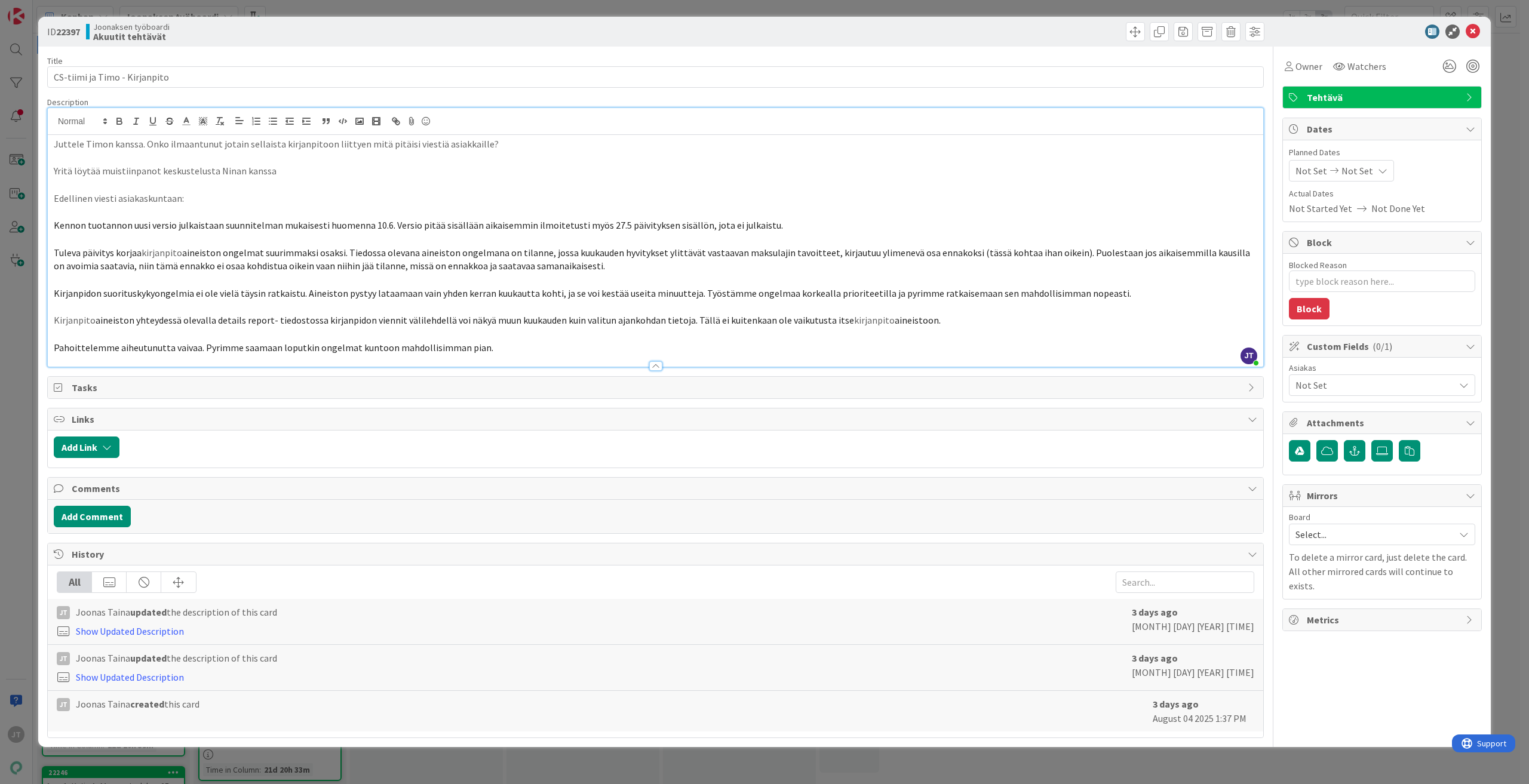click on "Juteltu [PERSON] kanssa siitä mitä viimeksi viestitty Tehdään lista sen jälkeen tehdyistä muutoksista ja uusista havaituista ongelmista ja niiden ratkaisuista. Kirjanpito kirjanpito aineistoon.   Pahoittelemme aiheutunutta vaivaa. Pyrimme saamaan loputkin ongelmat kuntoon mahdollisimman pian." at bounding box center (655, 251) 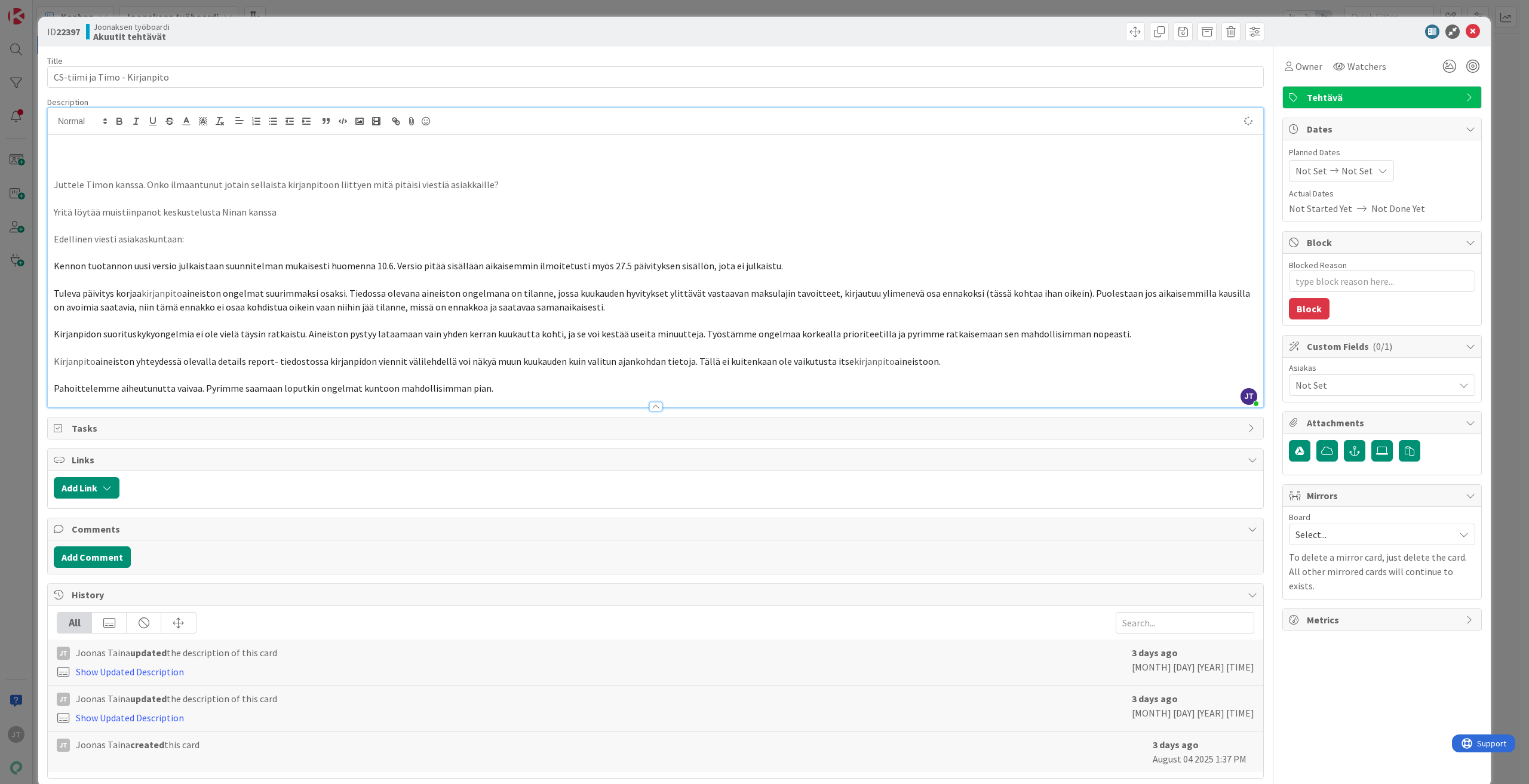 type on "x" 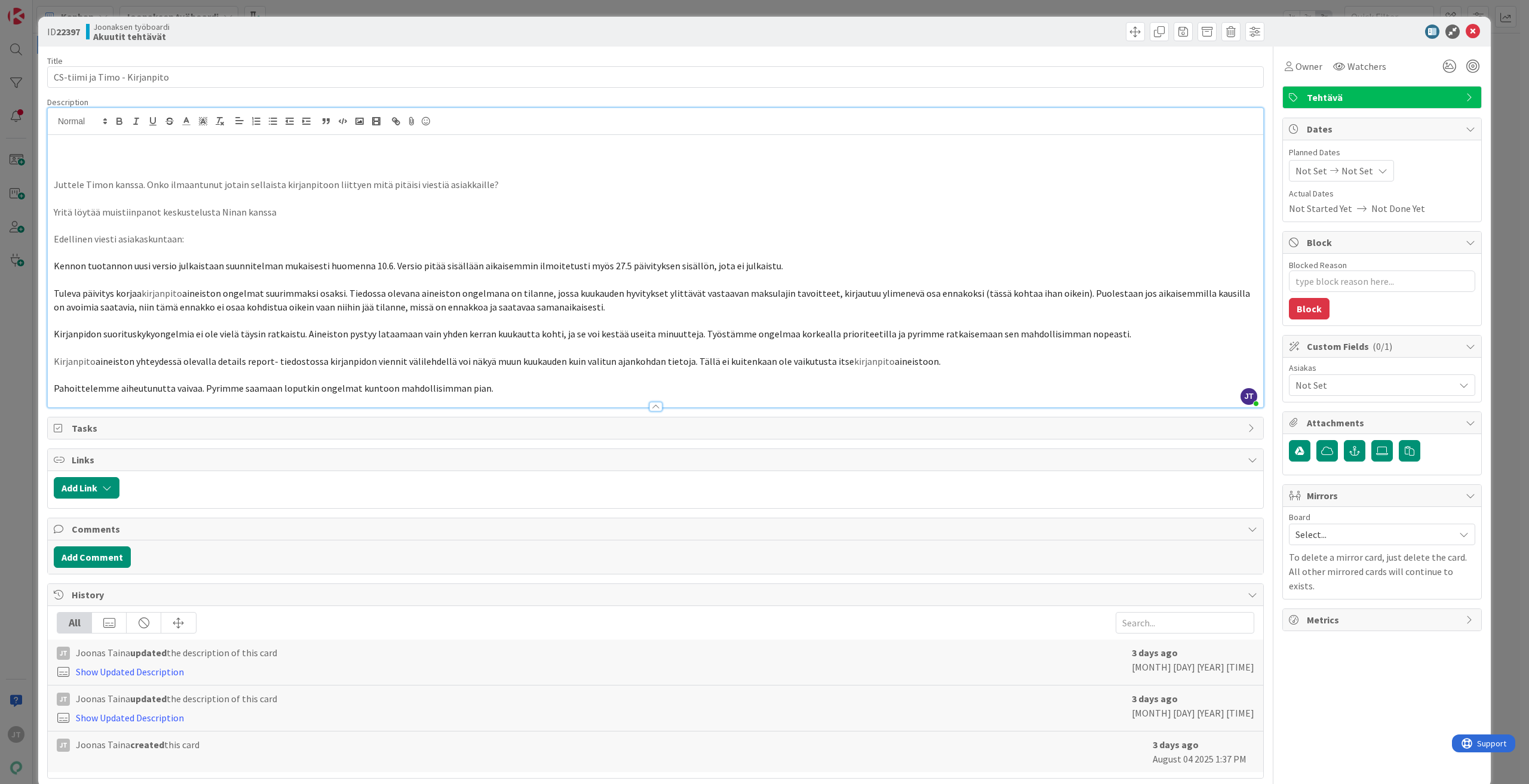 type 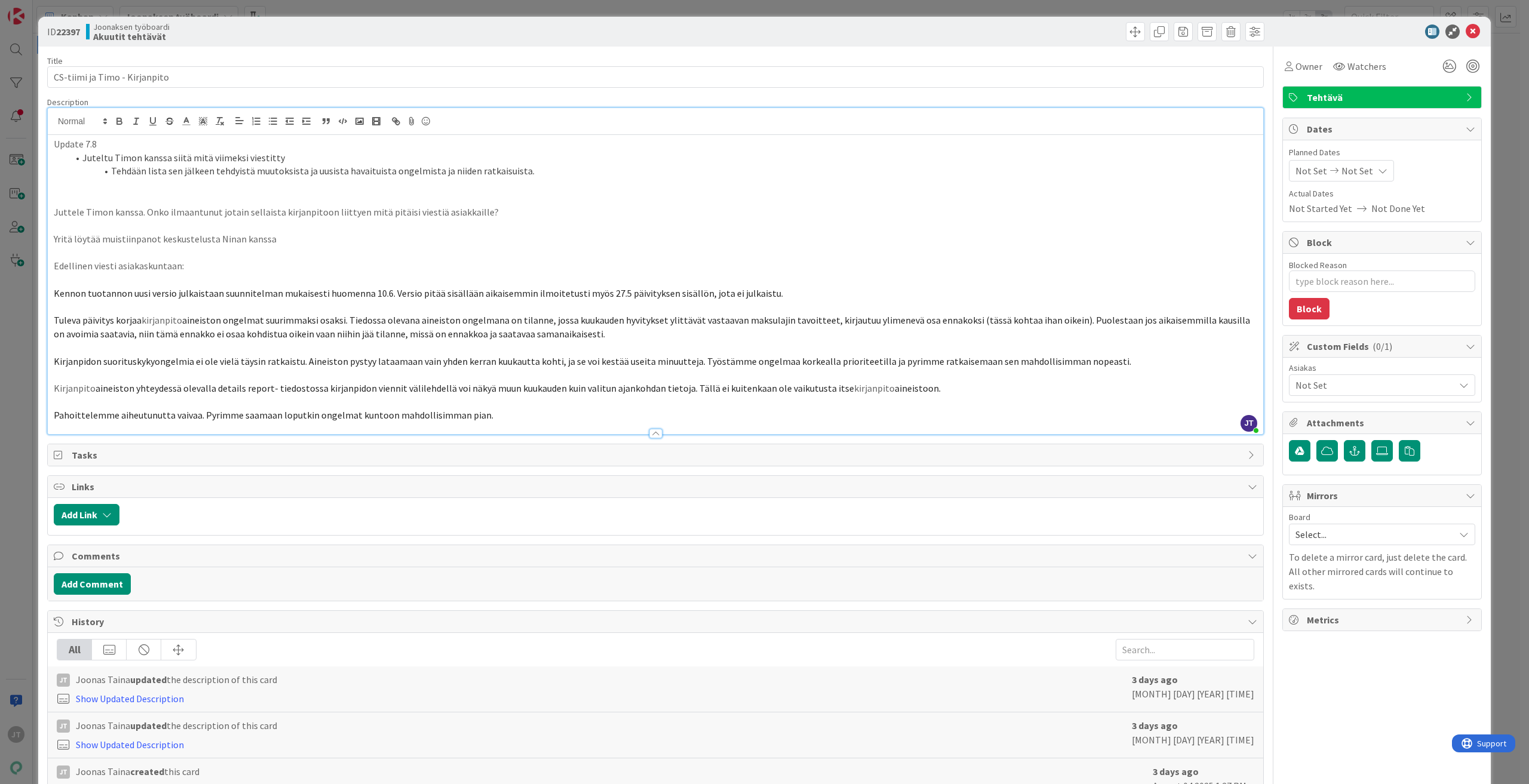 click on "Tehdään lista sen jälkeen tehdyistä muutoksista ja uusista havaituista ongelmista ja niiden ratkaisuista." at bounding box center (662, 171) 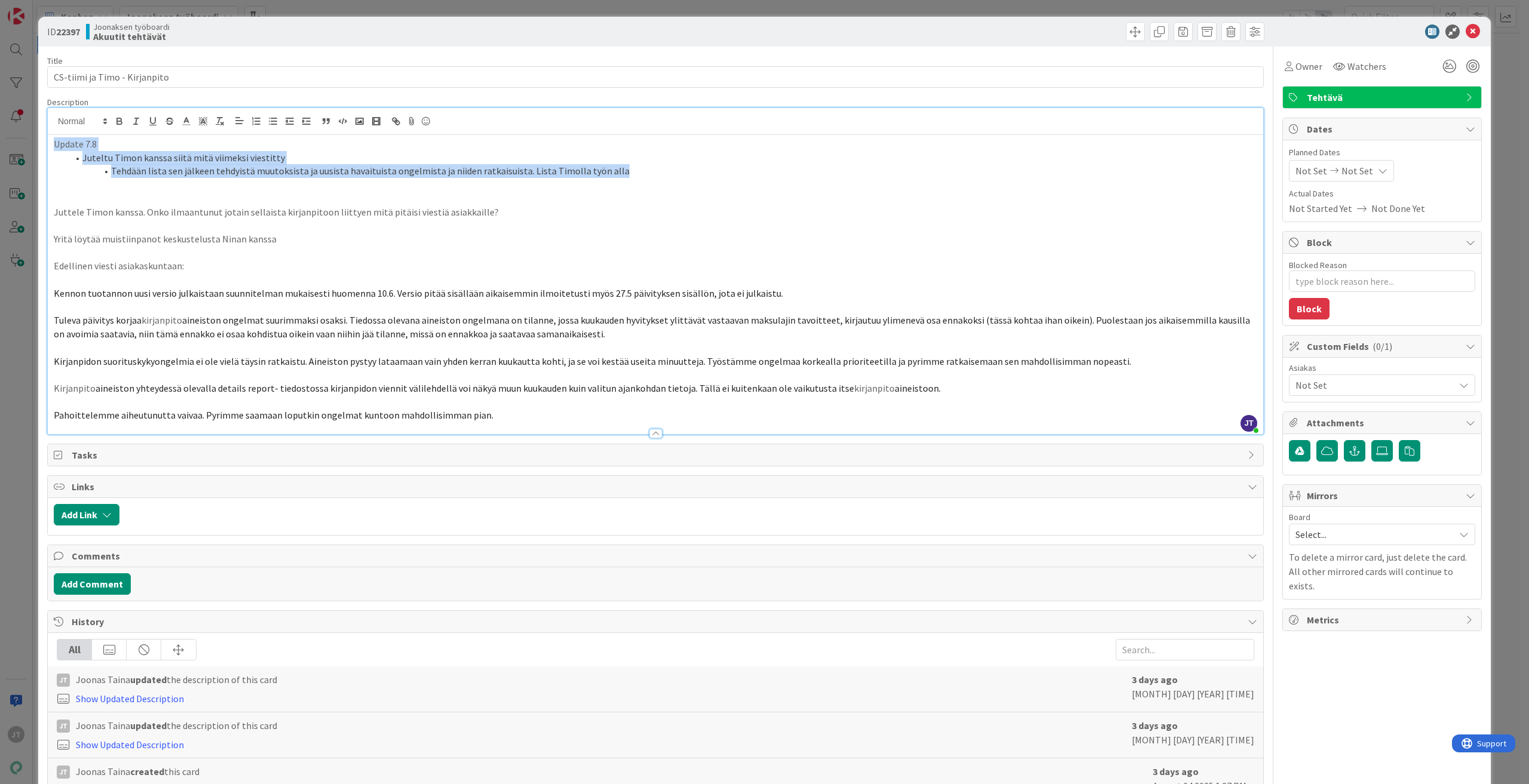 drag, startPoint x: 631, startPoint y: 170, endPoint x: 51, endPoint y: 145, distance: 580.5385 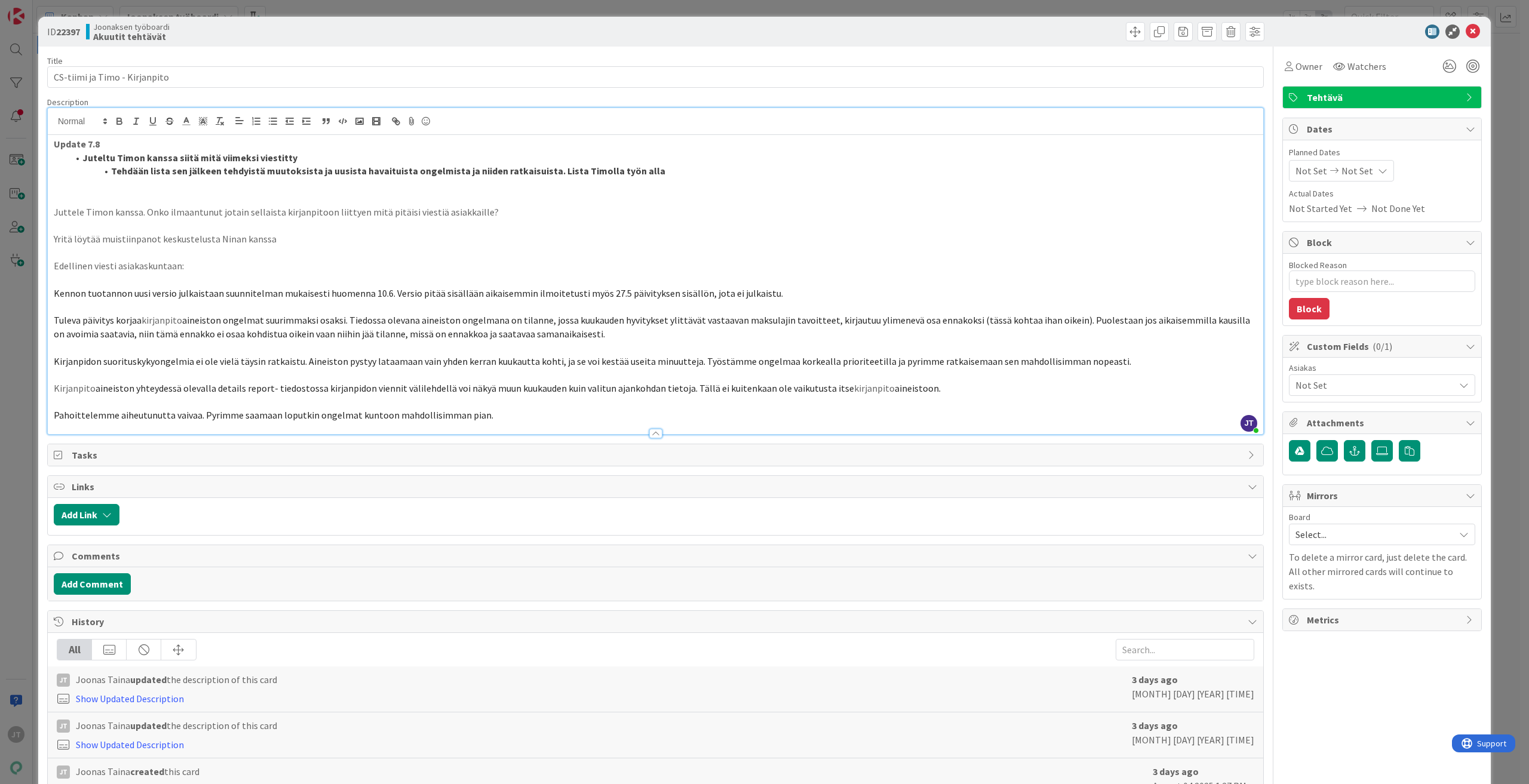 click at bounding box center (655, 198) 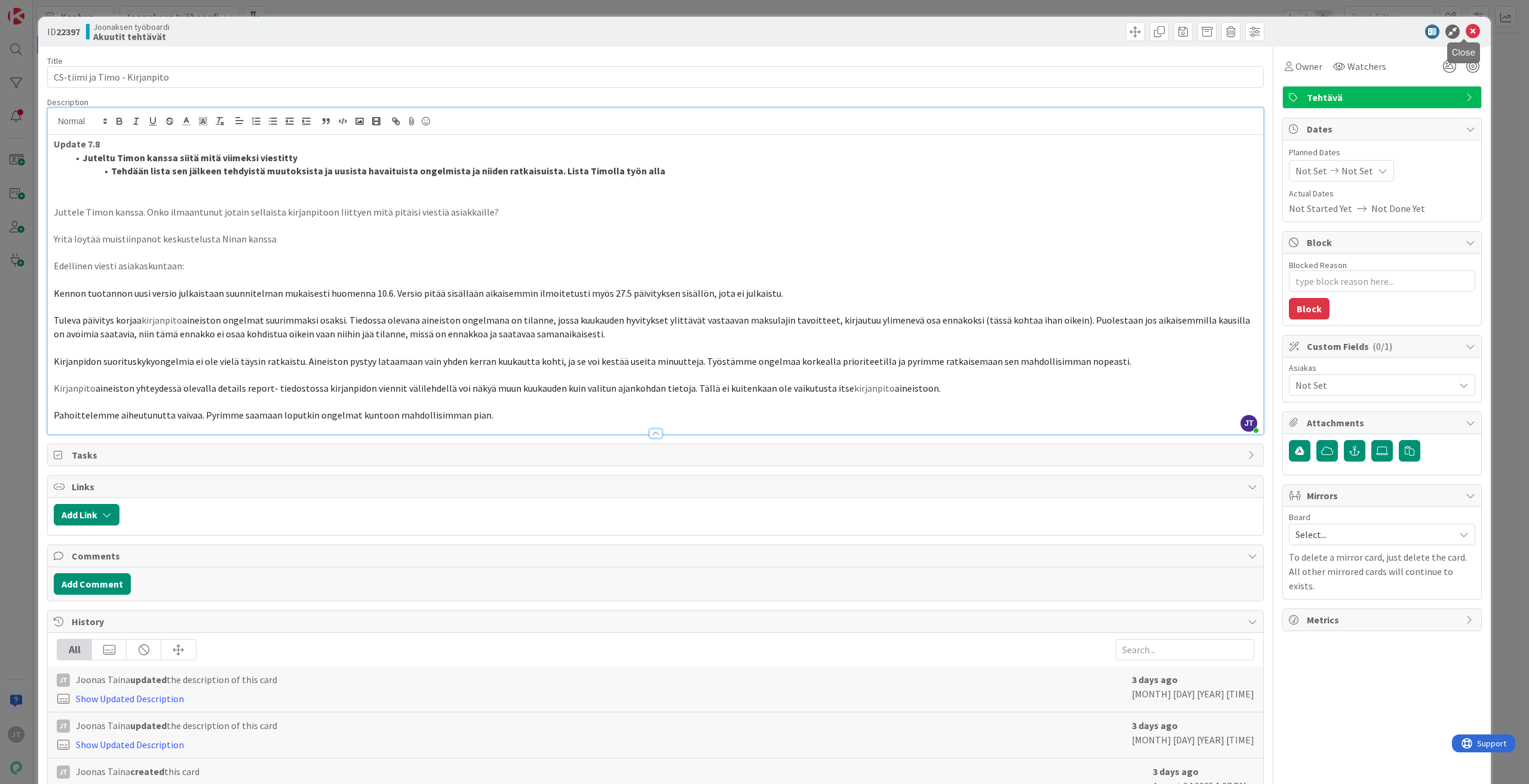 click at bounding box center (1473, 32) 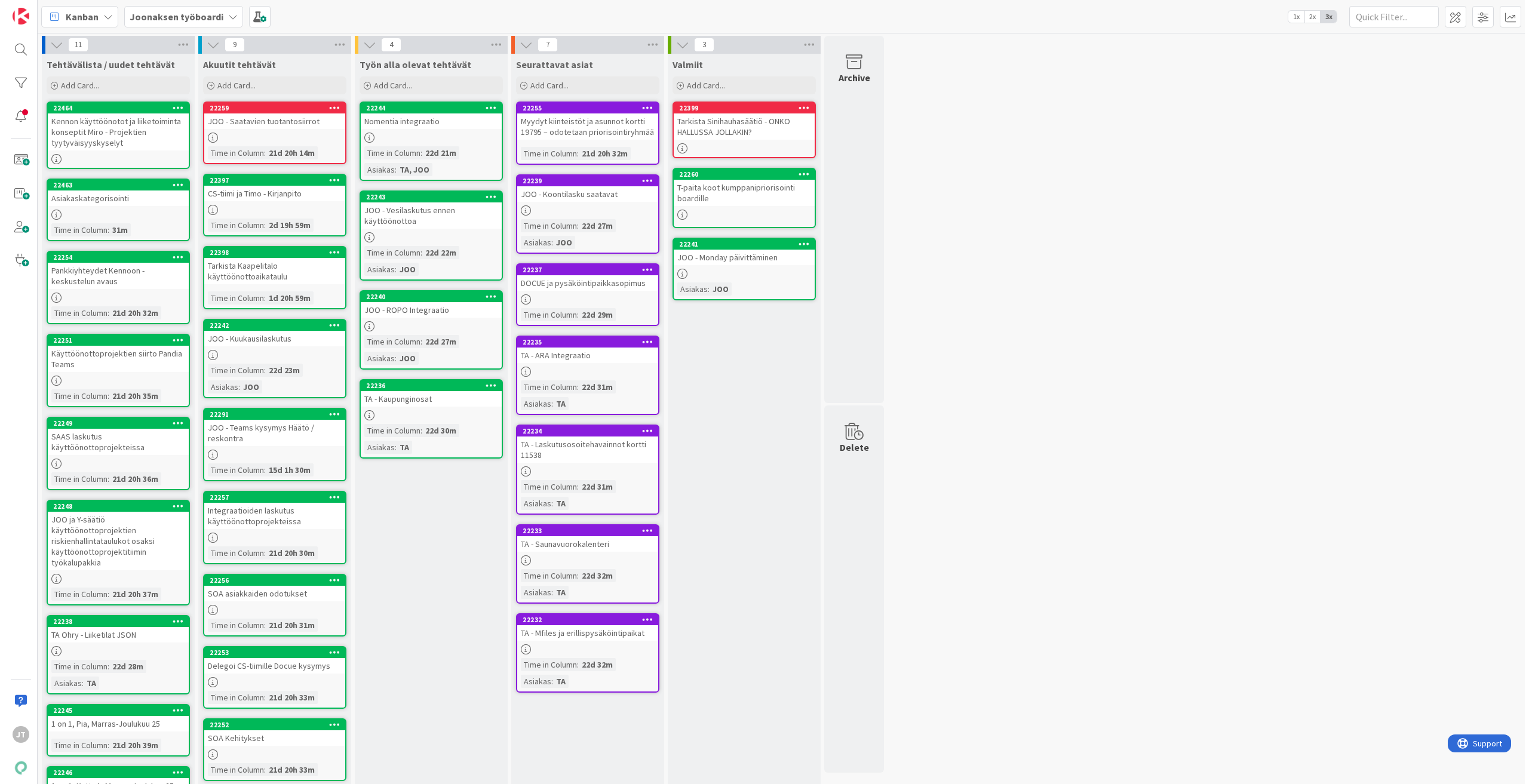 scroll, scrollTop: 0, scrollLeft: 0, axis: both 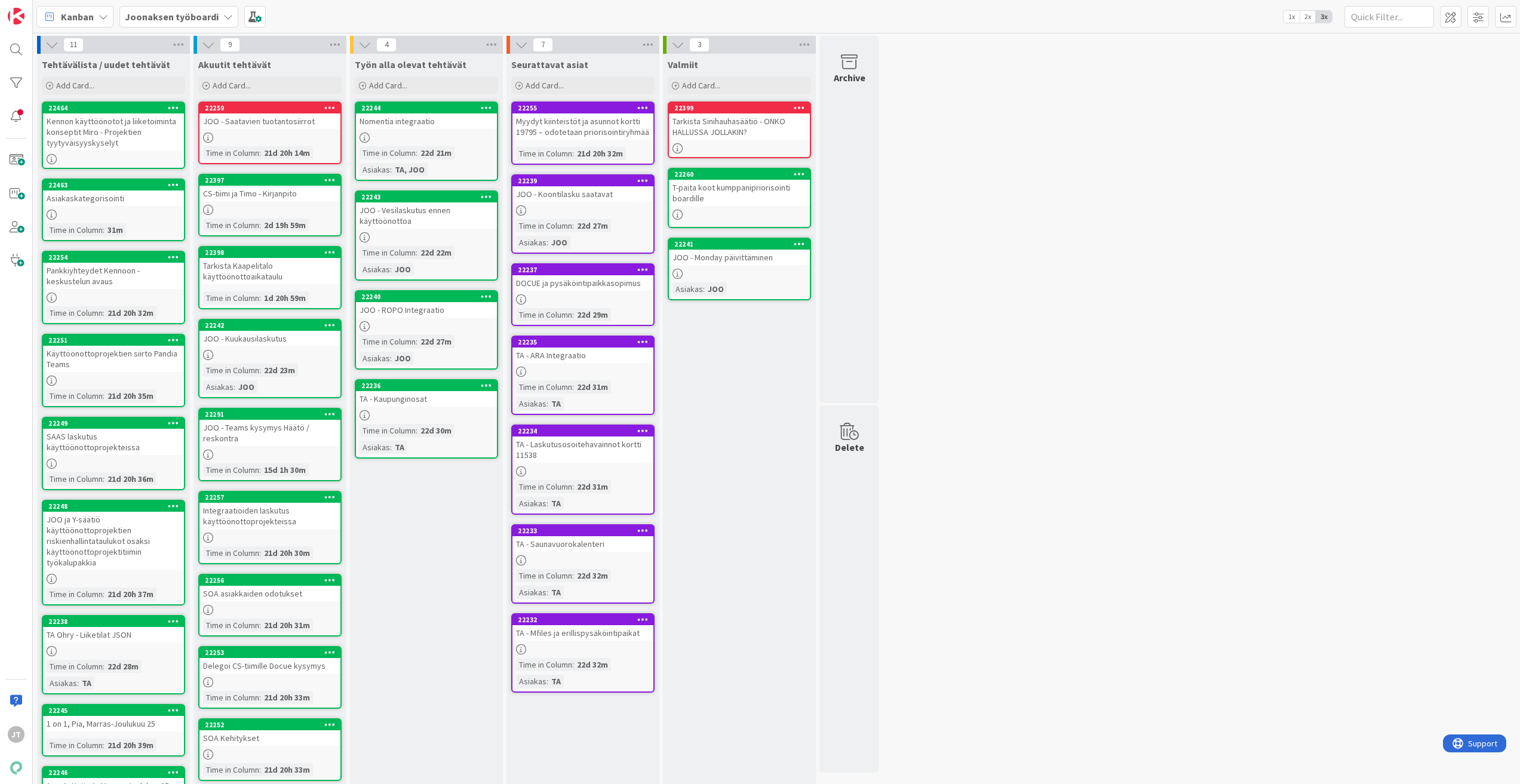 click on "Tarkista Kaapelitalo käyttöönottoaikataulu" at bounding box center (270, 271) 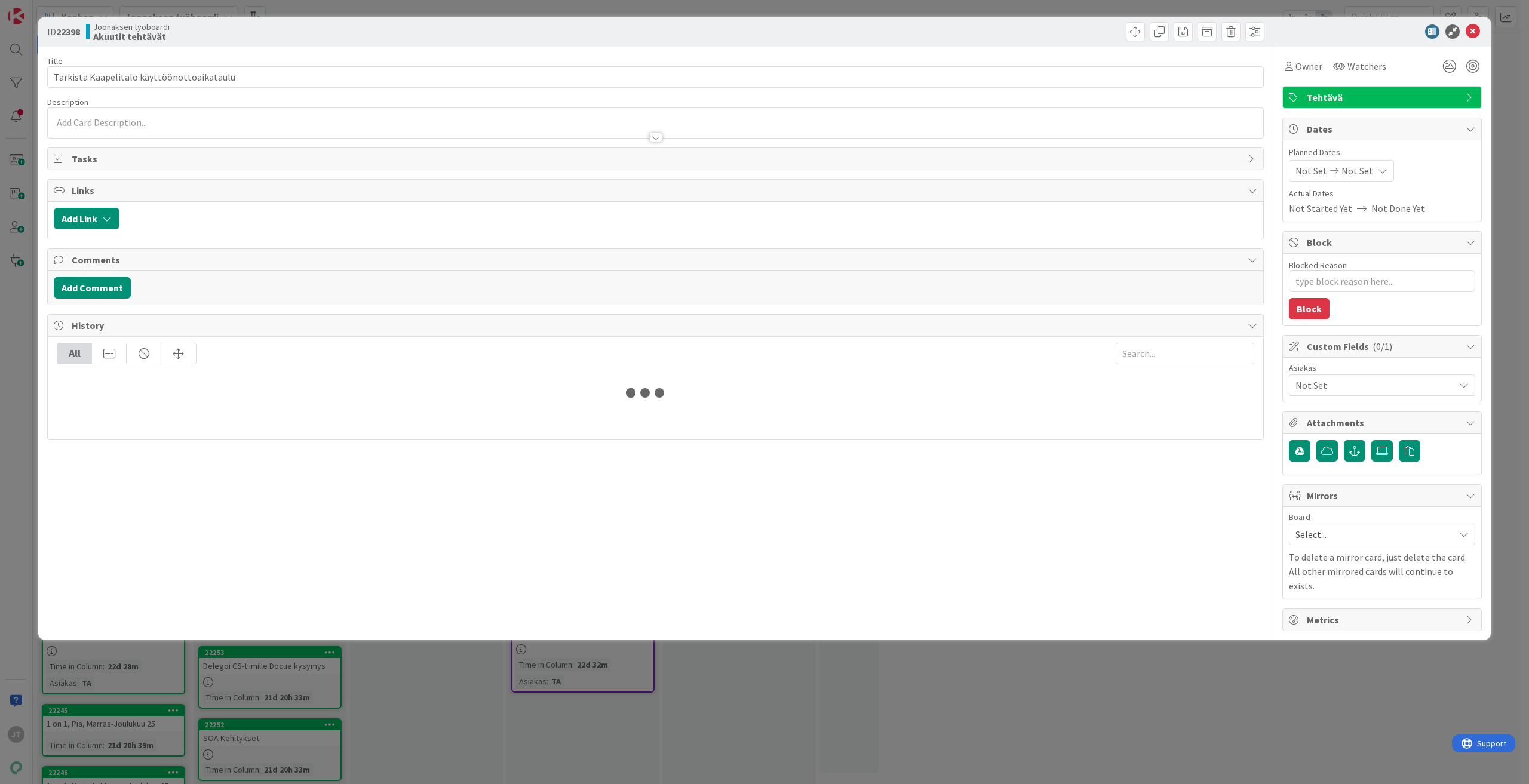 scroll, scrollTop: 0, scrollLeft: 0, axis: both 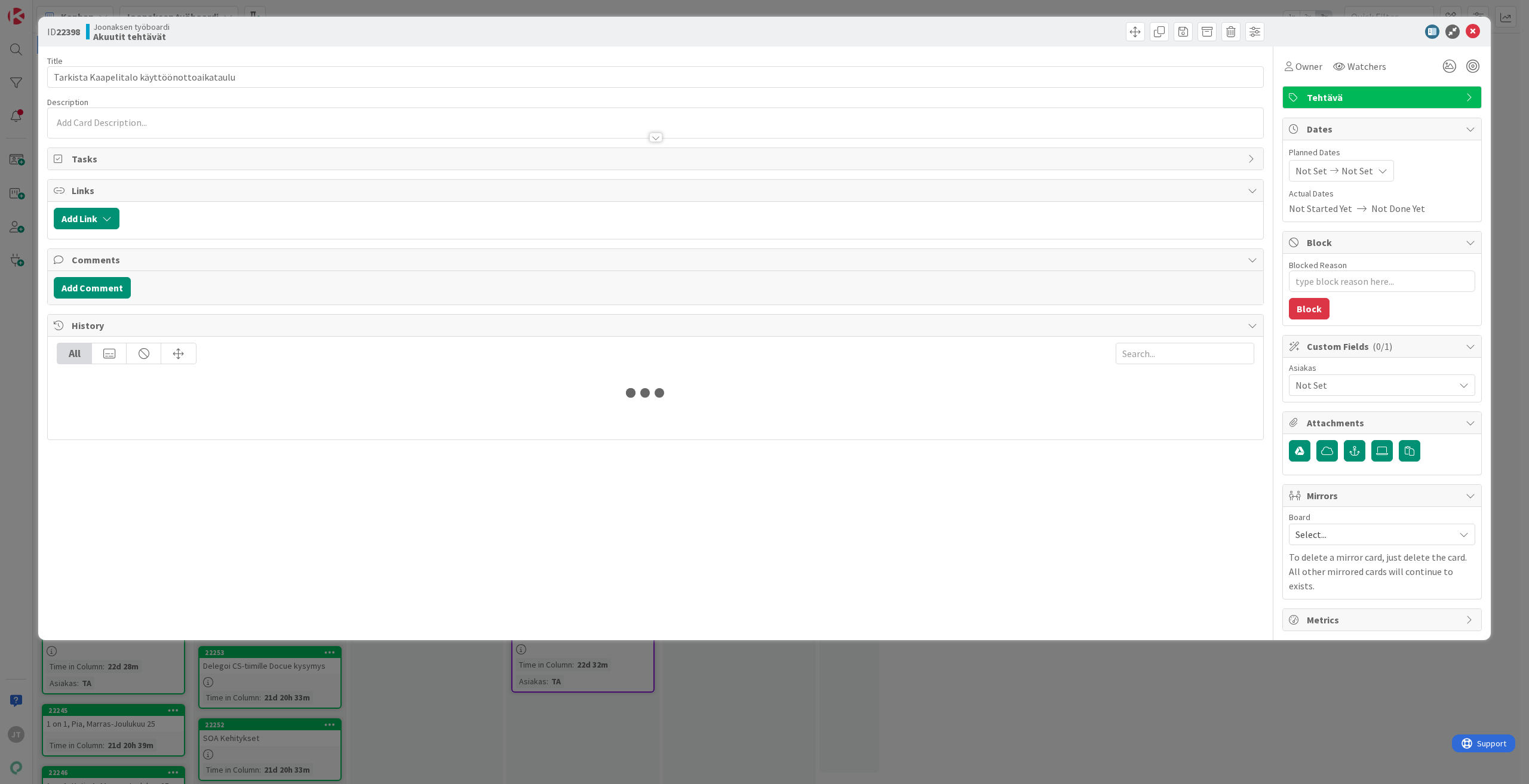 type on "x" 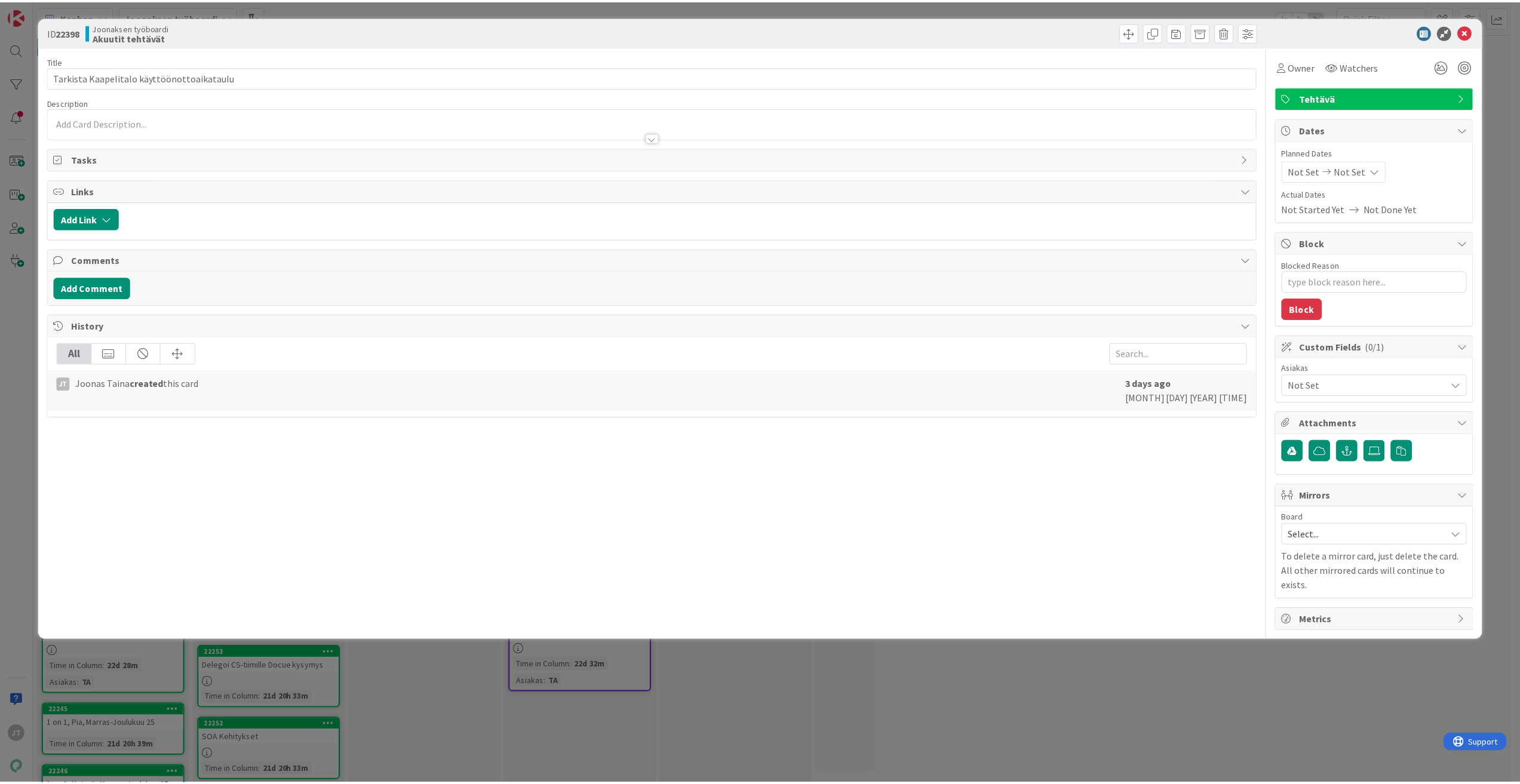 scroll, scrollTop: 0, scrollLeft: 0, axis: both 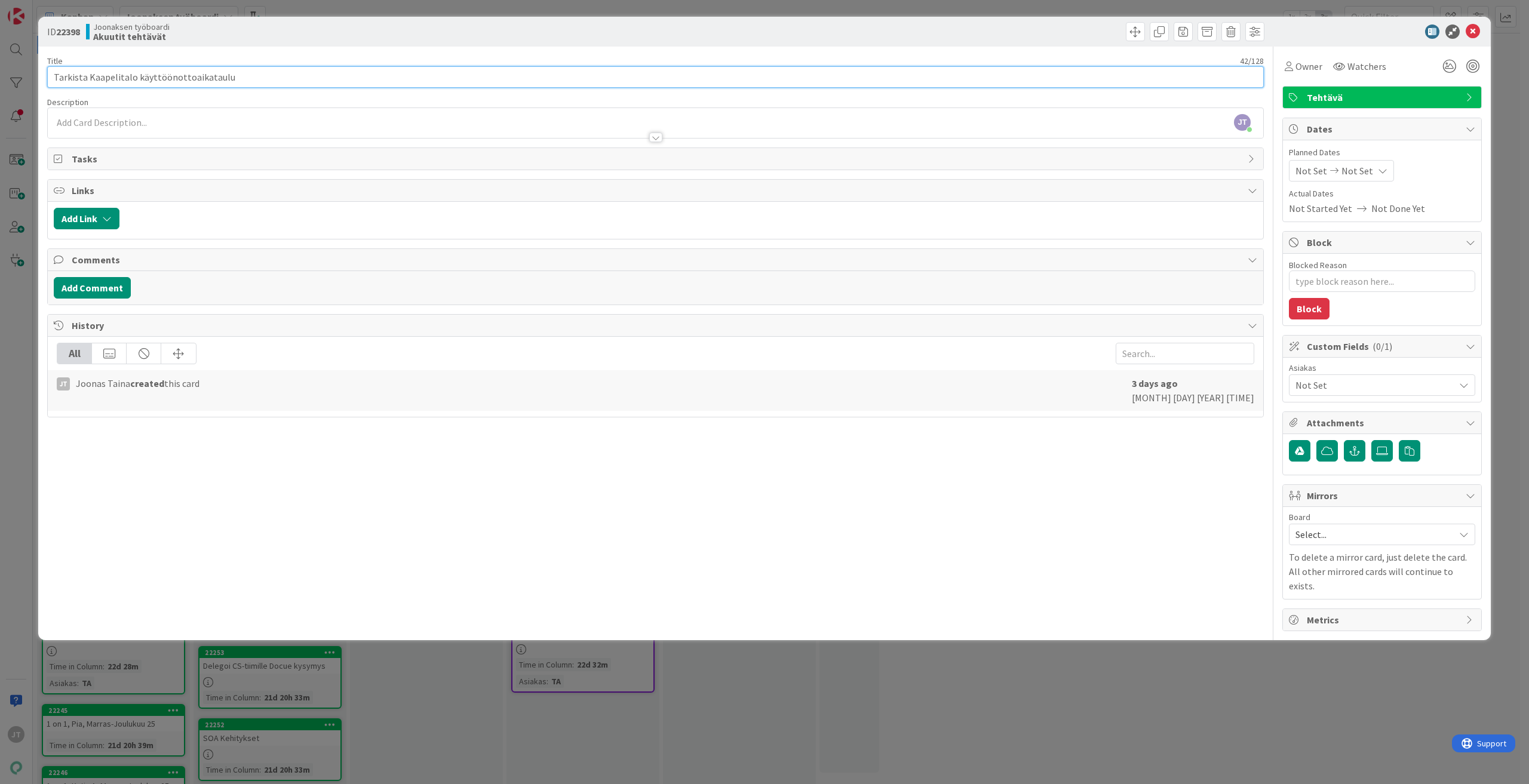 click on "Tarkista Kaapelitalo käyttöönottoaikataulu" at bounding box center [655, 77] 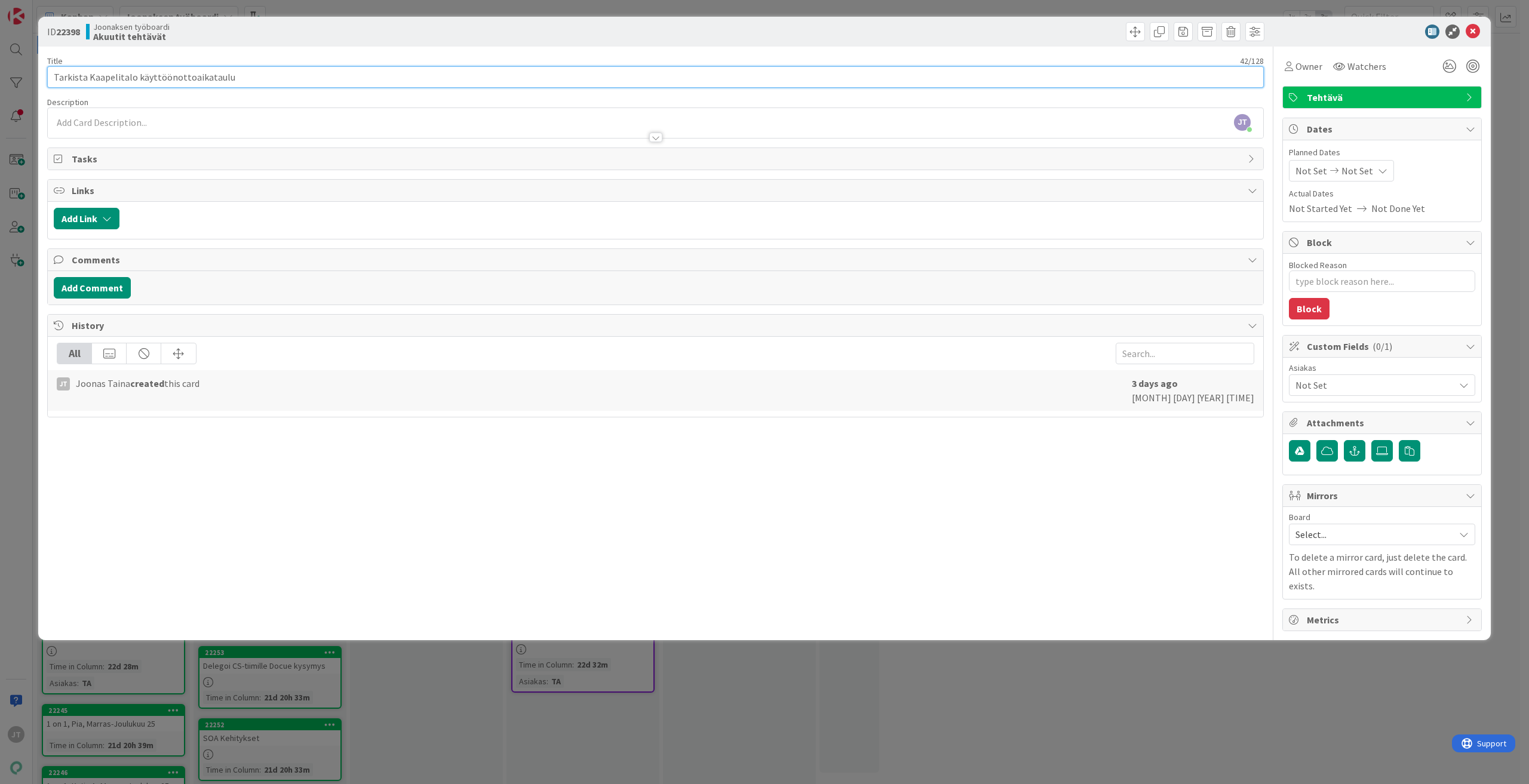 drag, startPoint x: 88, startPoint y: 72, endPoint x: 132, endPoint y: 79, distance: 44.55334 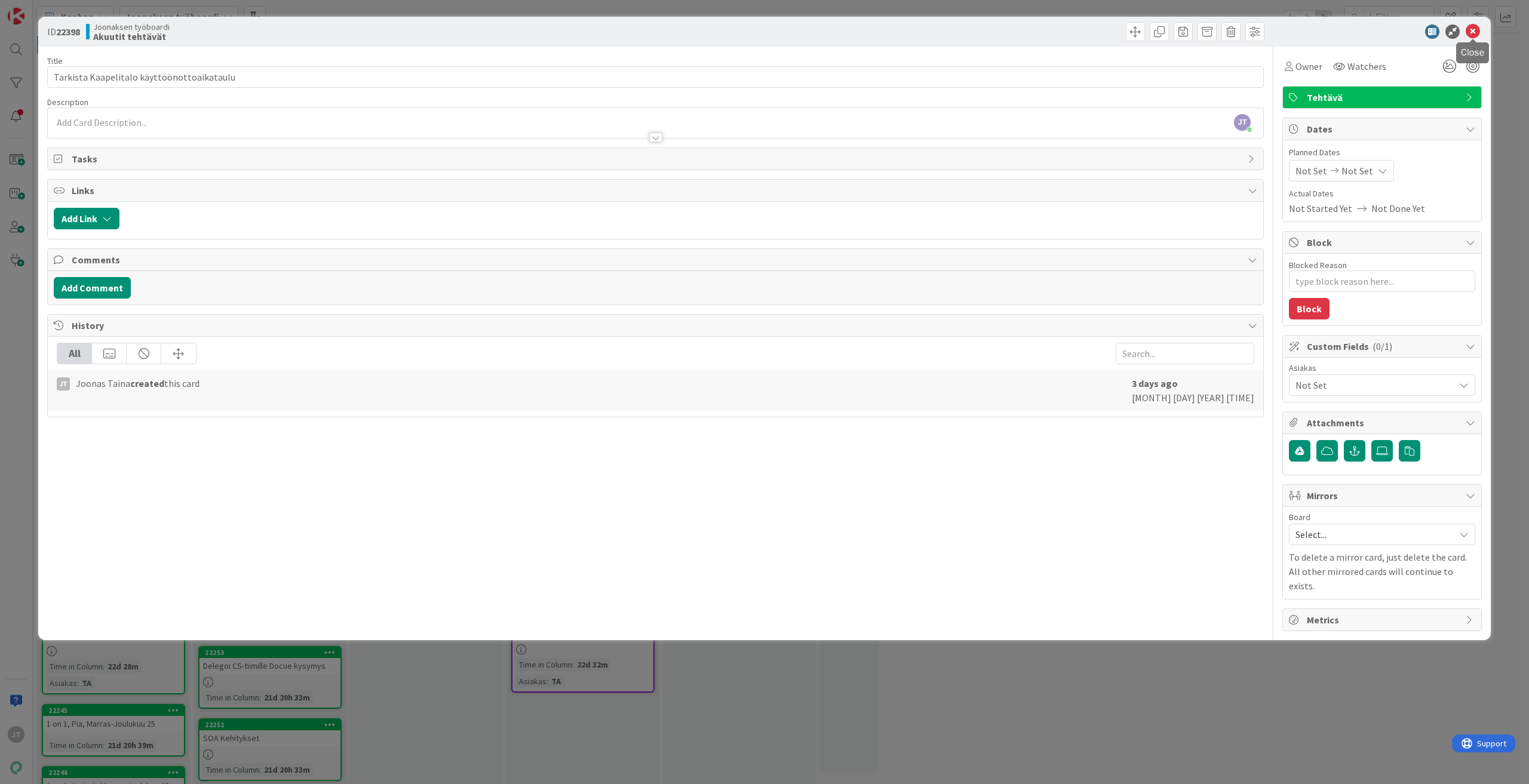 click at bounding box center (1473, 32) 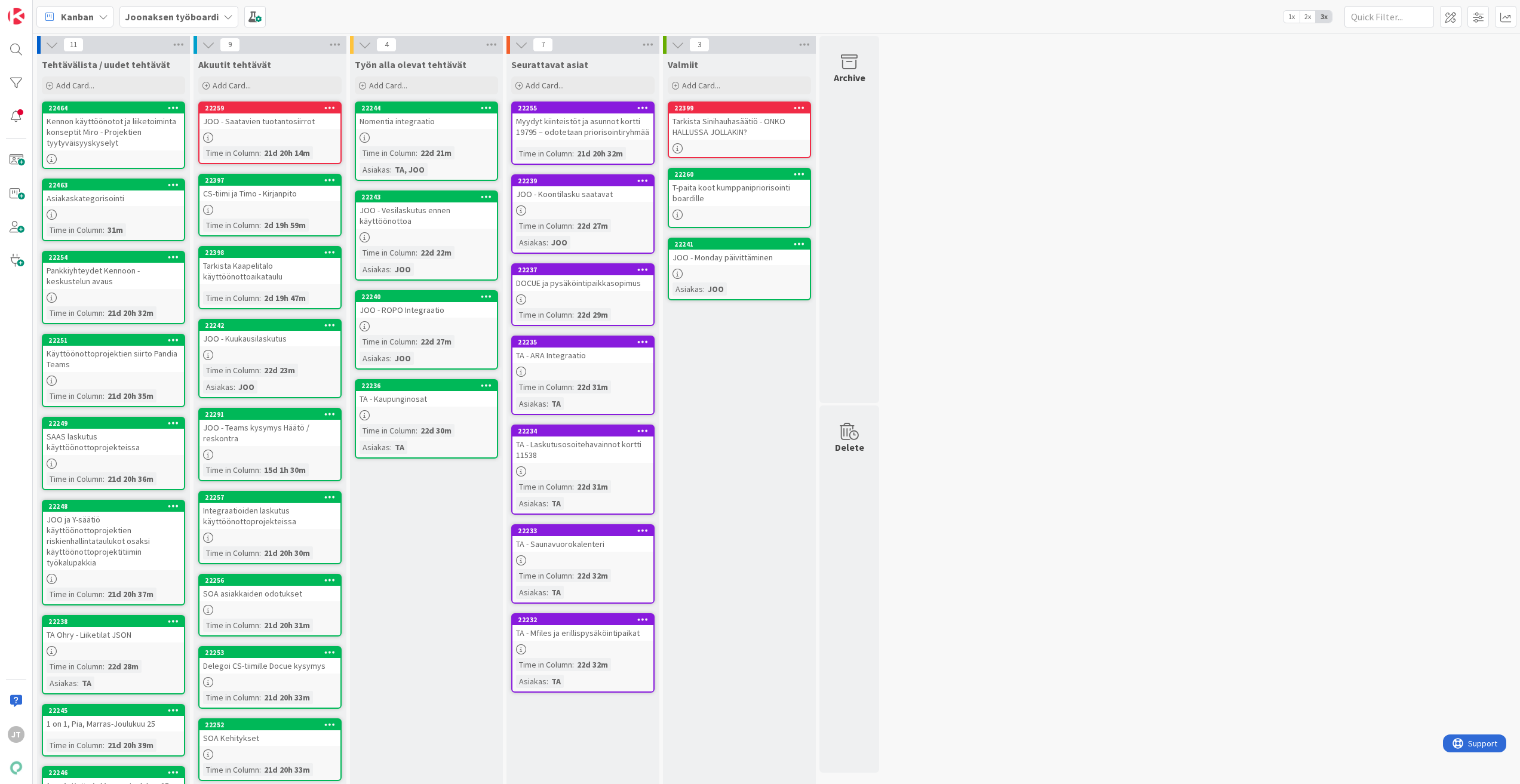 scroll, scrollTop: 0, scrollLeft: 0, axis: both 